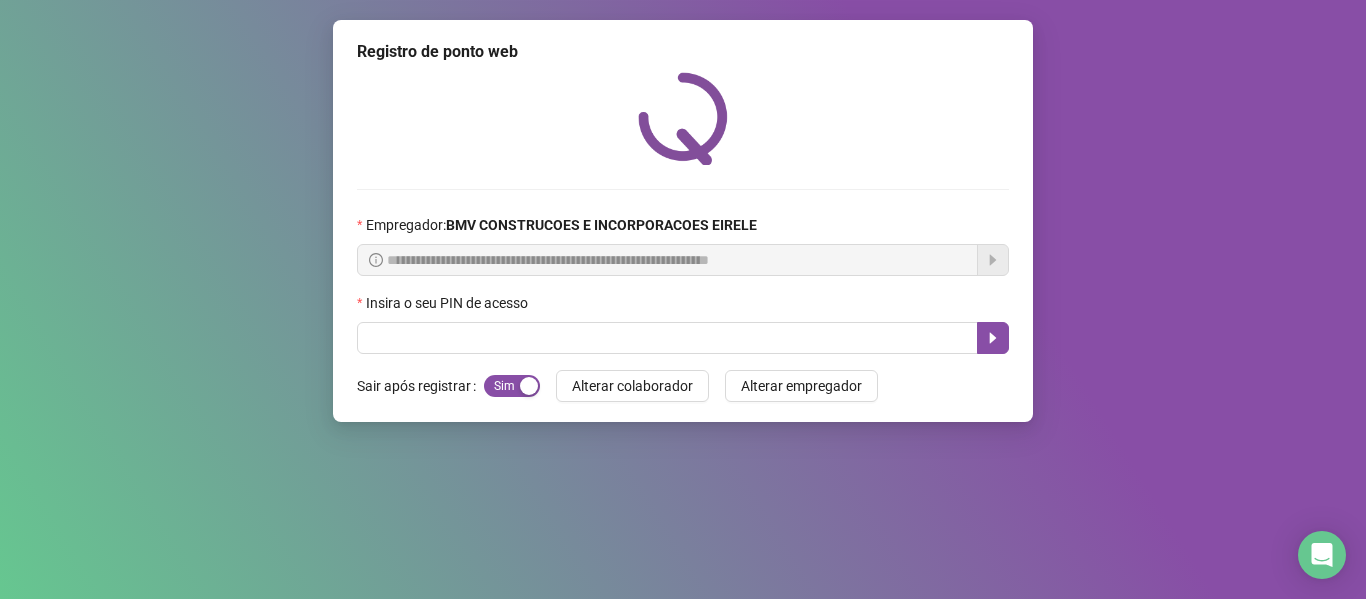 scroll, scrollTop: 0, scrollLeft: 0, axis: both 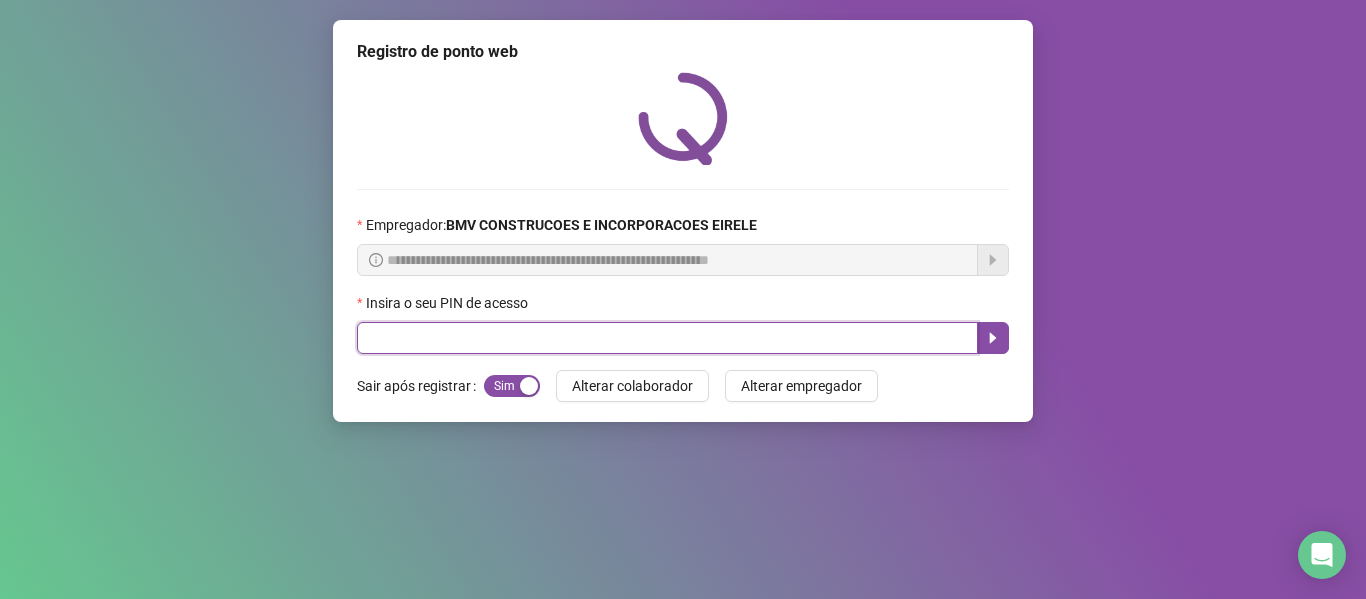 paste on "*****" 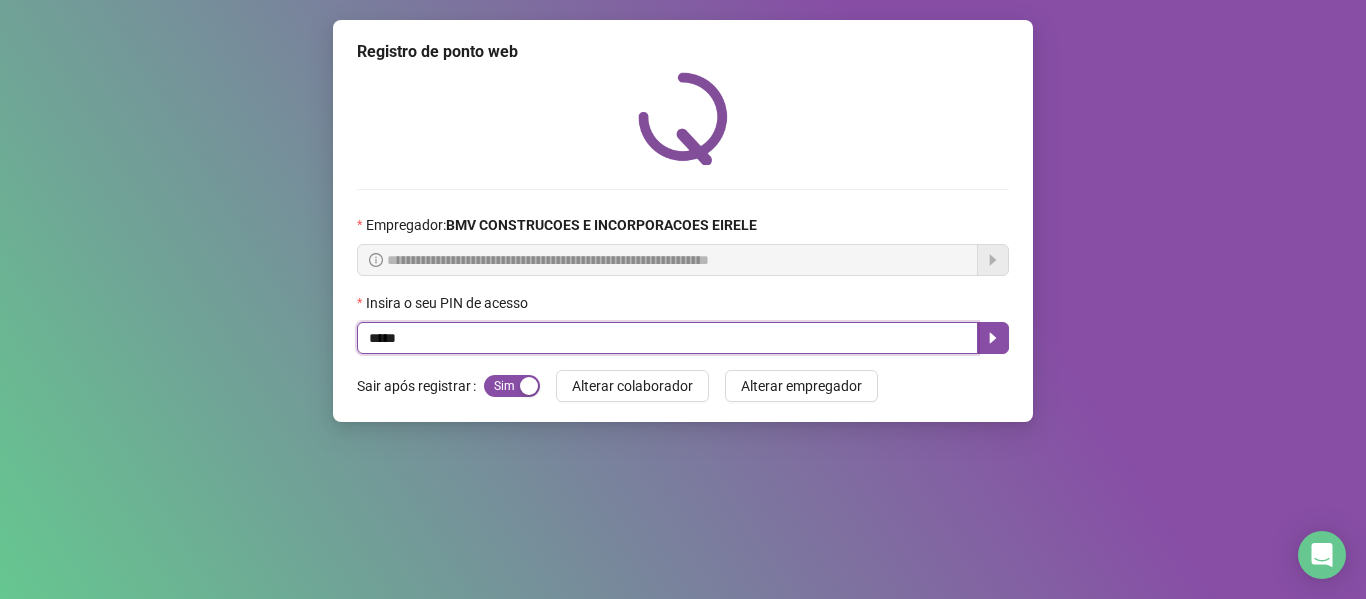 type on "*****" 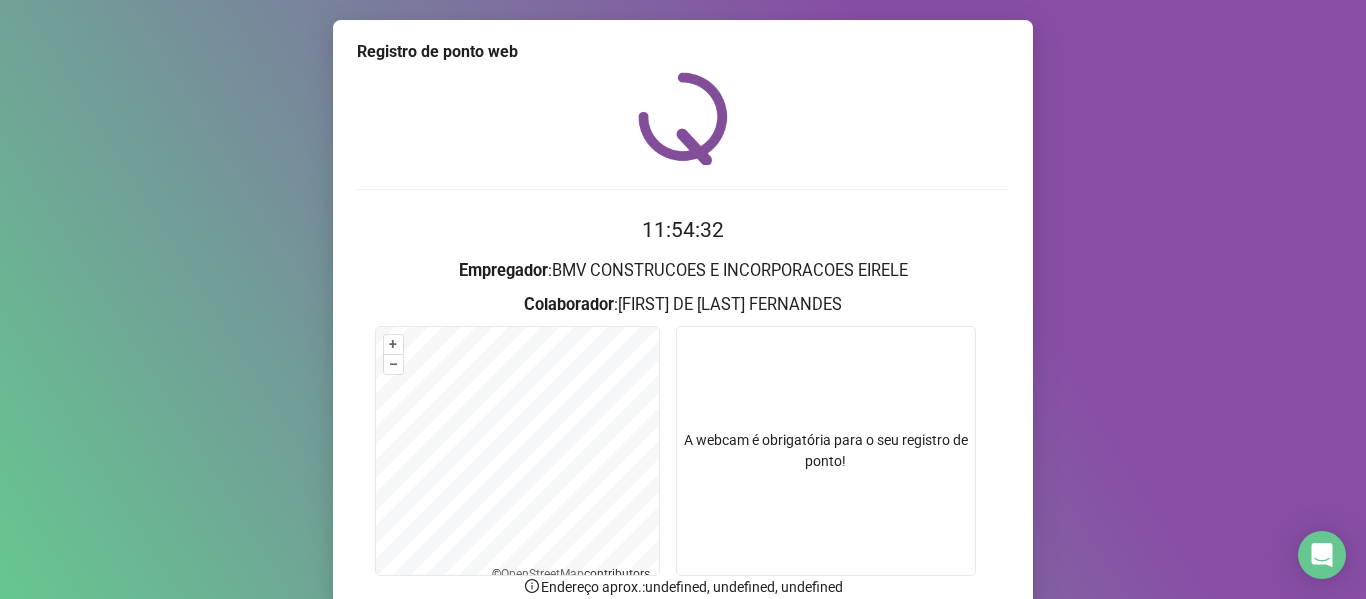 scroll, scrollTop: 176, scrollLeft: 0, axis: vertical 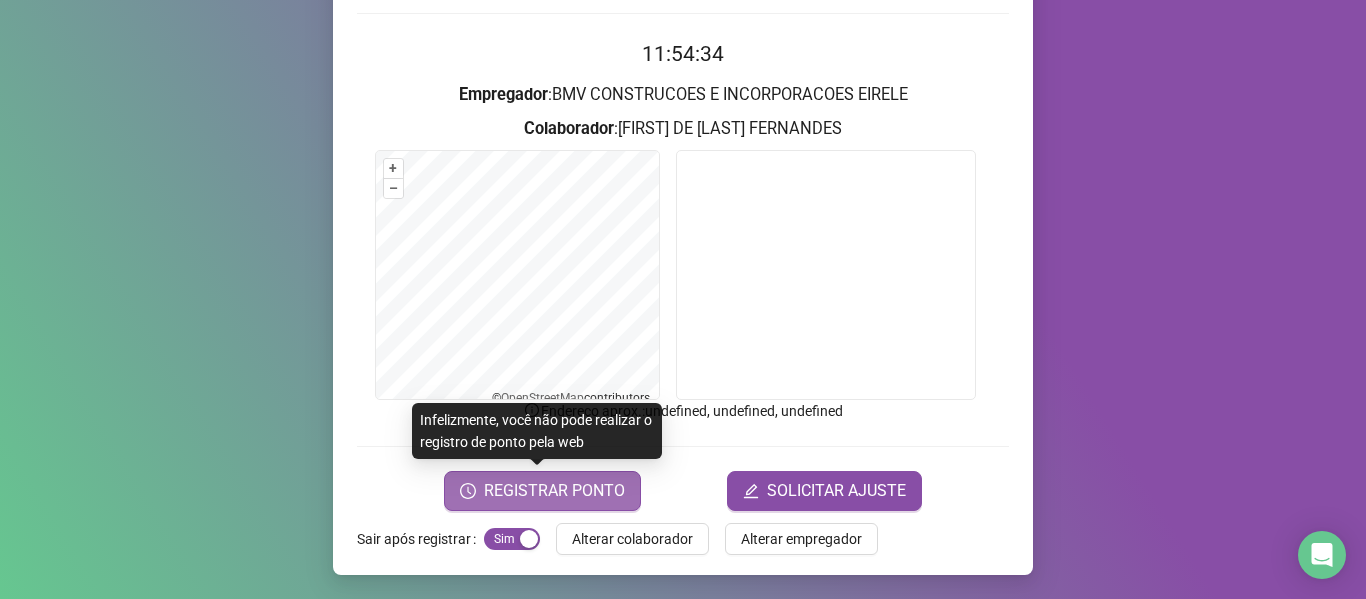 click on "REGISTRAR PONTO" at bounding box center (554, 491) 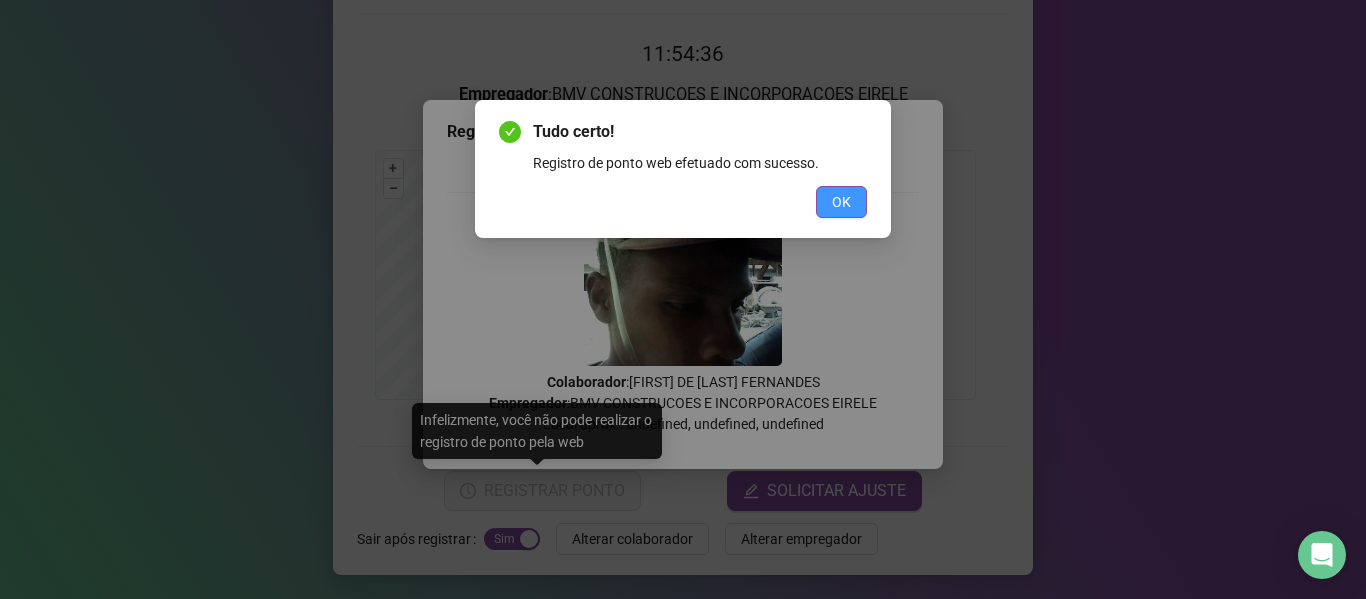 click on "OK" at bounding box center [841, 202] 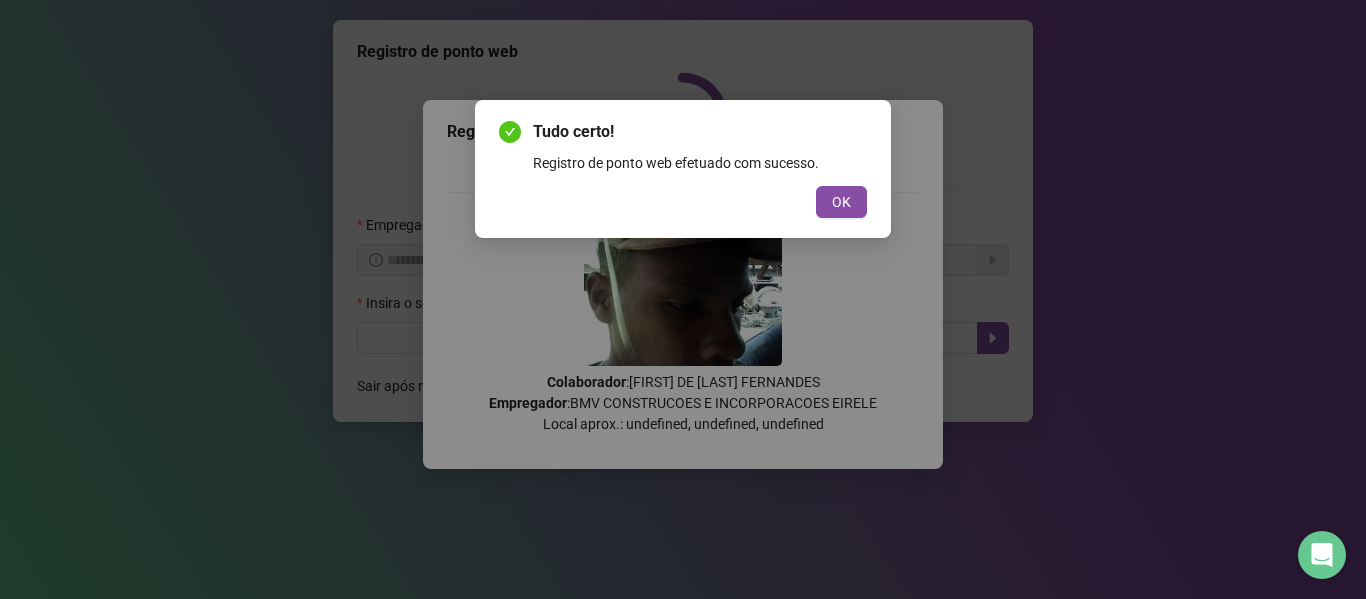 scroll, scrollTop: 0, scrollLeft: 0, axis: both 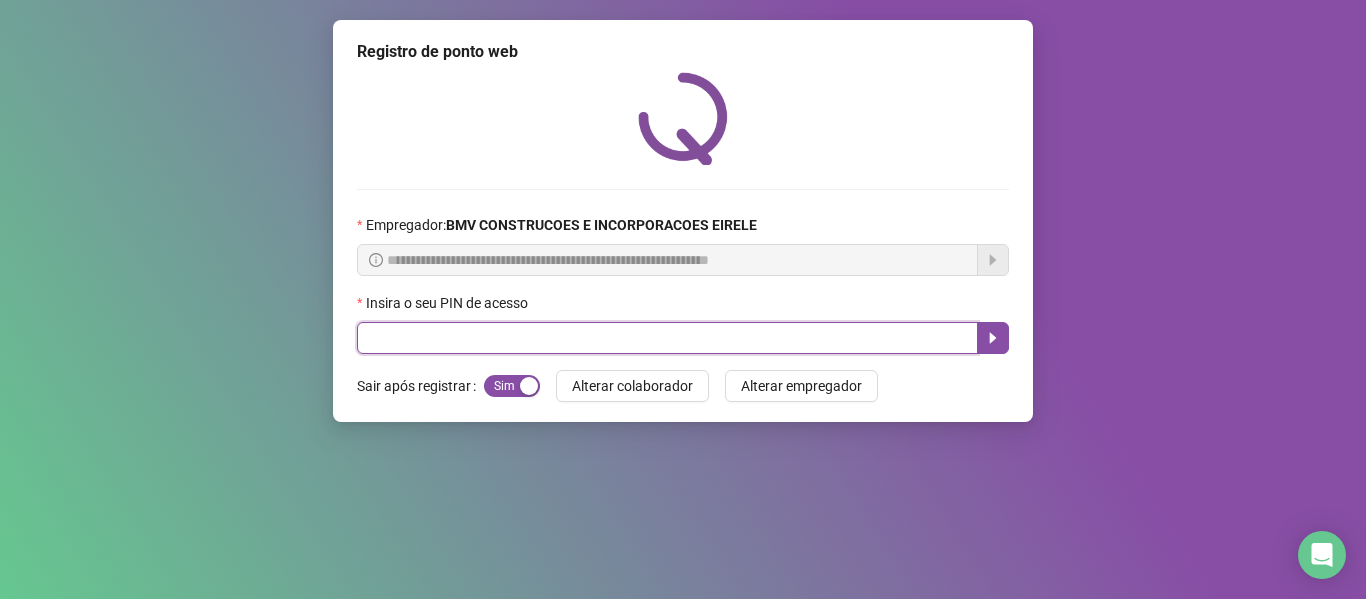 click at bounding box center [667, 338] 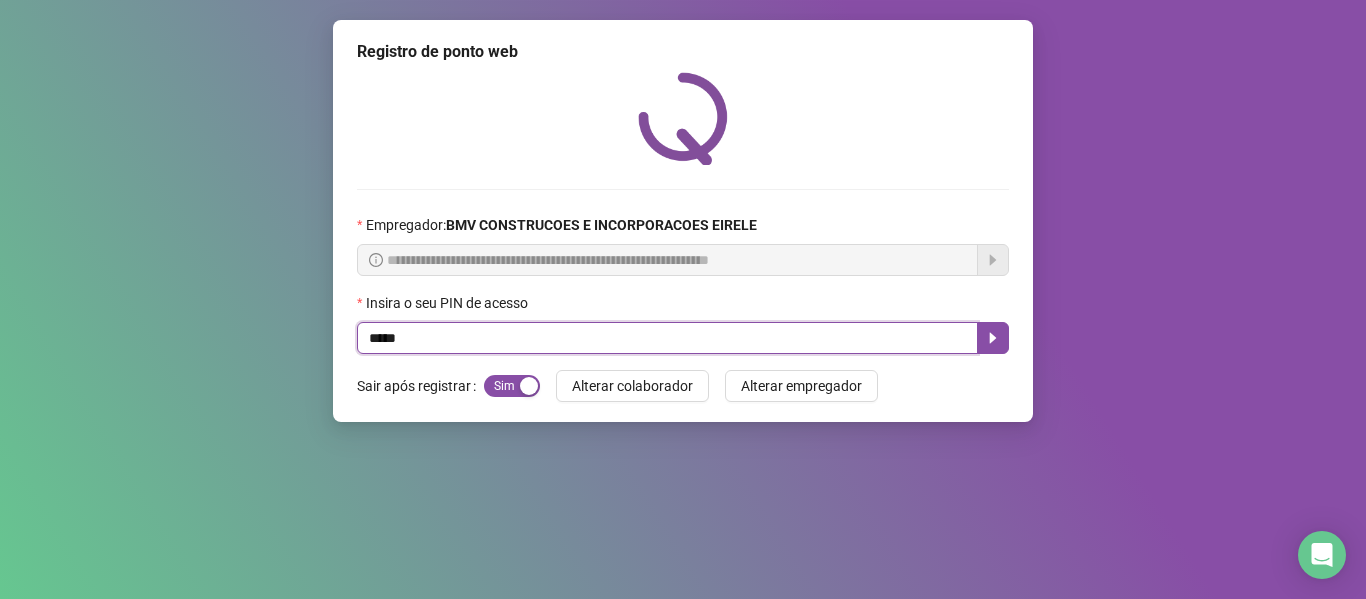 type on "*****" 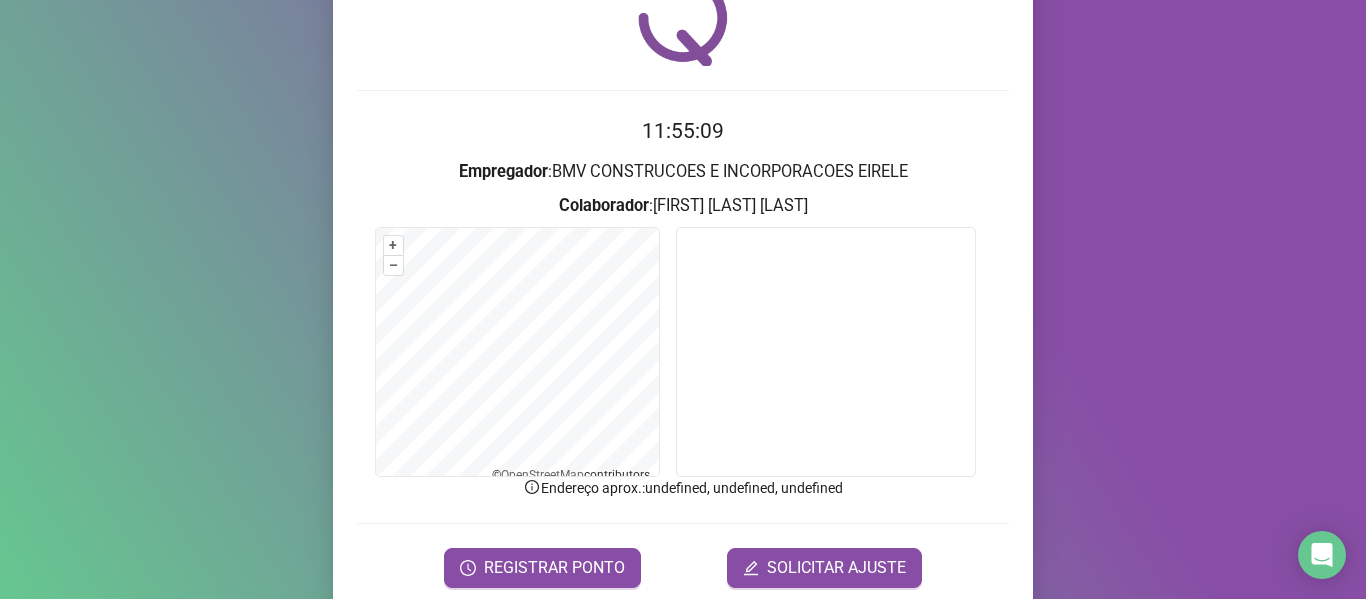 scroll, scrollTop: 176, scrollLeft: 0, axis: vertical 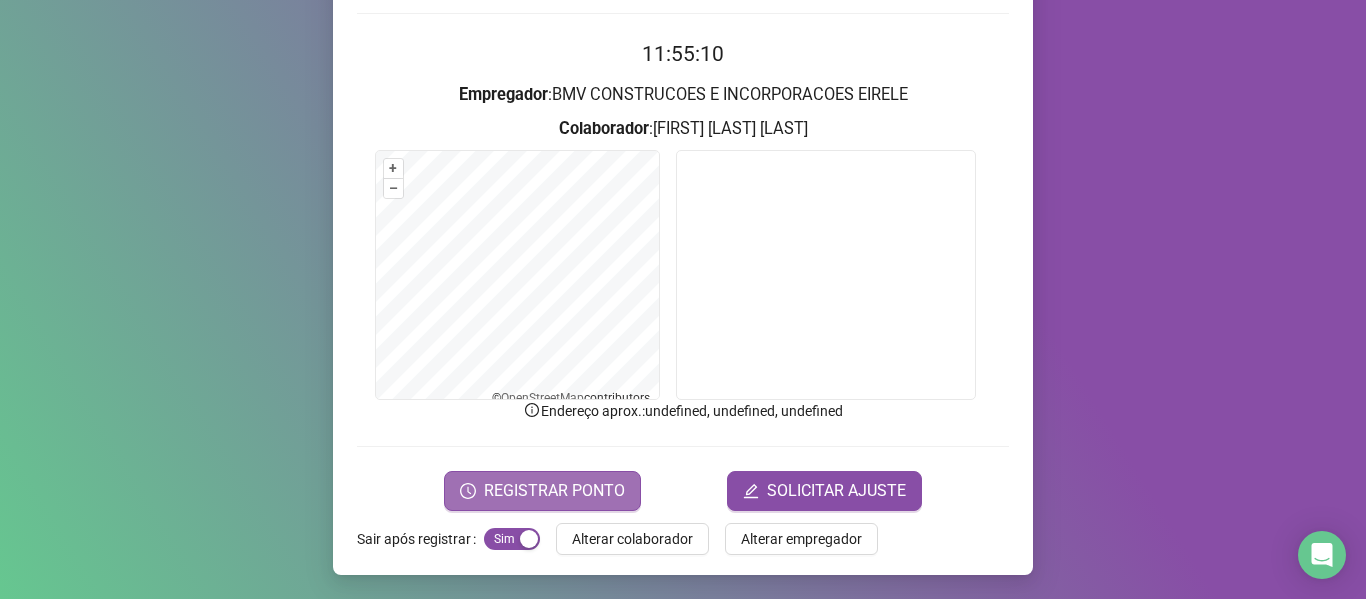 click on "REGISTRAR PONTO" at bounding box center [554, 491] 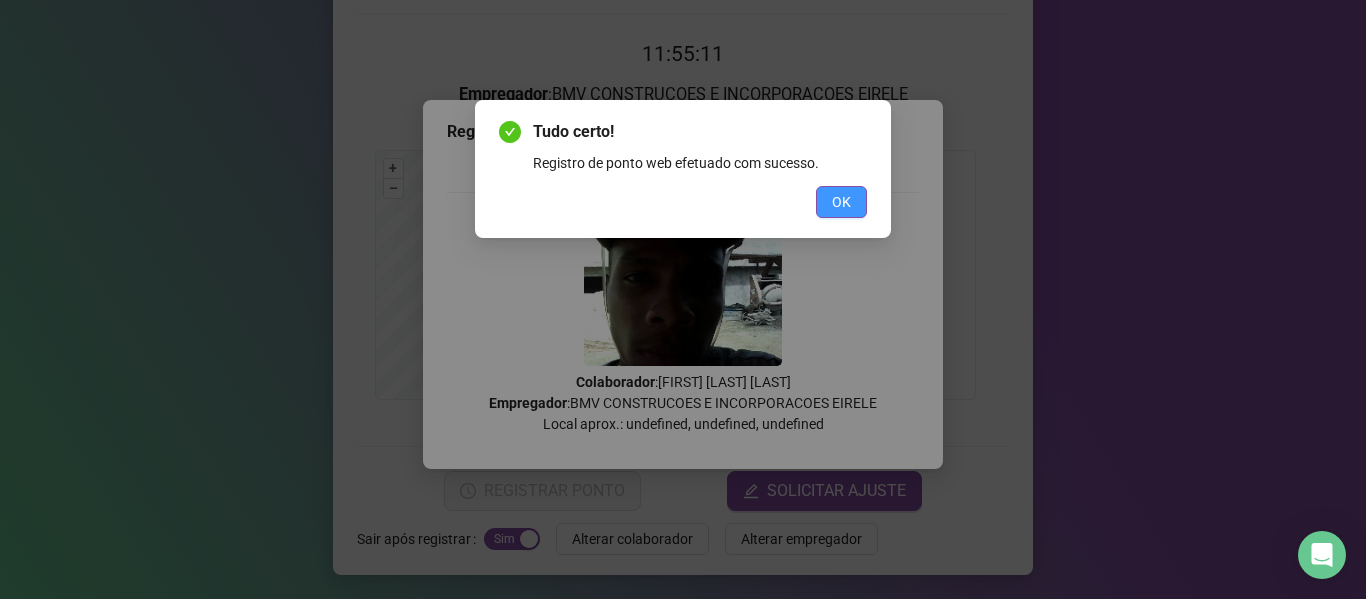 click on "OK" at bounding box center (841, 202) 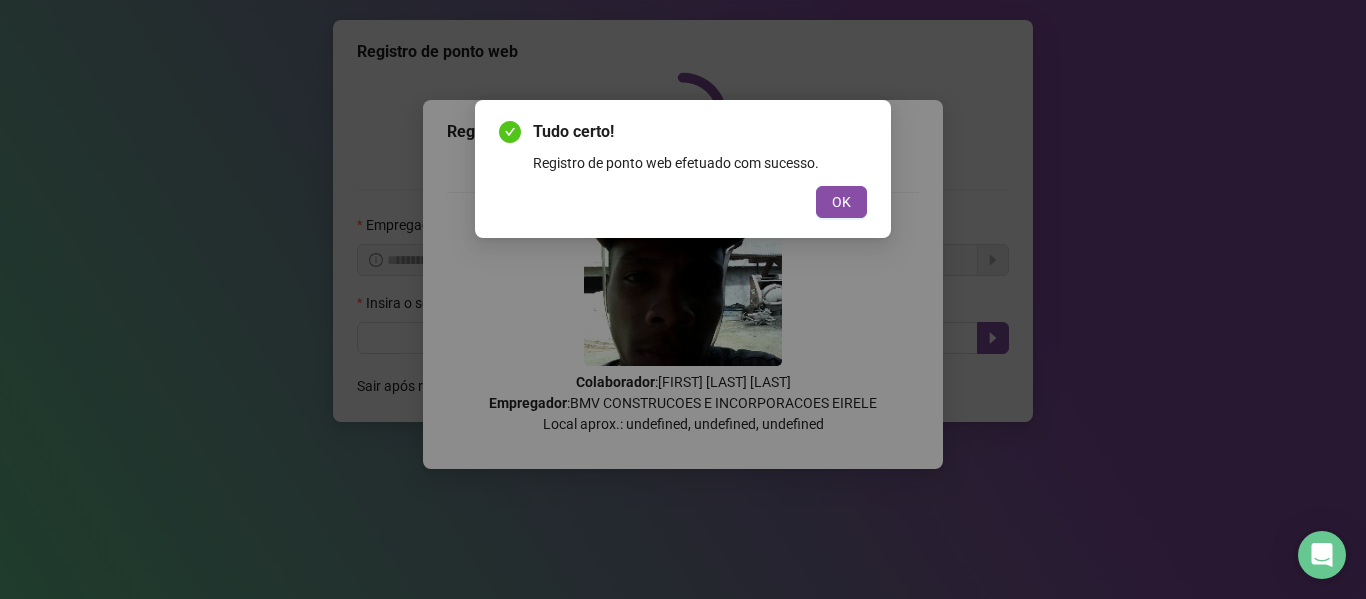 scroll, scrollTop: 0, scrollLeft: 0, axis: both 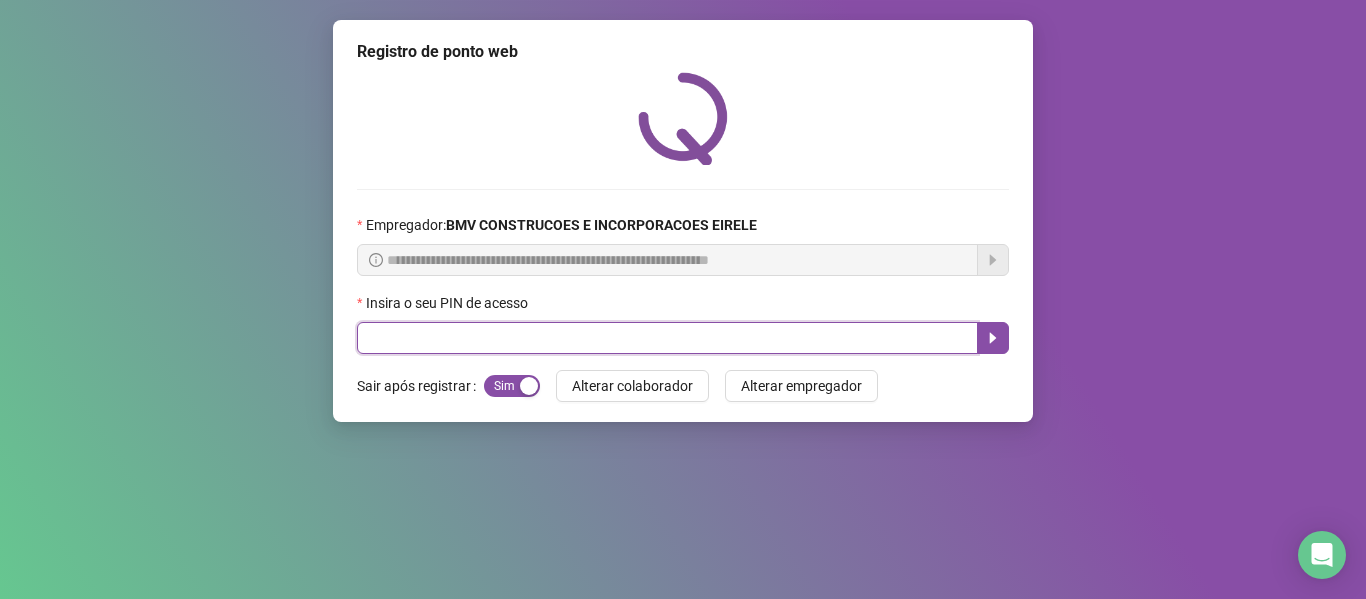 click at bounding box center [667, 338] 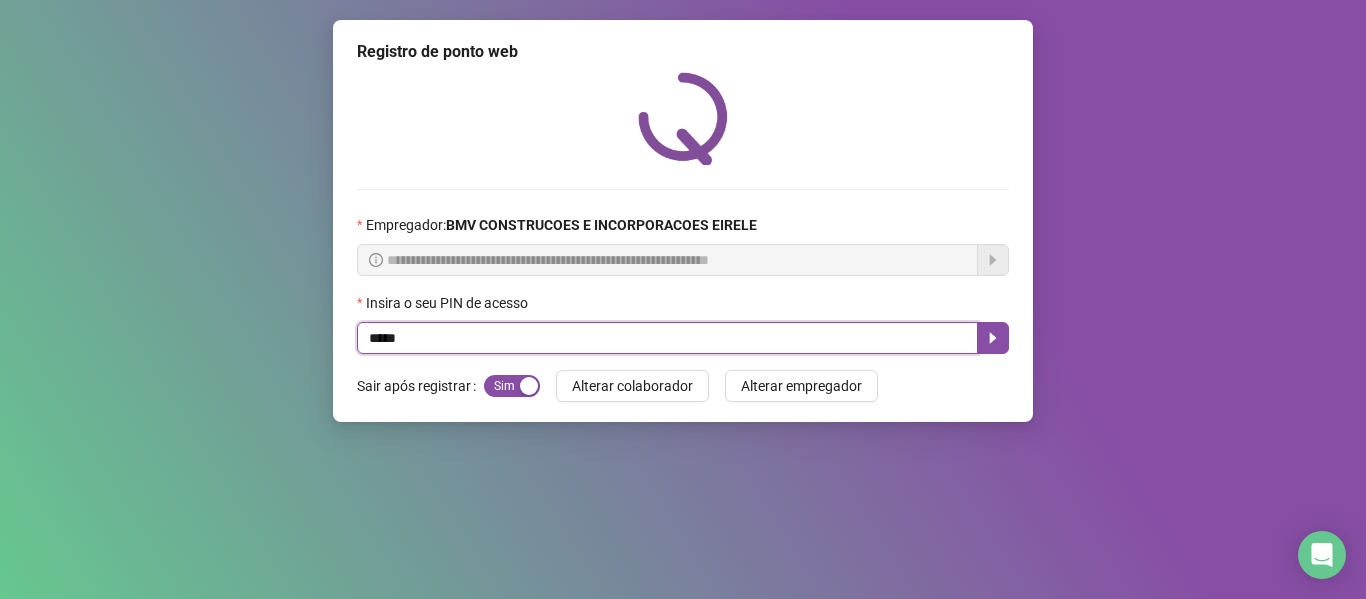 type on "*****" 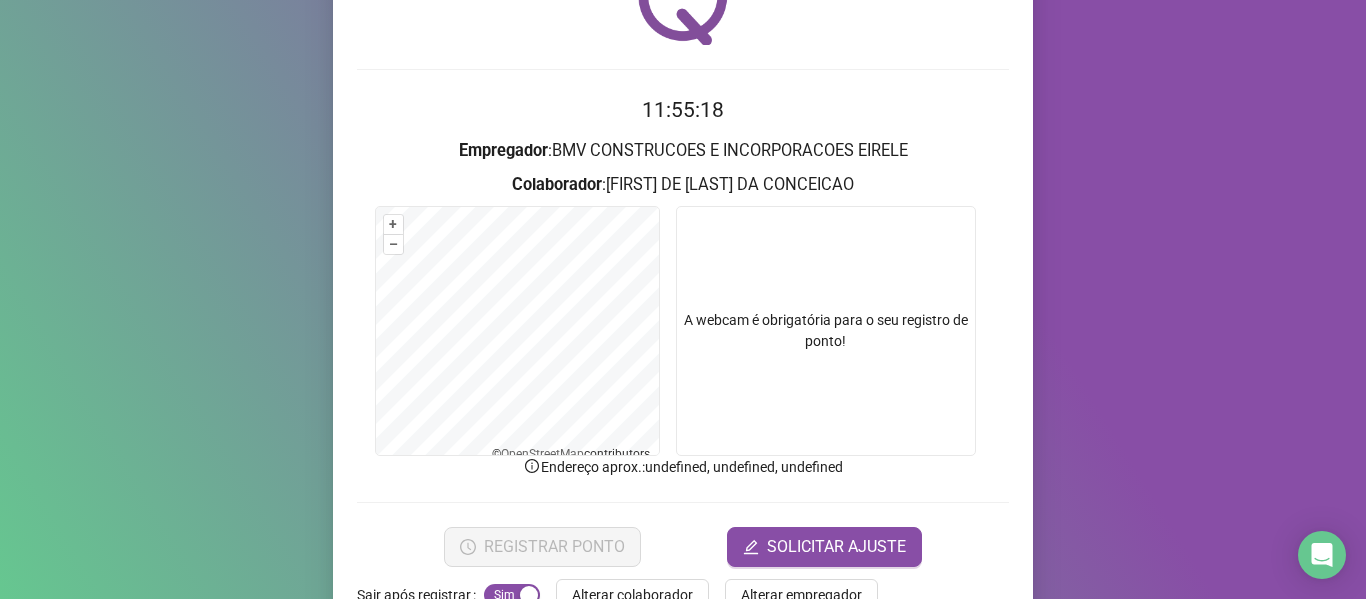 scroll, scrollTop: 176, scrollLeft: 0, axis: vertical 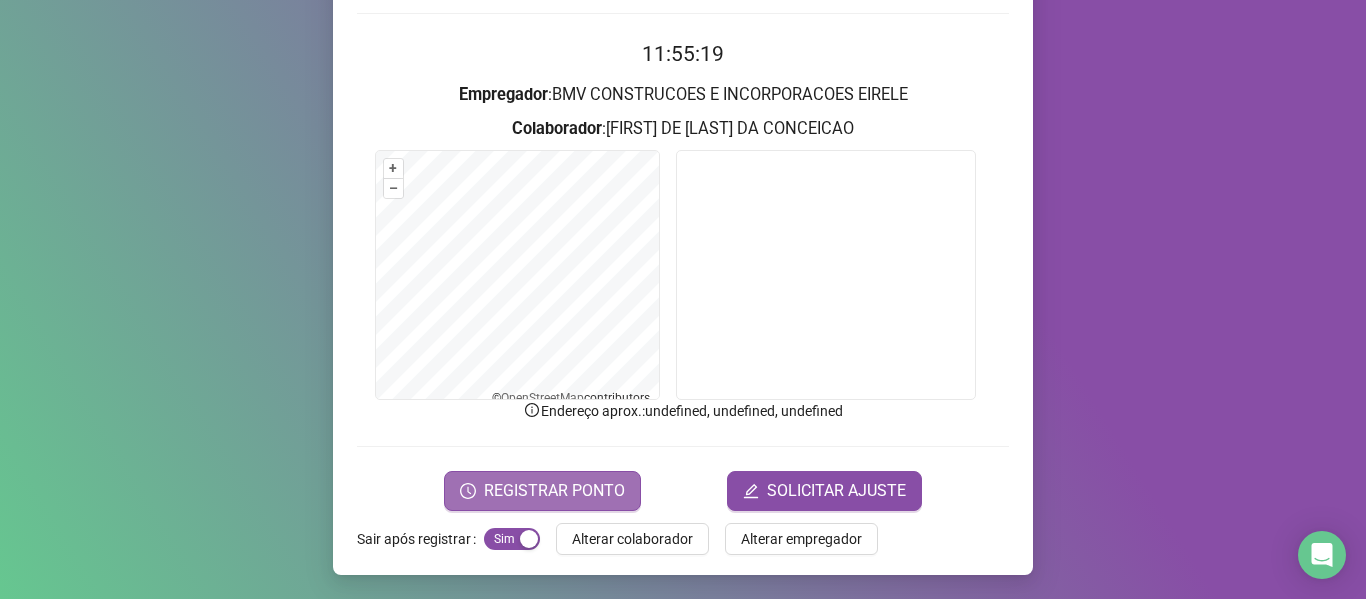click on "REGISTRAR PONTO" at bounding box center [554, 491] 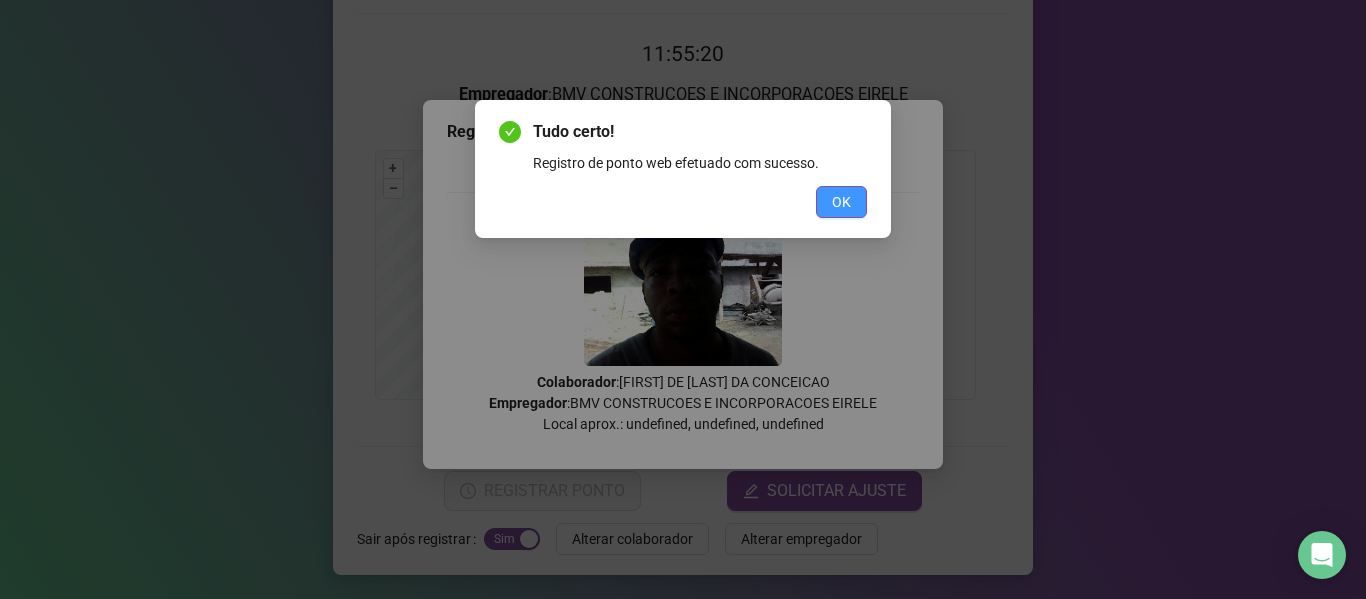 click on "OK" at bounding box center [841, 202] 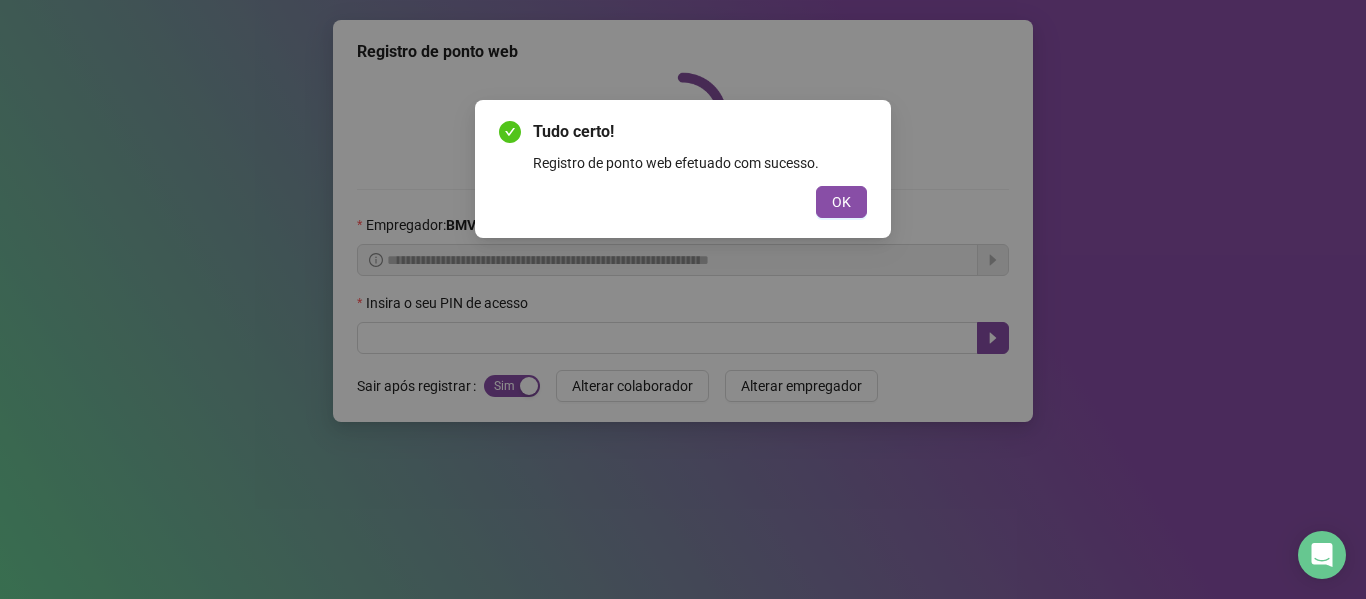 scroll, scrollTop: 0, scrollLeft: 0, axis: both 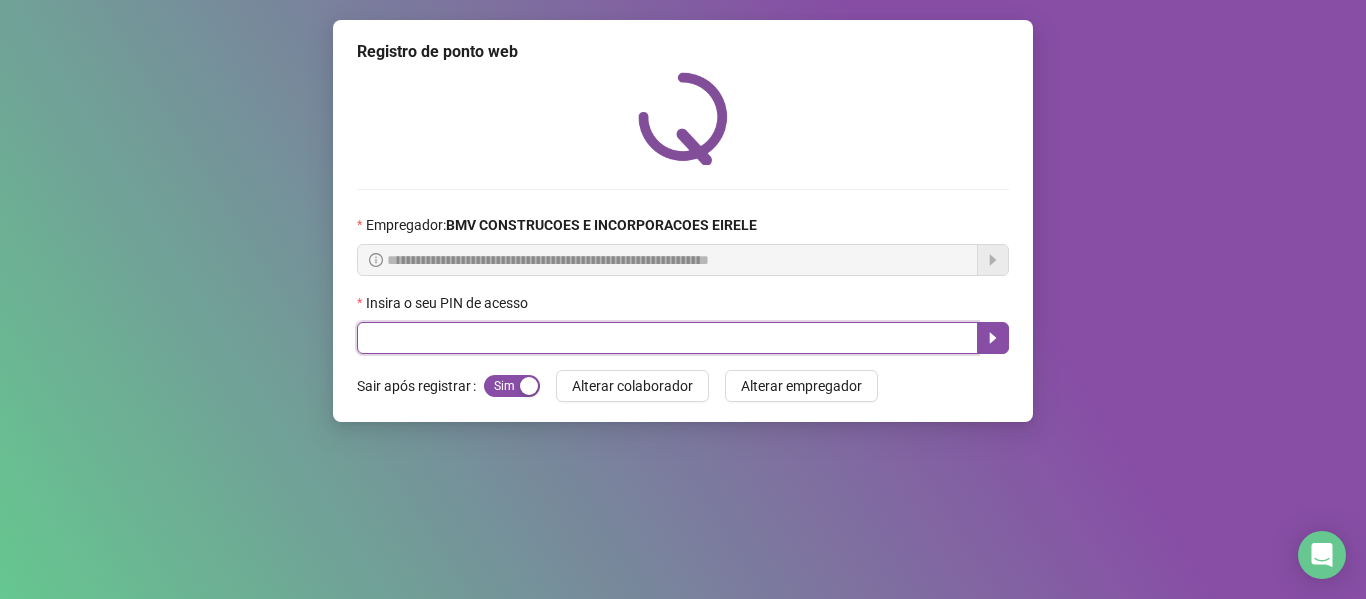 click at bounding box center [667, 338] 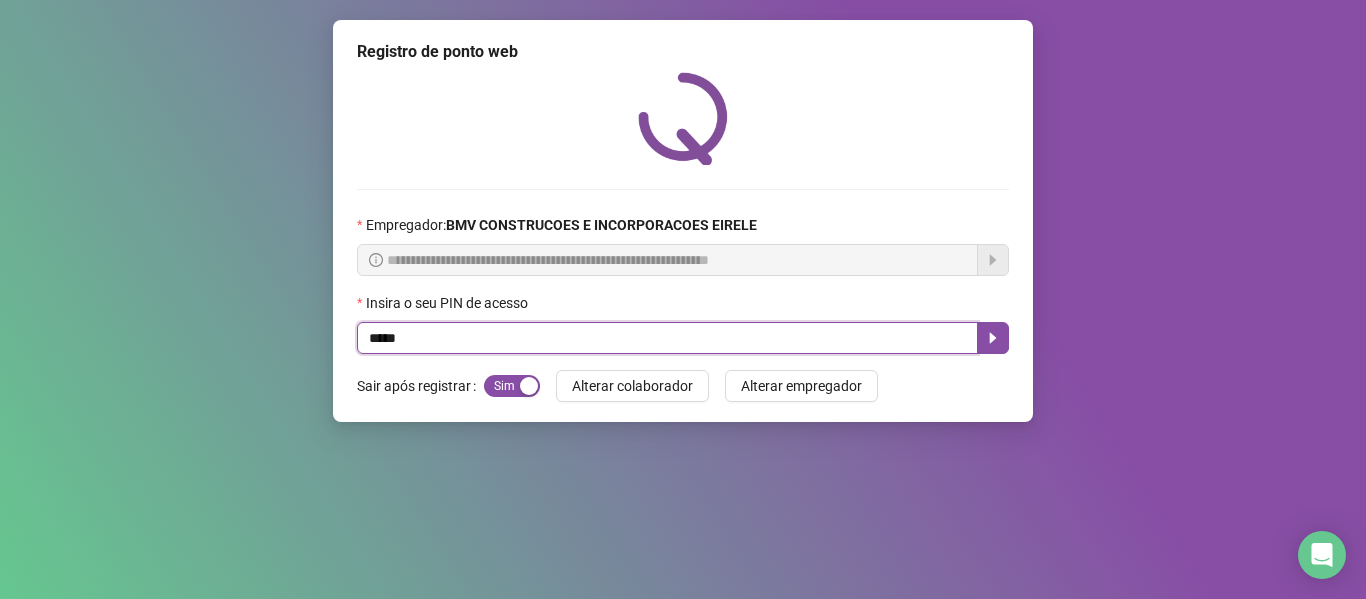 type on "*****" 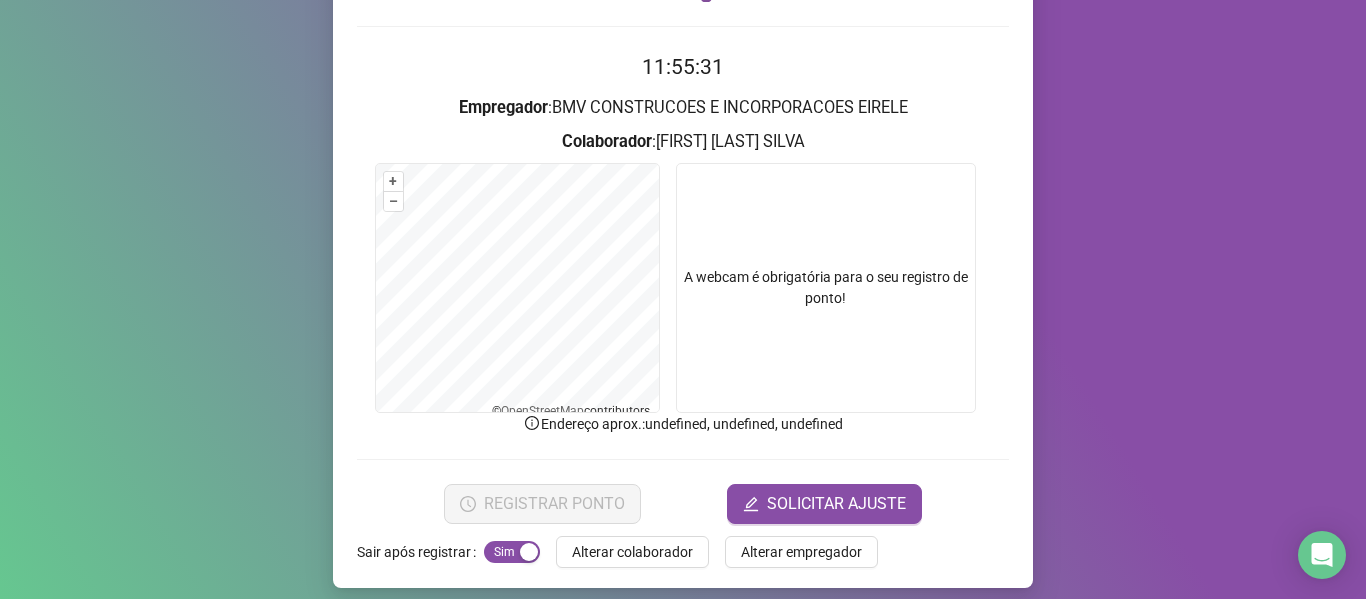 scroll, scrollTop: 176, scrollLeft: 0, axis: vertical 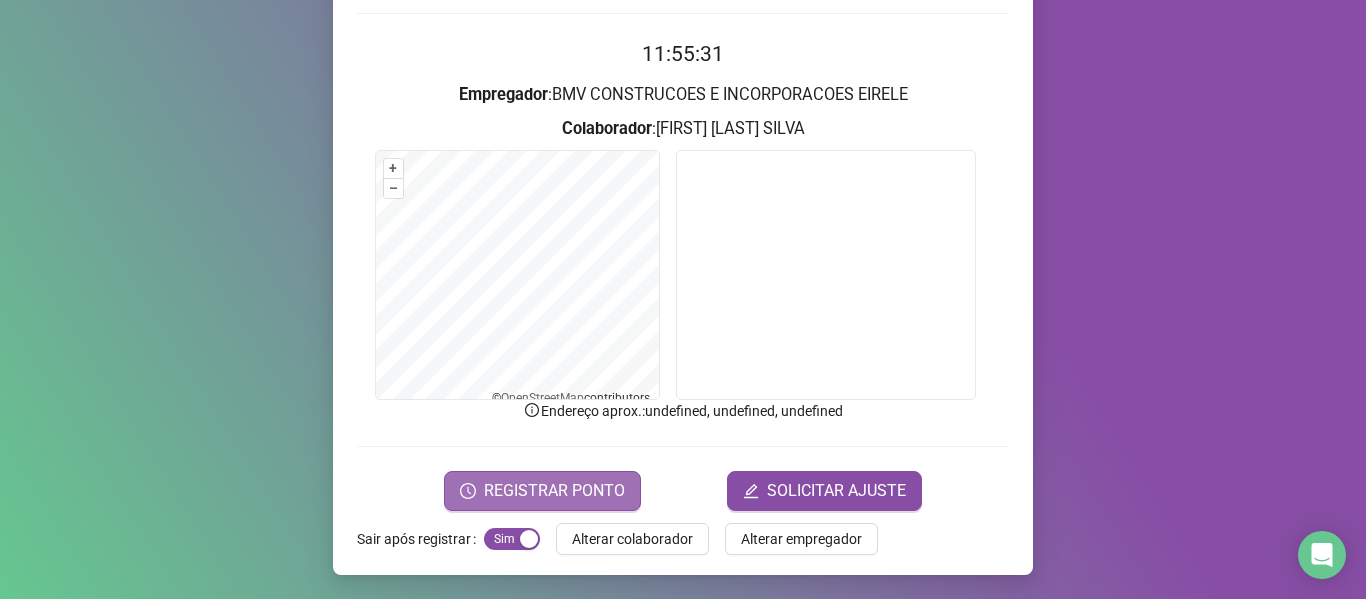 click on "REGISTRAR PONTO" at bounding box center [554, 491] 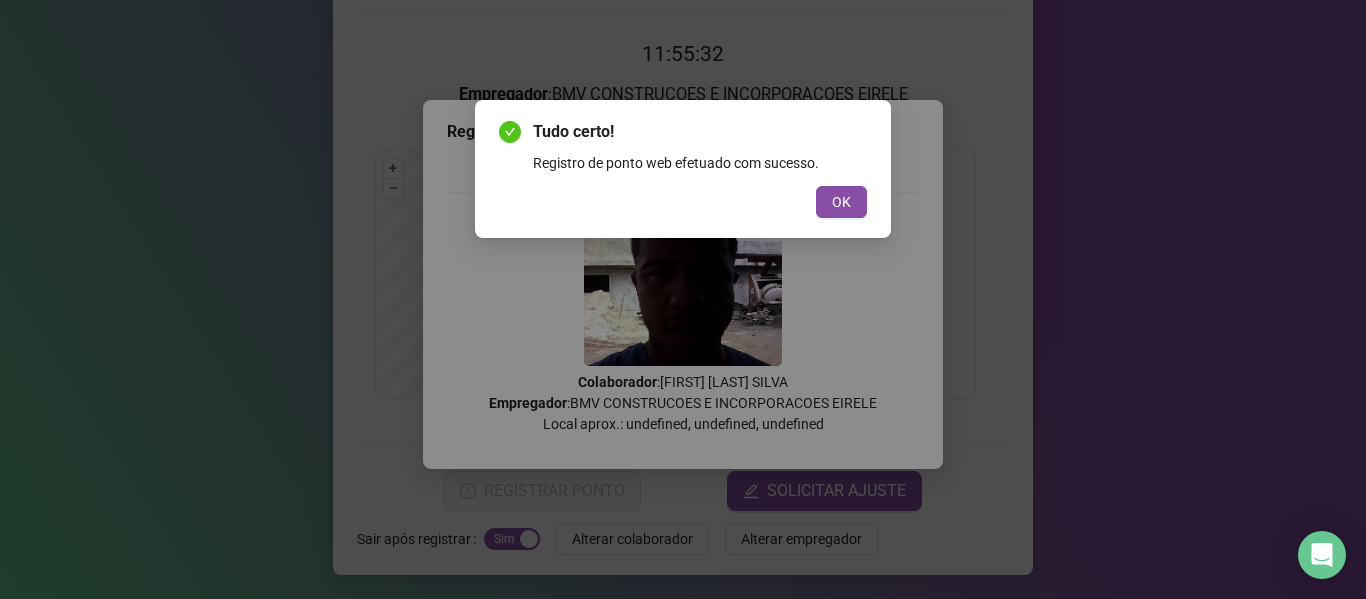 drag, startPoint x: 838, startPoint y: 195, endPoint x: 886, endPoint y: 273, distance: 91.58602 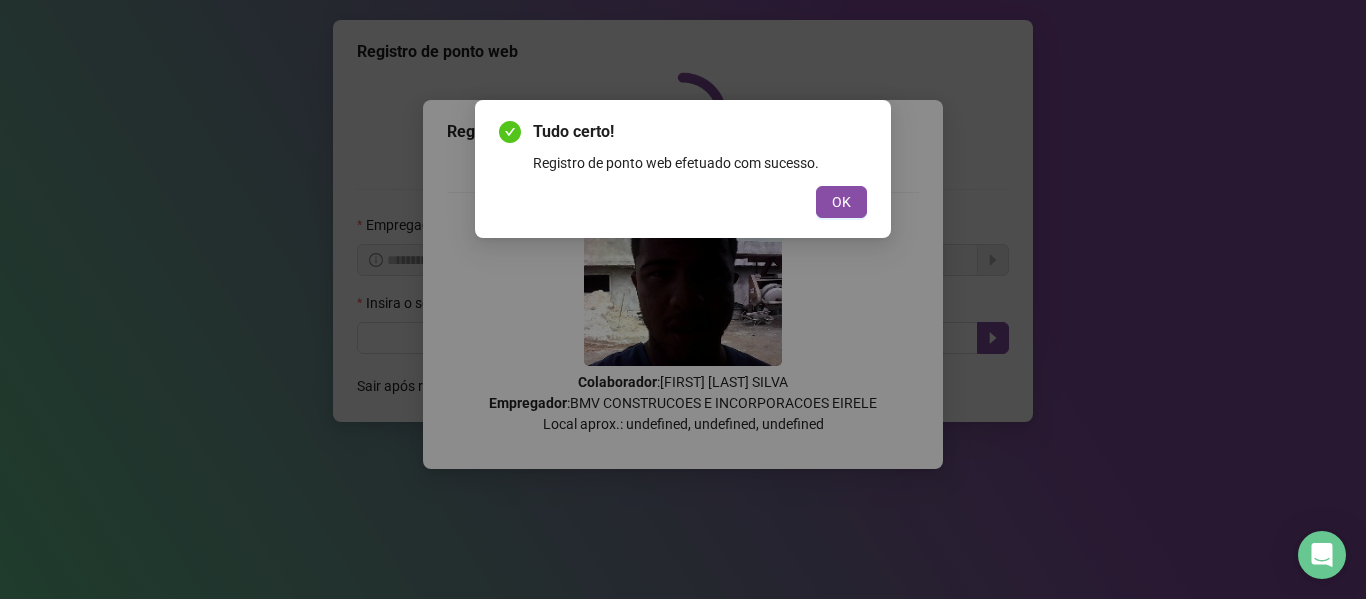 scroll, scrollTop: 0, scrollLeft: 0, axis: both 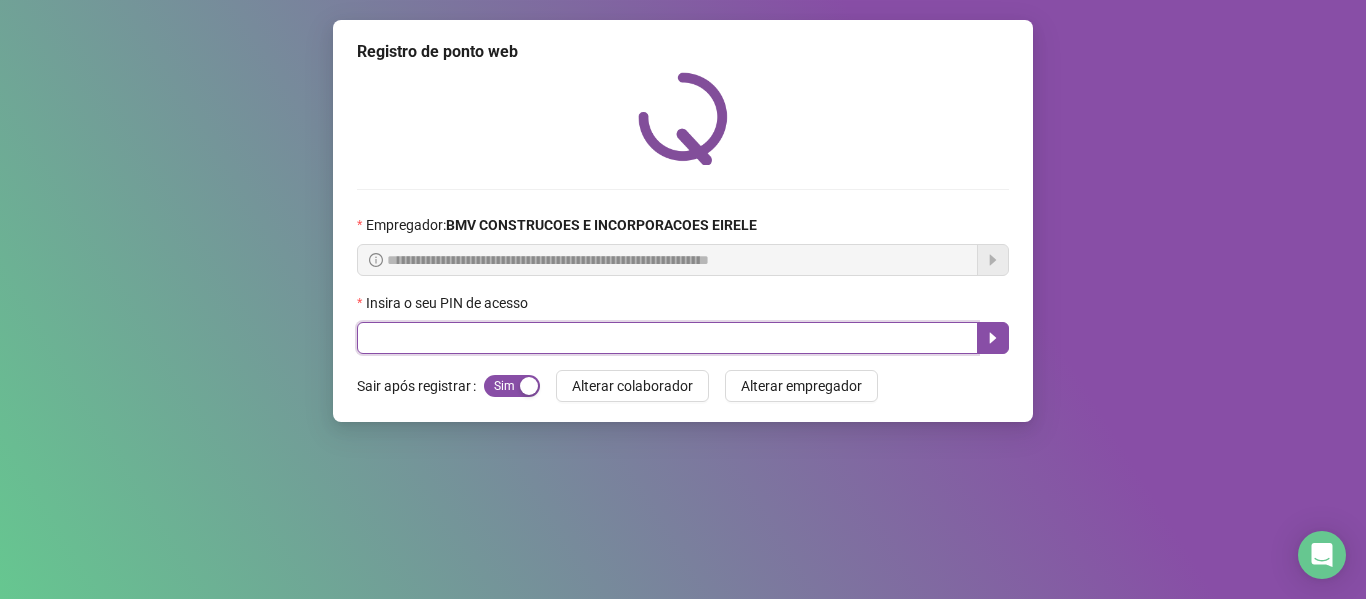 click at bounding box center [667, 338] 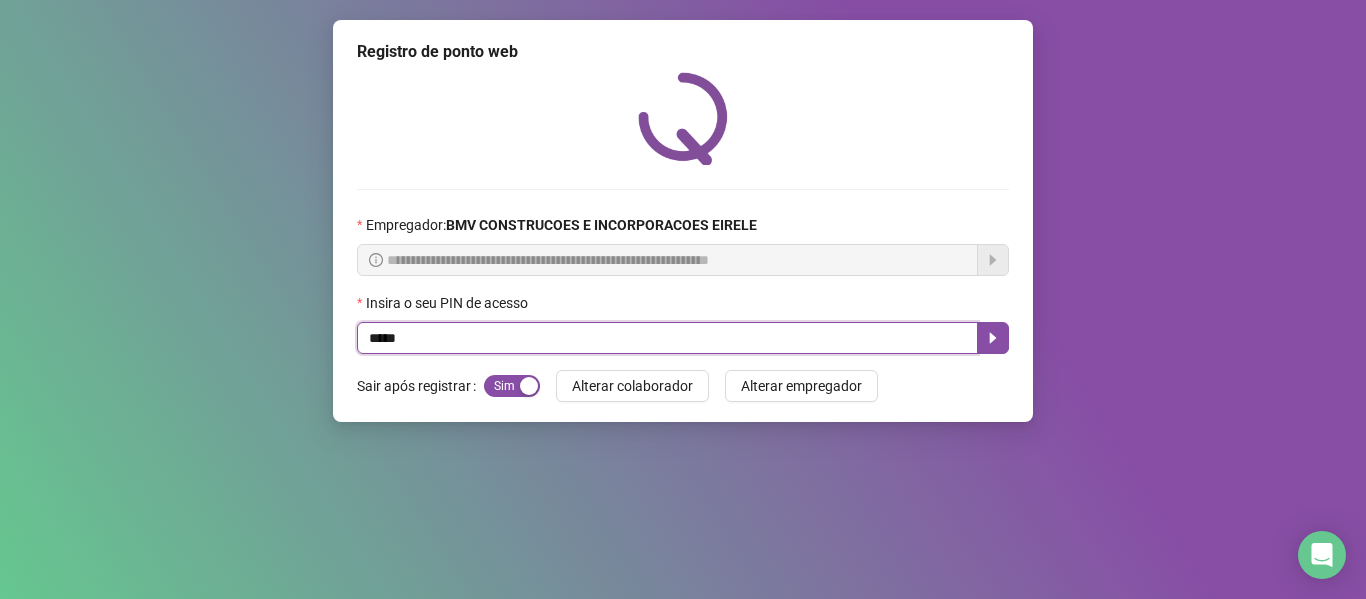type on "*****" 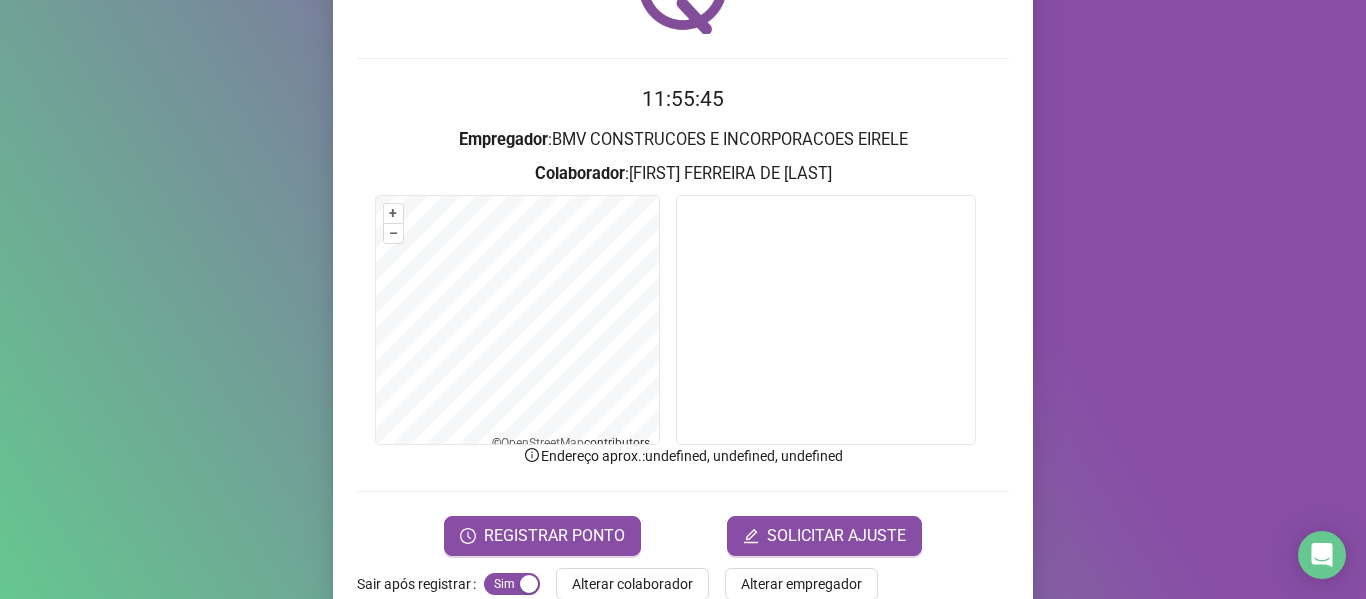 scroll, scrollTop: 176, scrollLeft: 0, axis: vertical 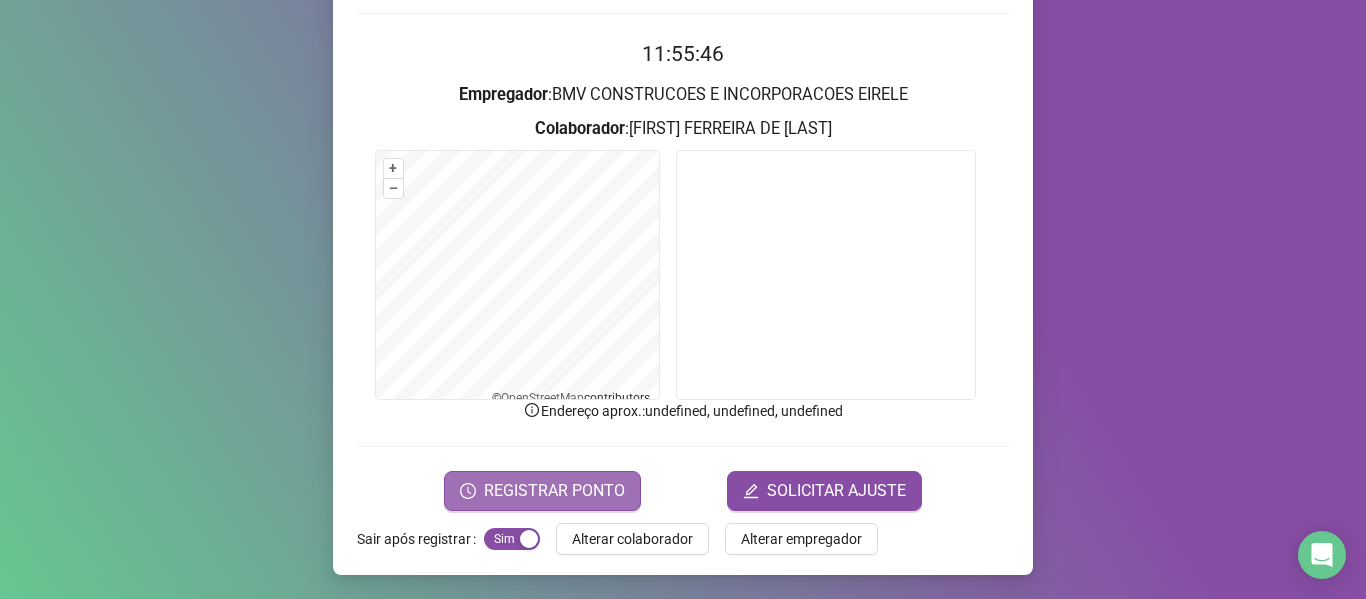 click on "REGISTRAR PONTO" at bounding box center [554, 491] 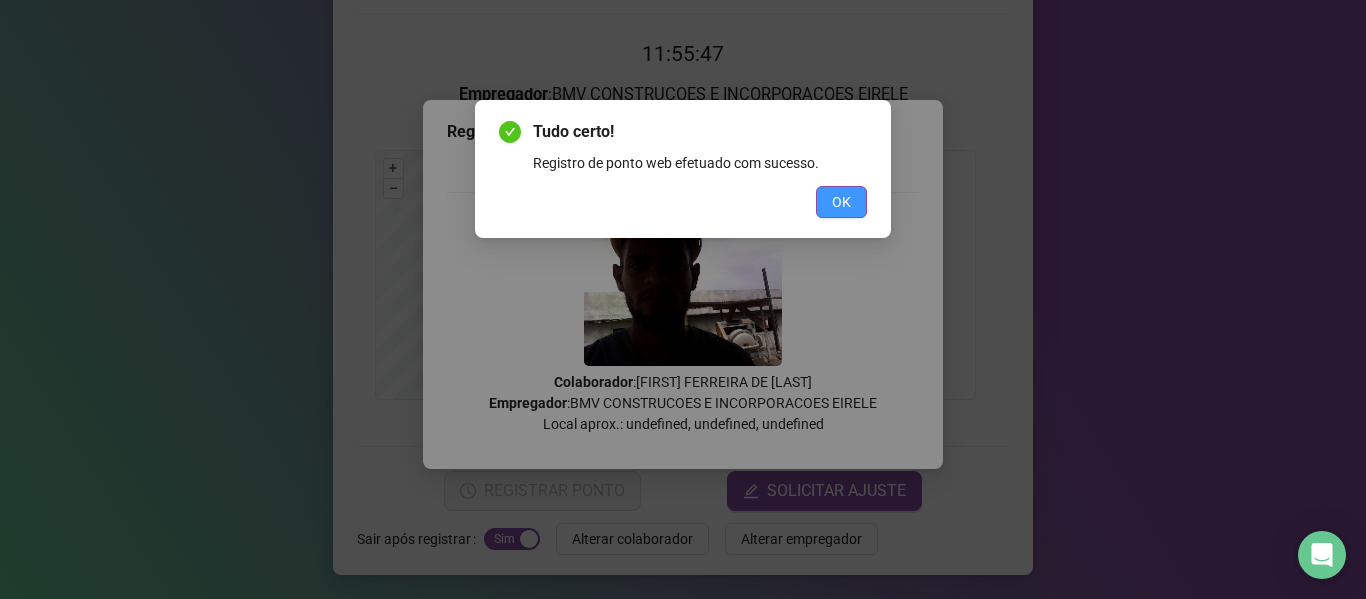 click on "OK" at bounding box center (841, 202) 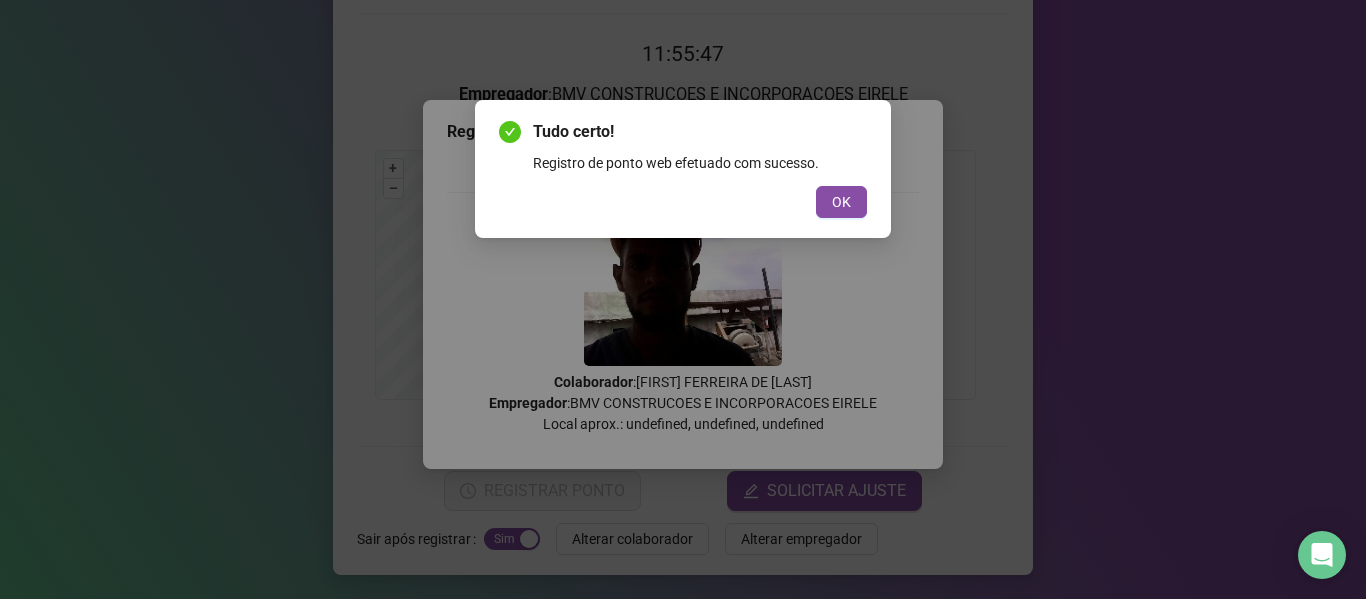 scroll, scrollTop: 0, scrollLeft: 0, axis: both 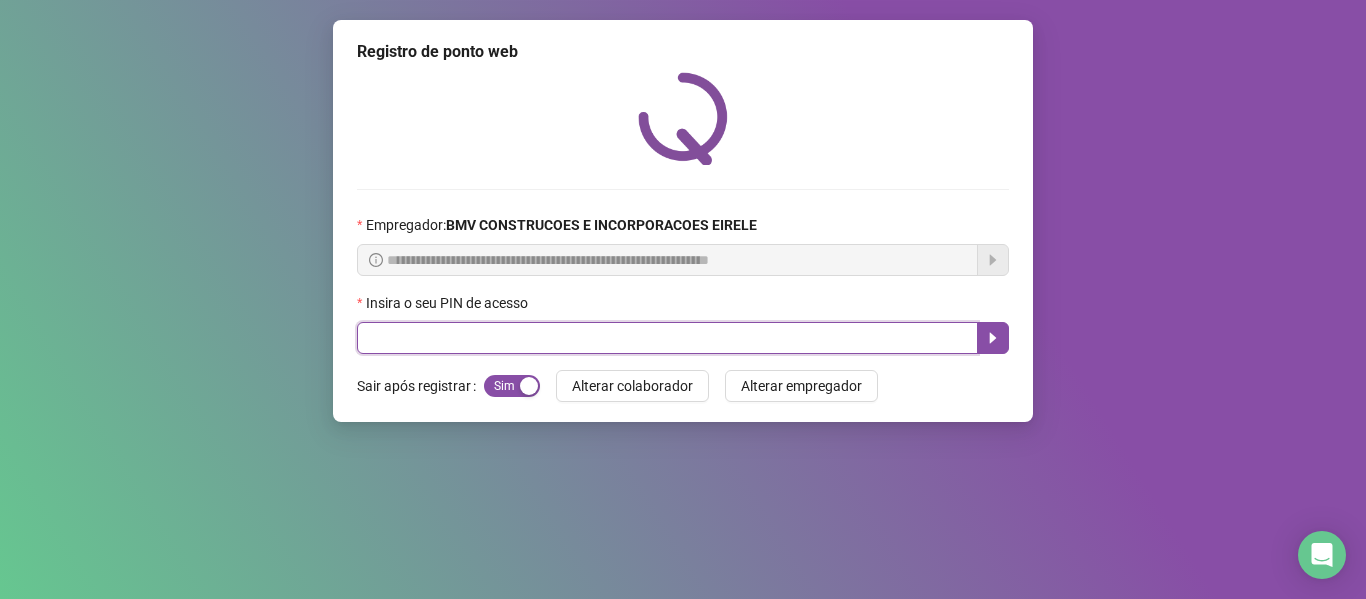 click at bounding box center (667, 338) 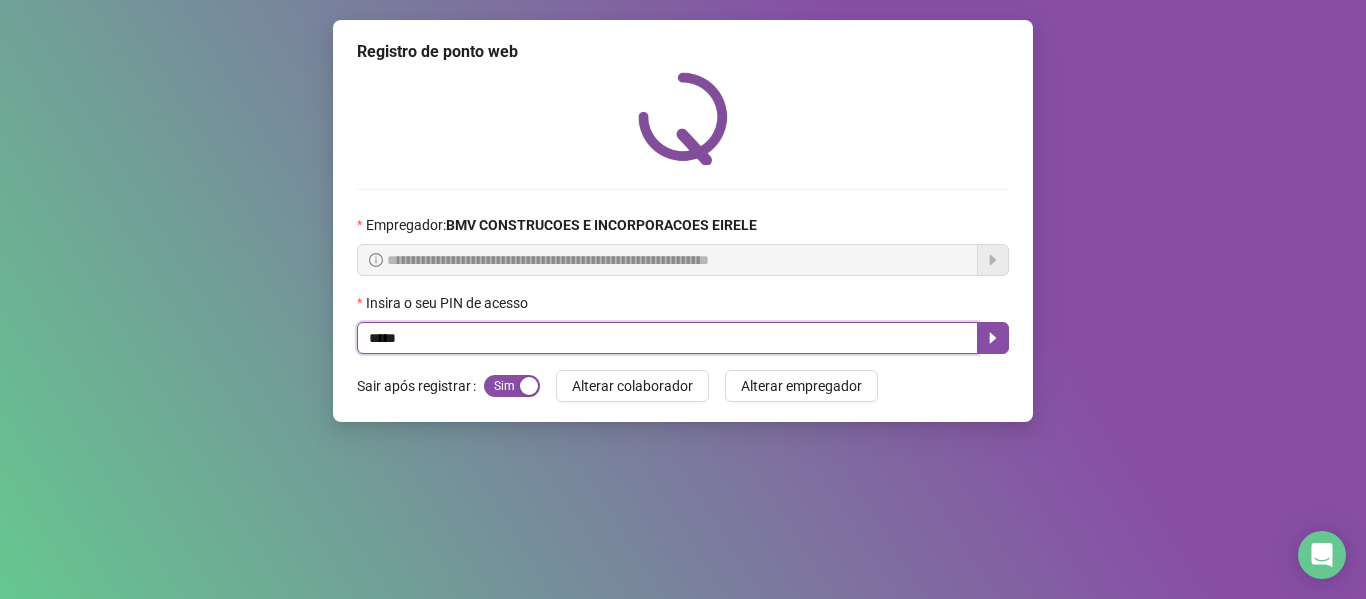 type on "*****" 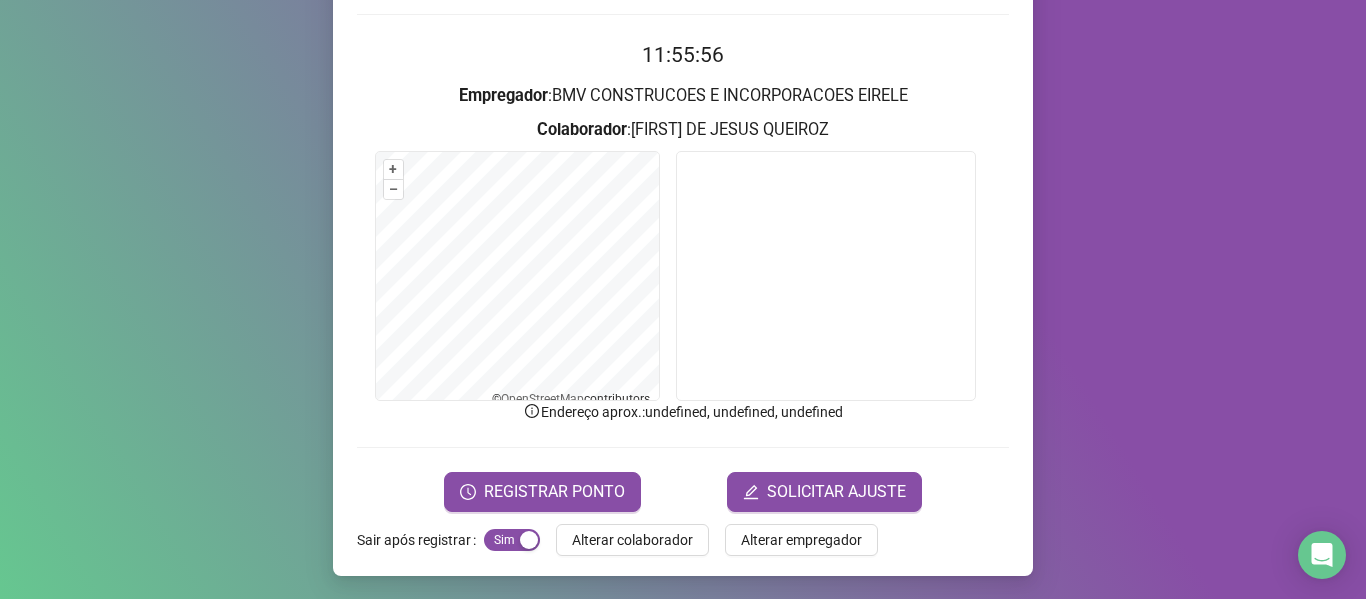 scroll, scrollTop: 176, scrollLeft: 0, axis: vertical 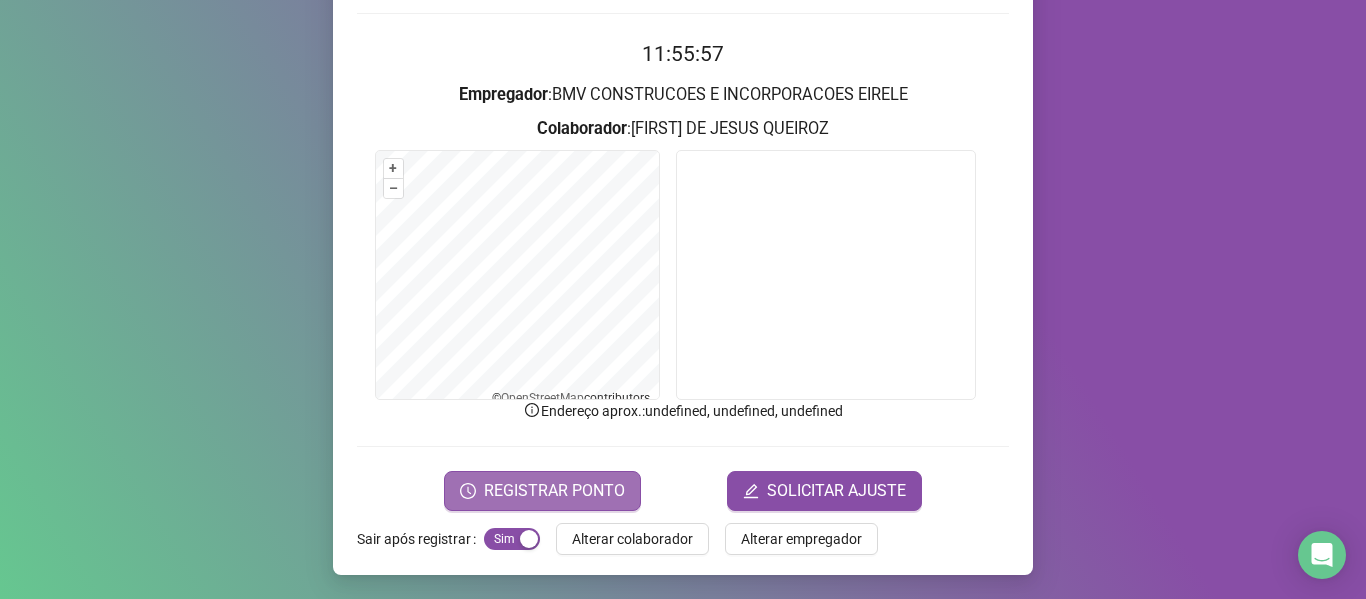 click on "REGISTRAR PONTO" at bounding box center [542, 491] 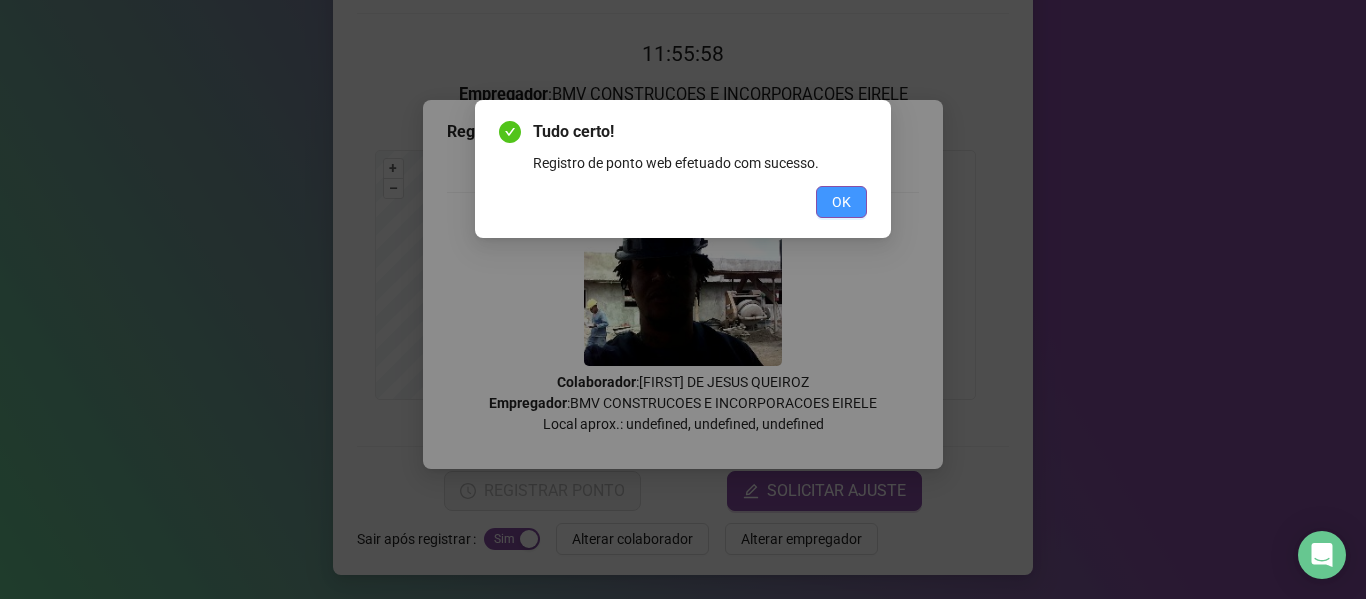 click on "OK" at bounding box center [841, 202] 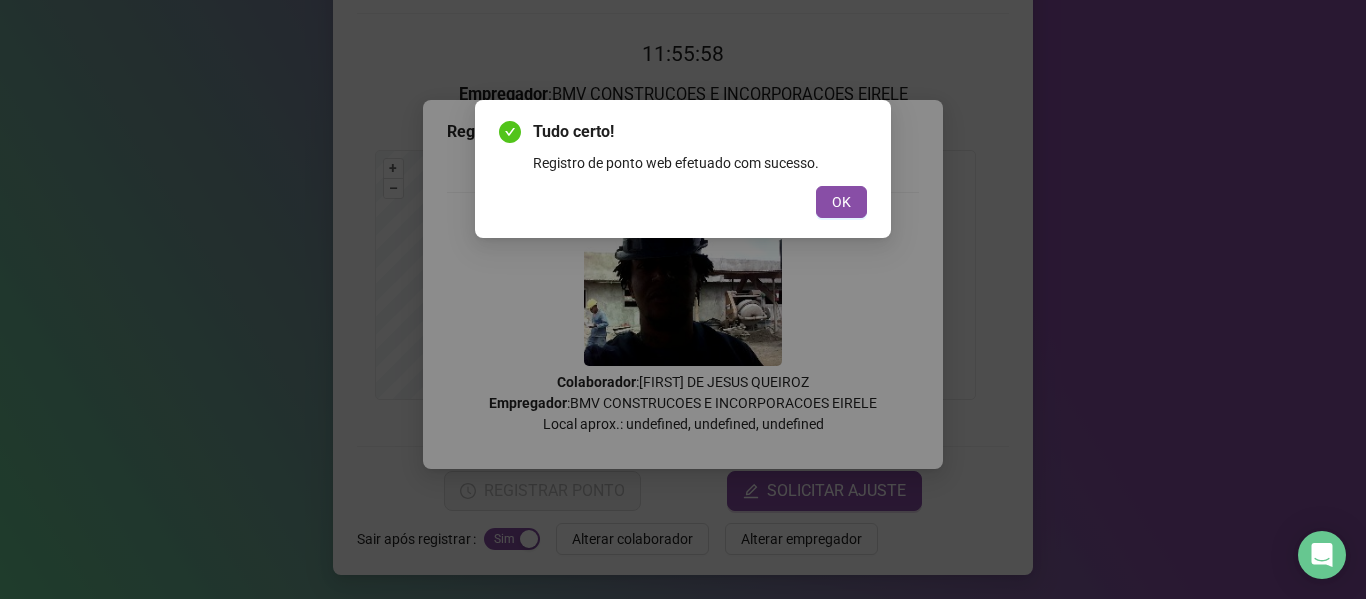 scroll, scrollTop: 0, scrollLeft: 0, axis: both 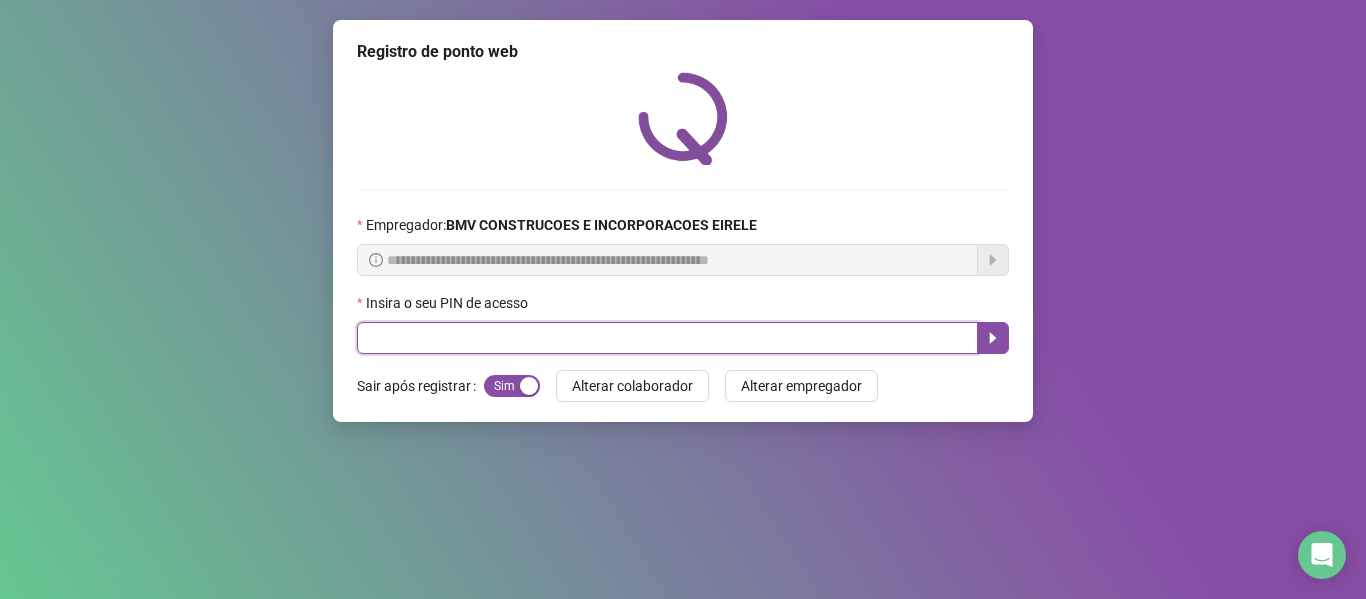 click at bounding box center [667, 338] 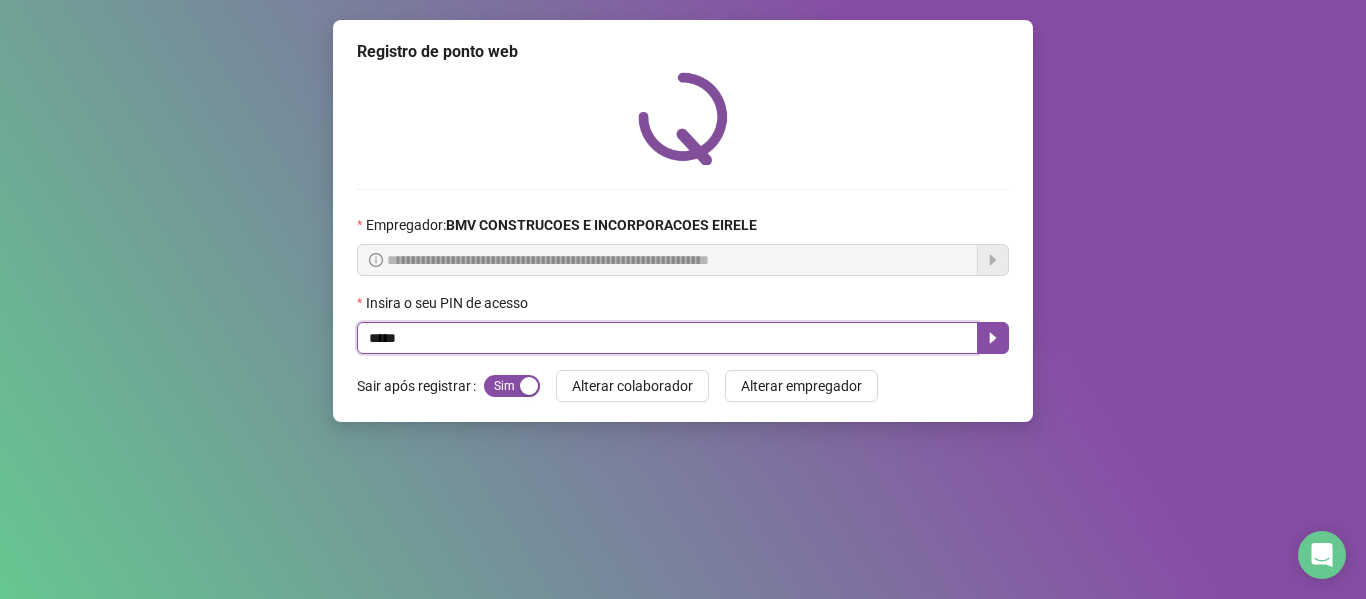 type on "*****" 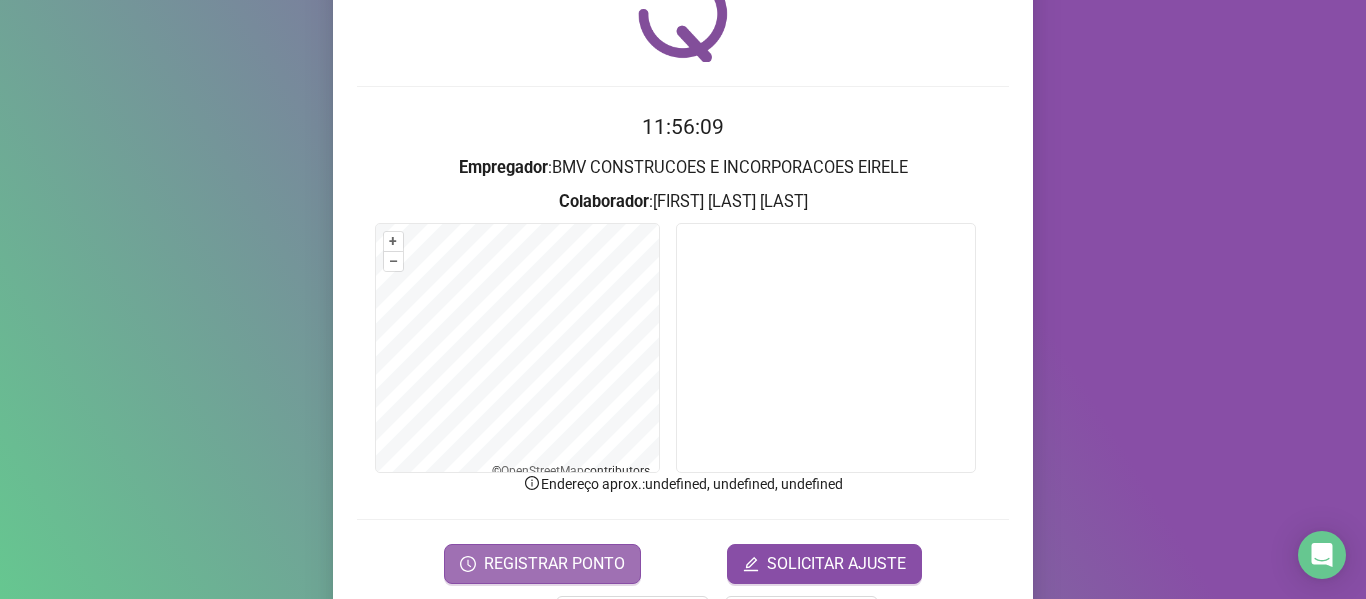 scroll, scrollTop: 176, scrollLeft: 0, axis: vertical 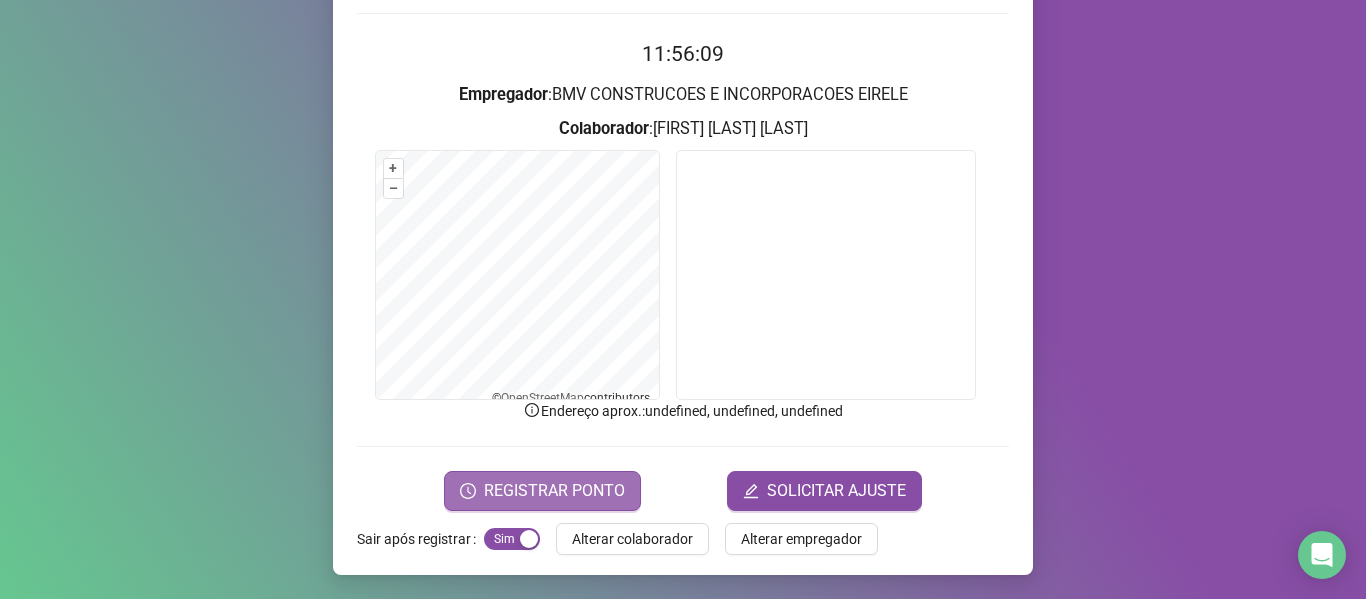 click on "REGISTRAR PONTO" at bounding box center (542, 491) 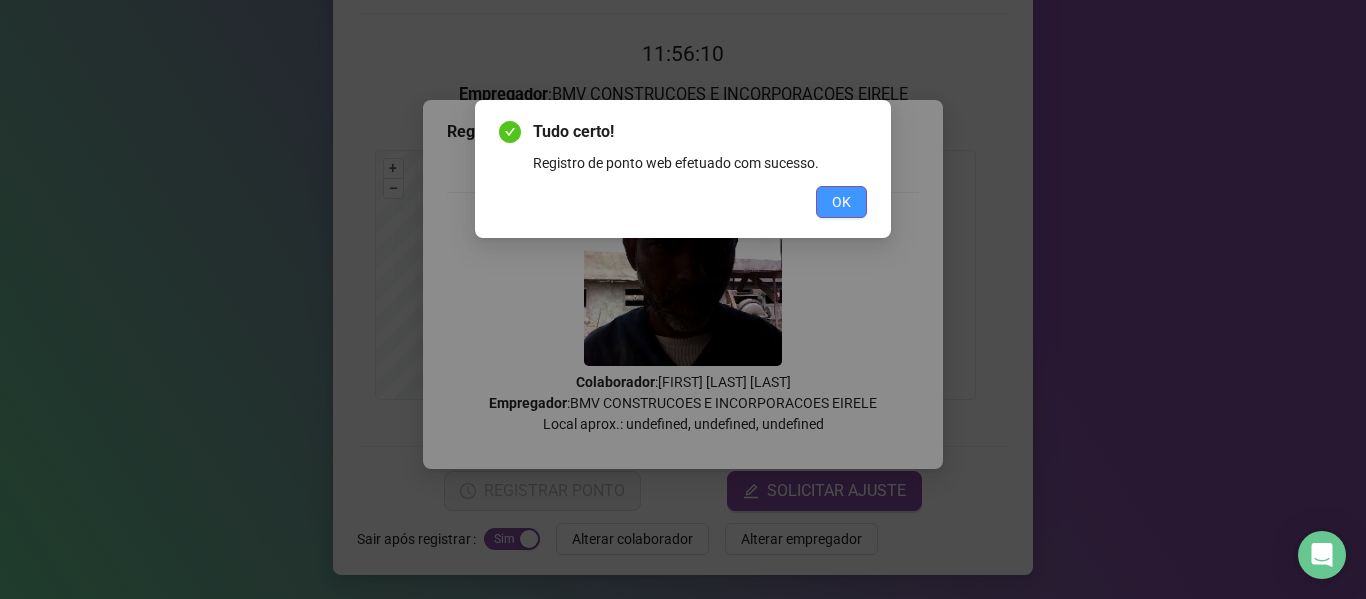 click on "OK" at bounding box center [841, 202] 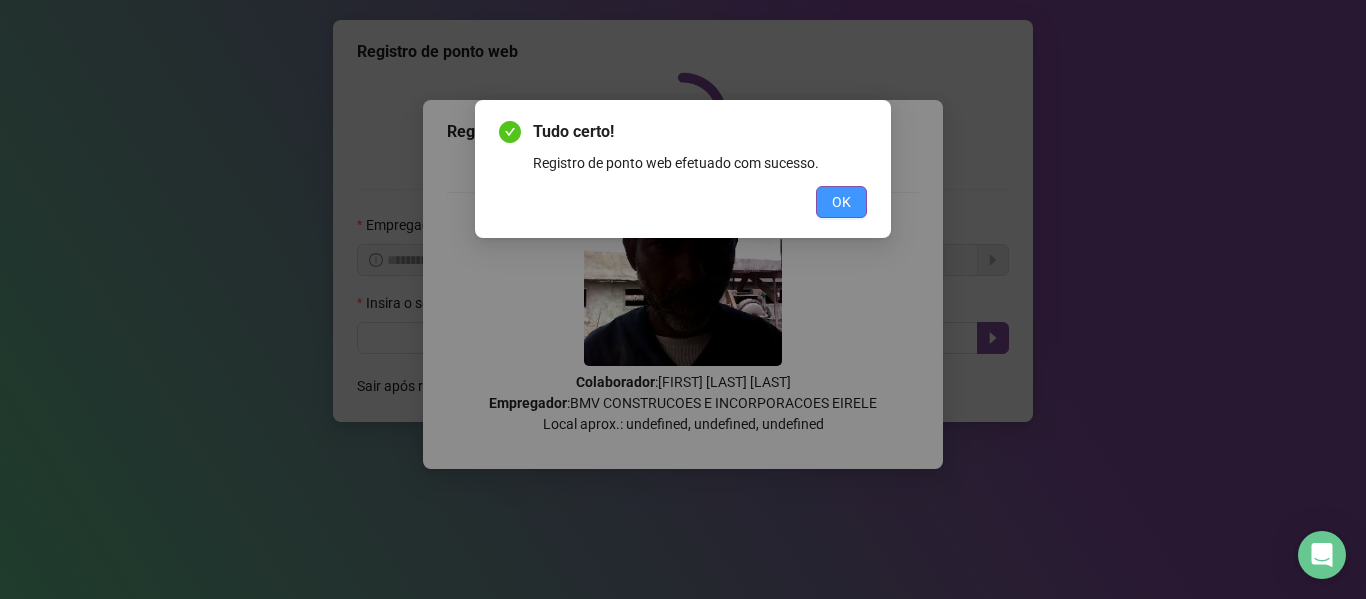 scroll, scrollTop: 0, scrollLeft: 0, axis: both 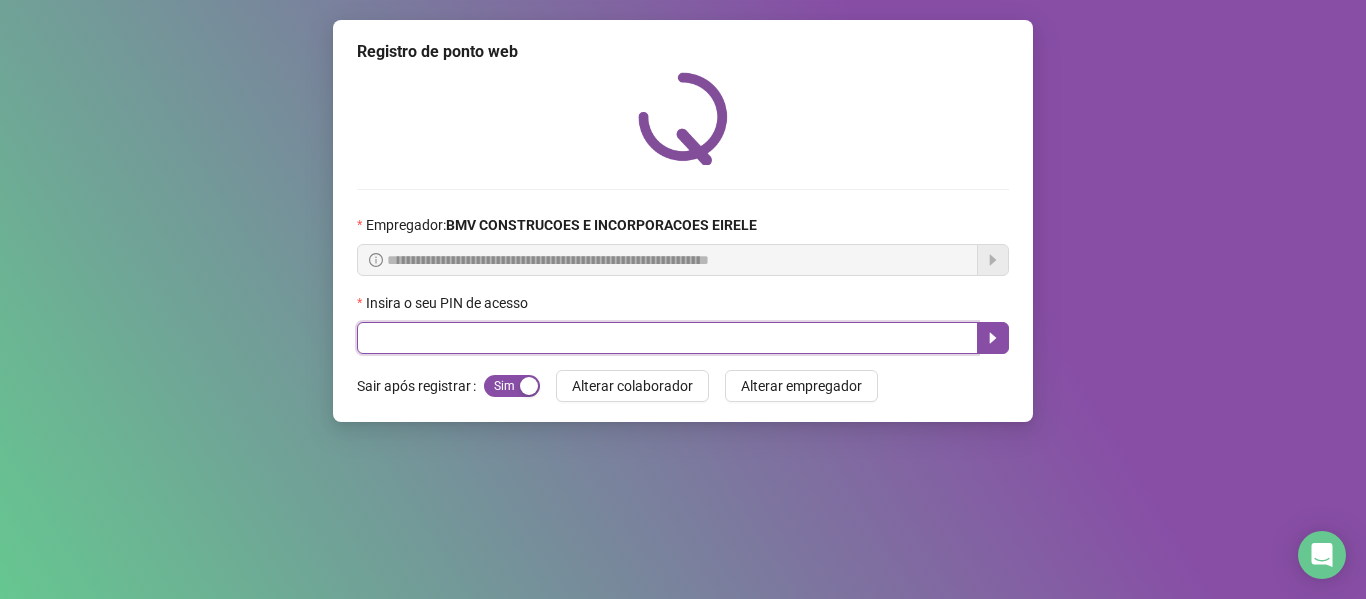click at bounding box center (667, 338) 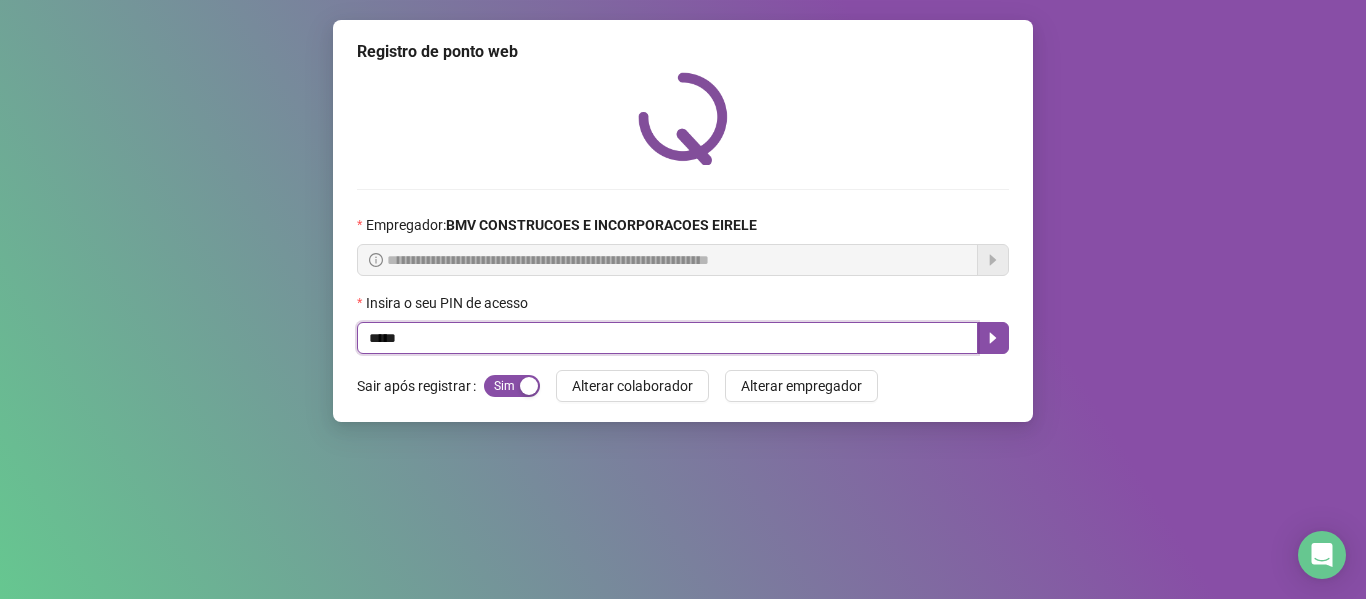 type on "*****" 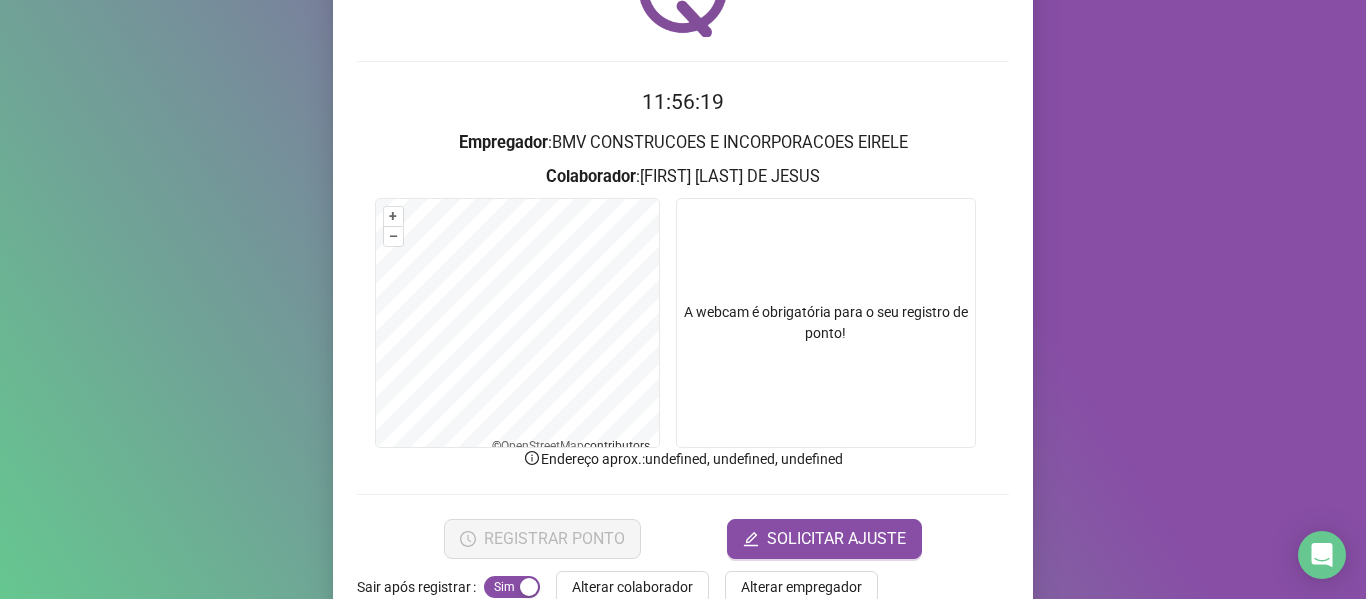 scroll, scrollTop: 176, scrollLeft: 0, axis: vertical 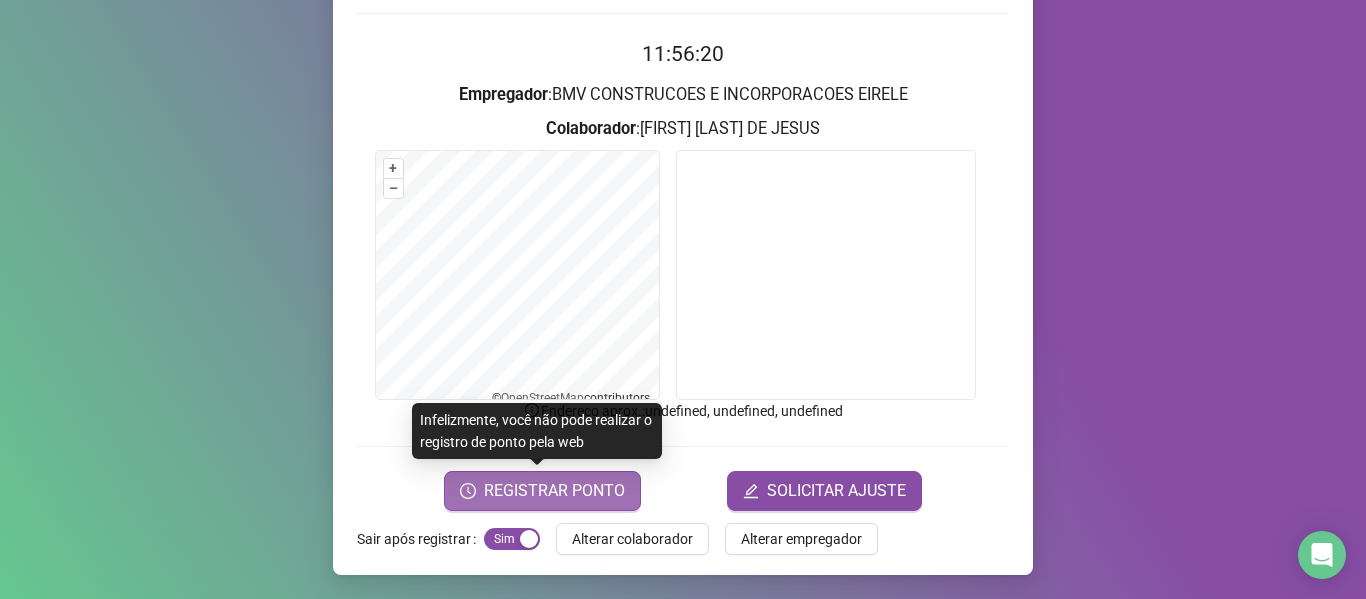 click on "REGISTRAR PONTO" at bounding box center [554, 491] 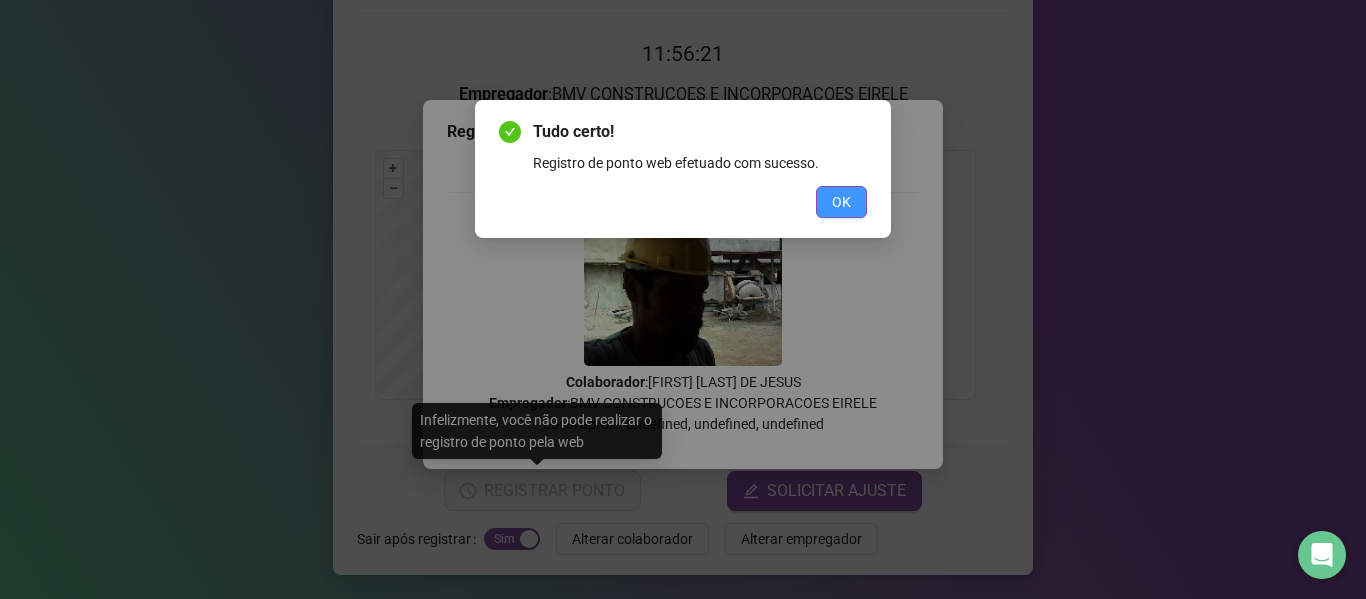 click on "OK" at bounding box center [841, 202] 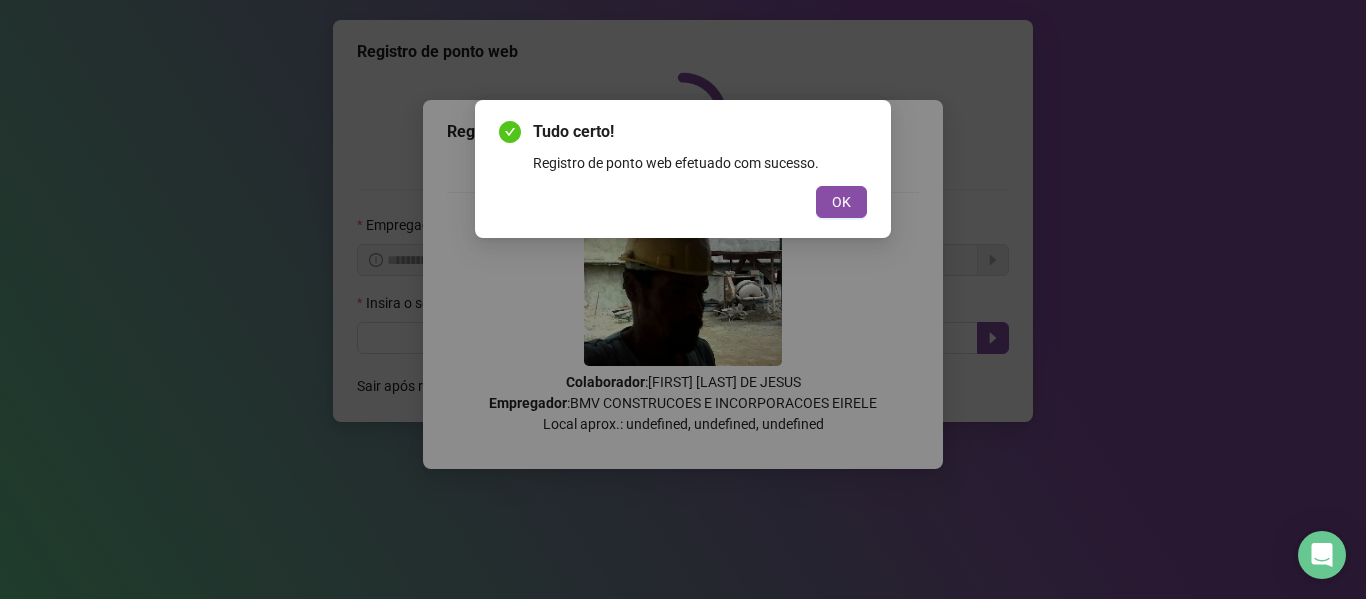 scroll, scrollTop: 0, scrollLeft: 0, axis: both 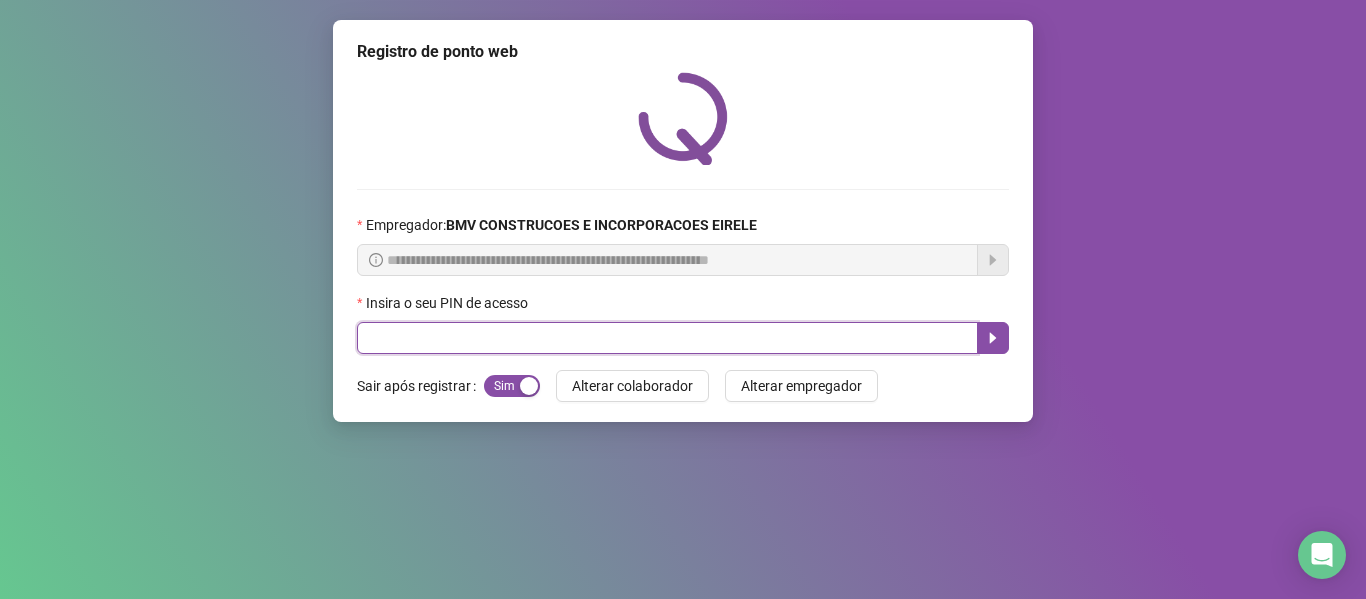 click at bounding box center [667, 338] 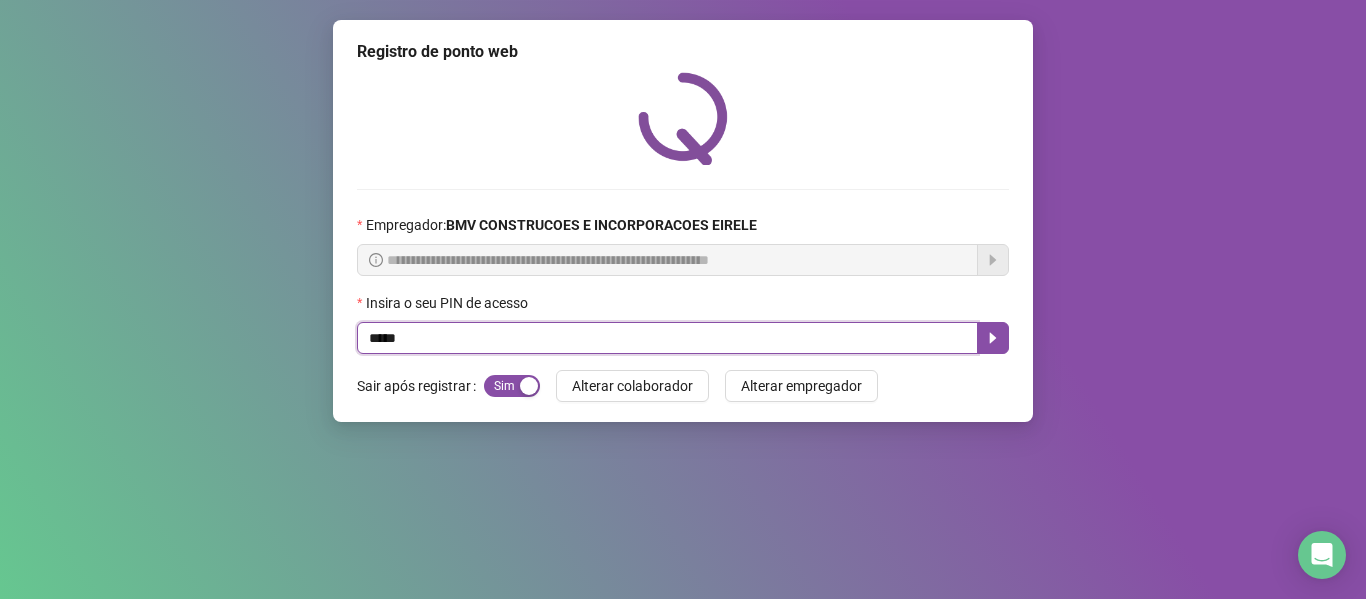 type on "*****" 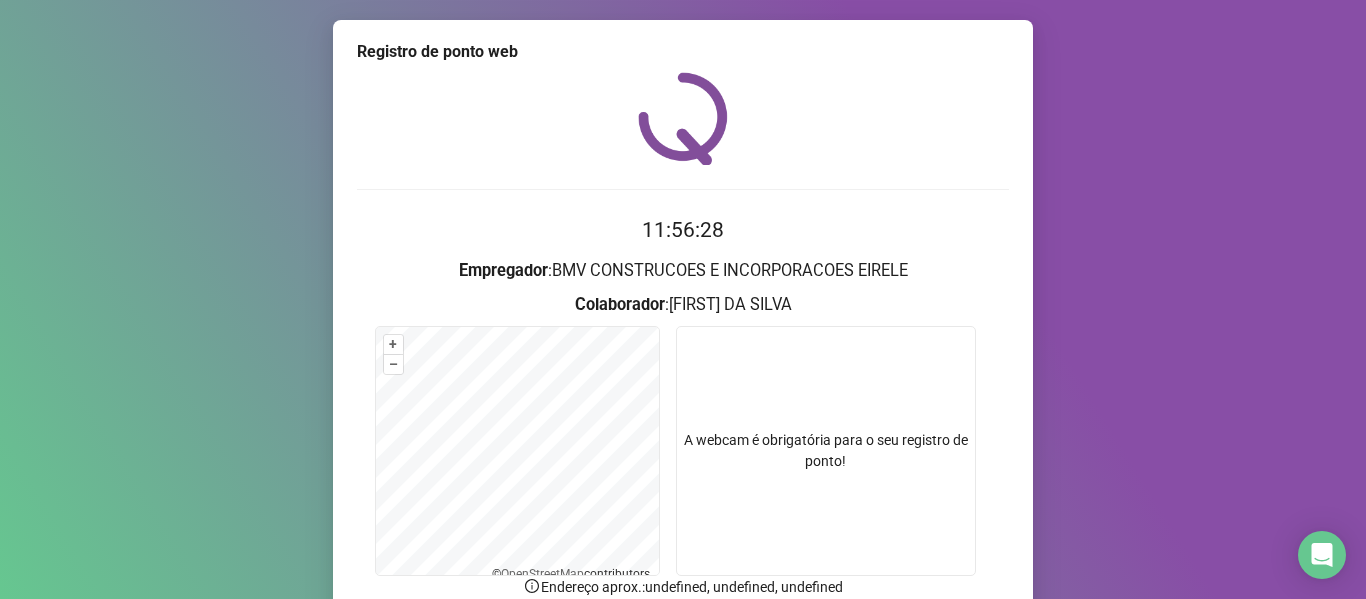 scroll, scrollTop: 176, scrollLeft: 0, axis: vertical 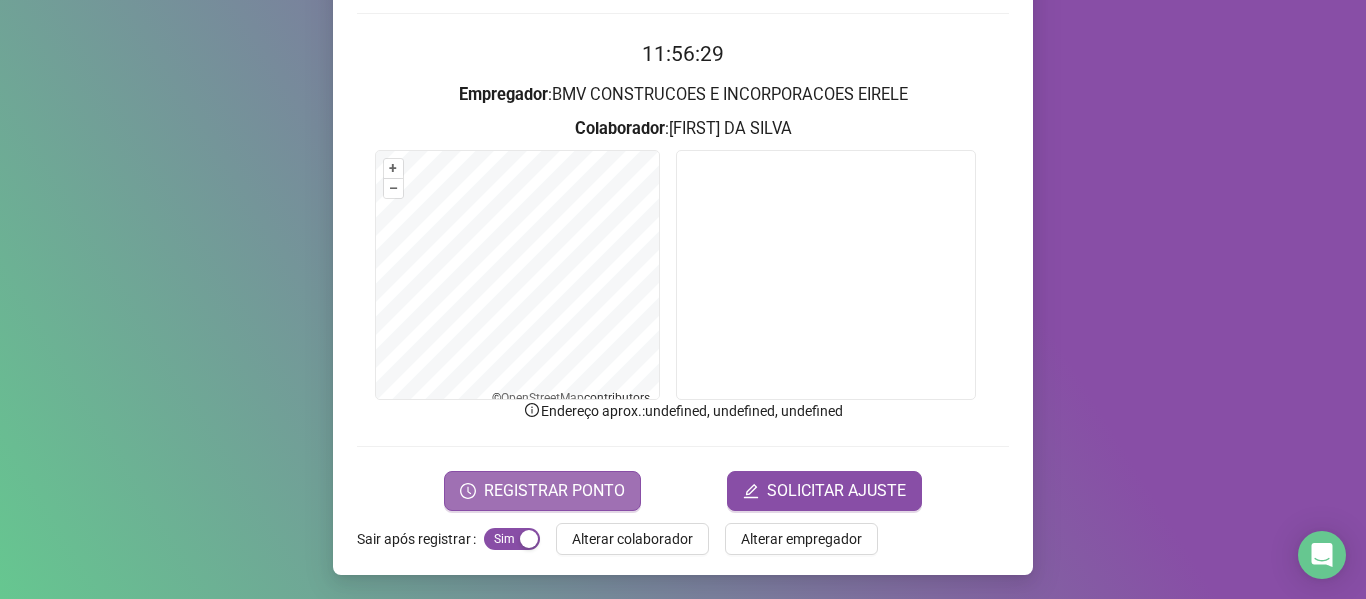 click on "REGISTRAR PONTO" at bounding box center [542, 491] 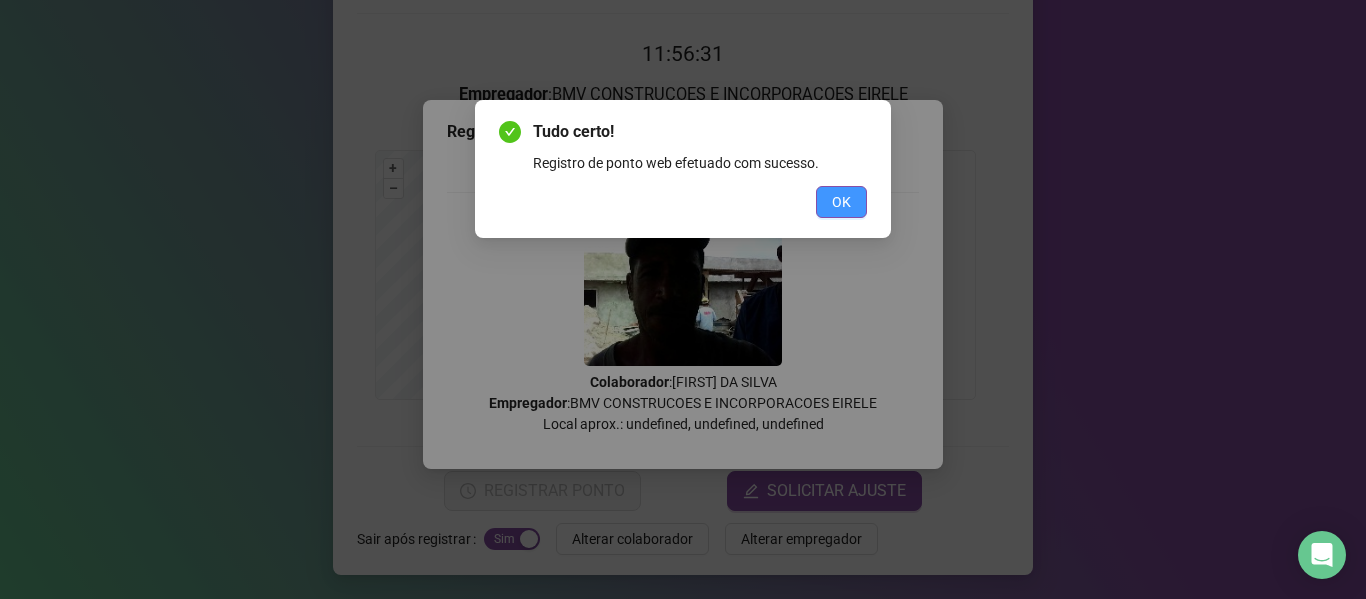 click on "OK" at bounding box center [841, 202] 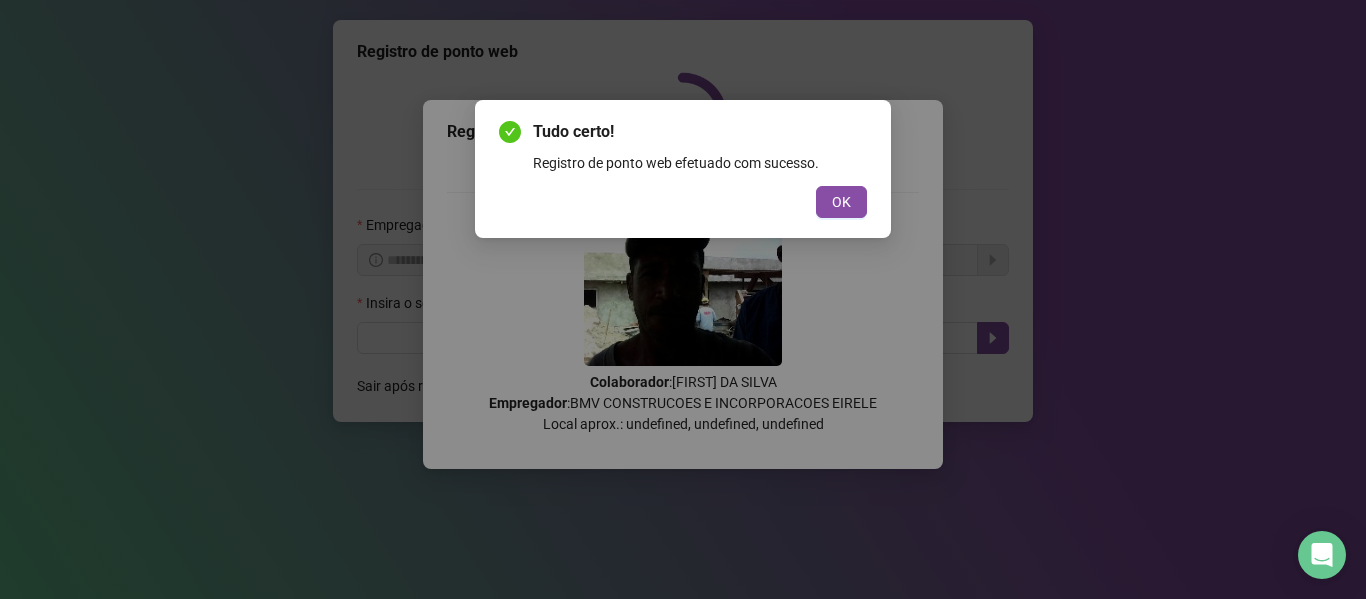 scroll, scrollTop: 0, scrollLeft: 0, axis: both 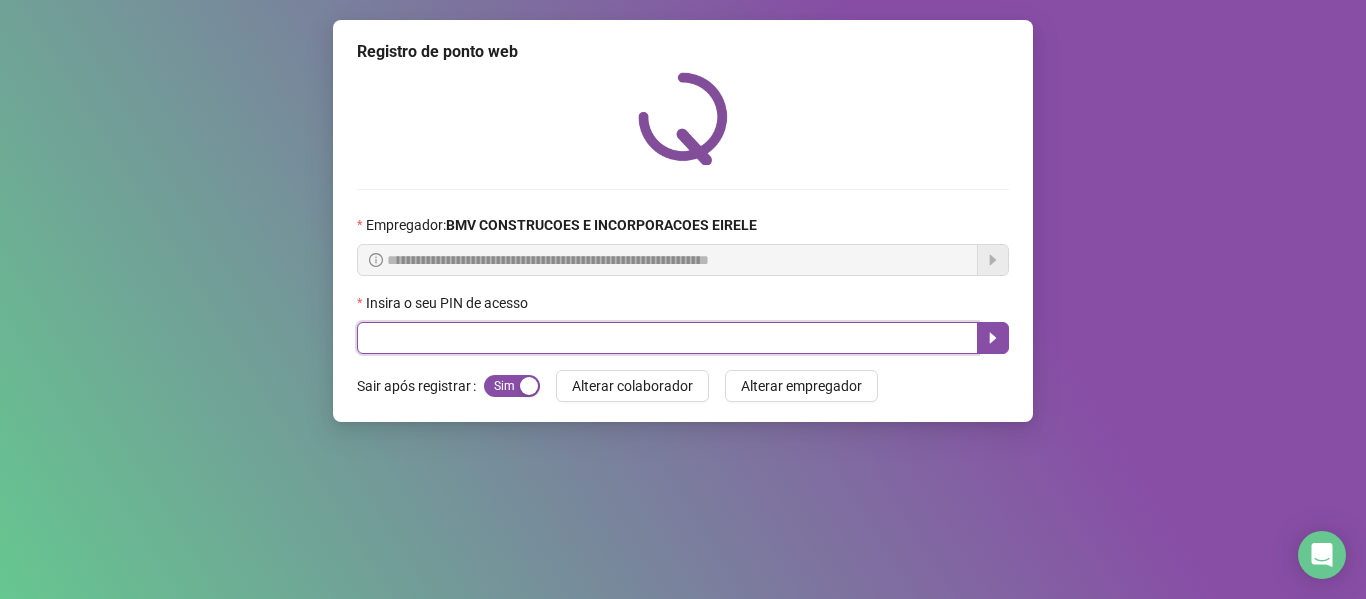 click at bounding box center [667, 338] 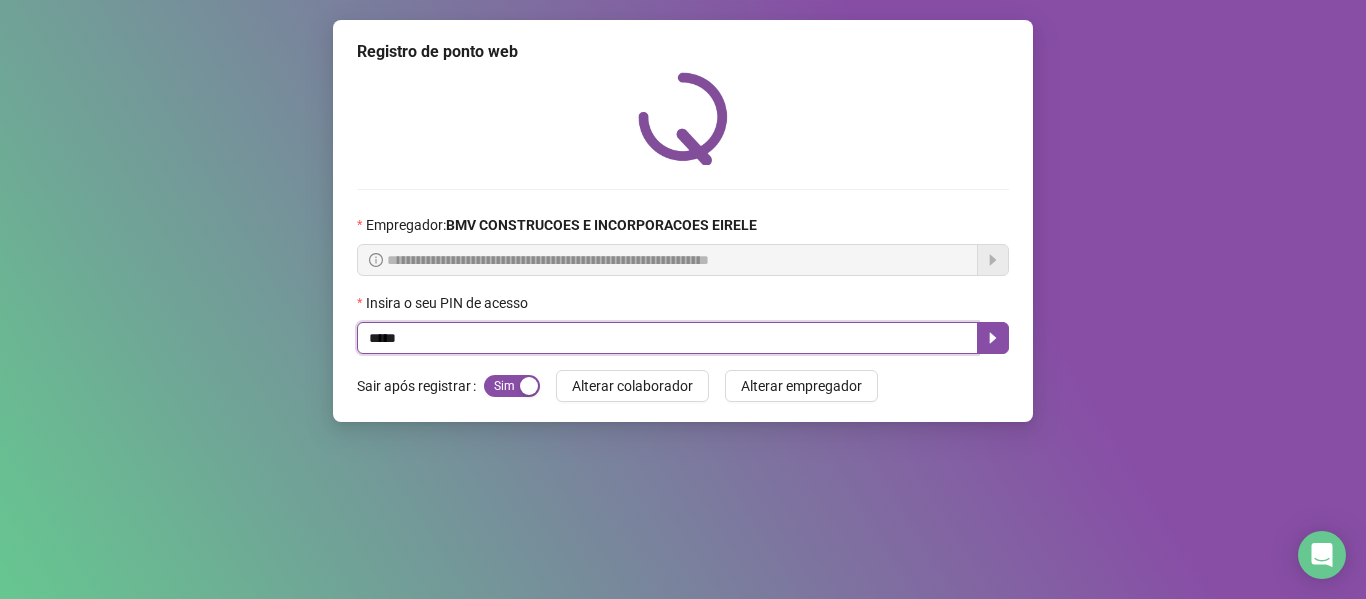 type on "*****" 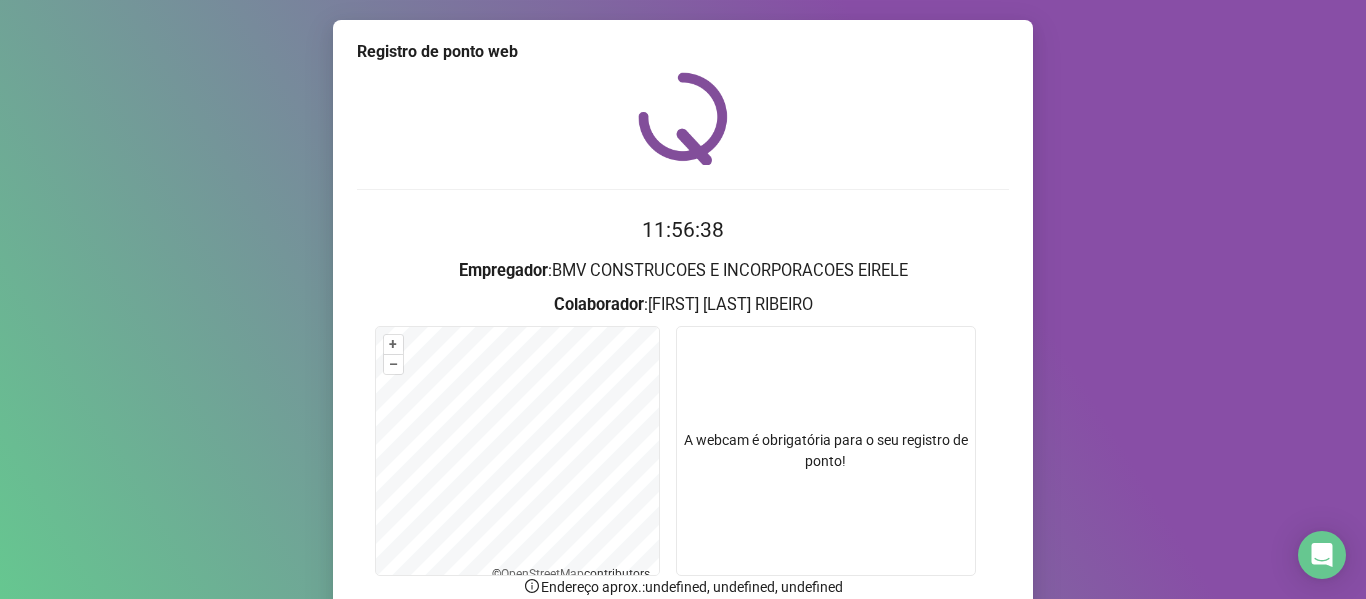 scroll, scrollTop: 176, scrollLeft: 0, axis: vertical 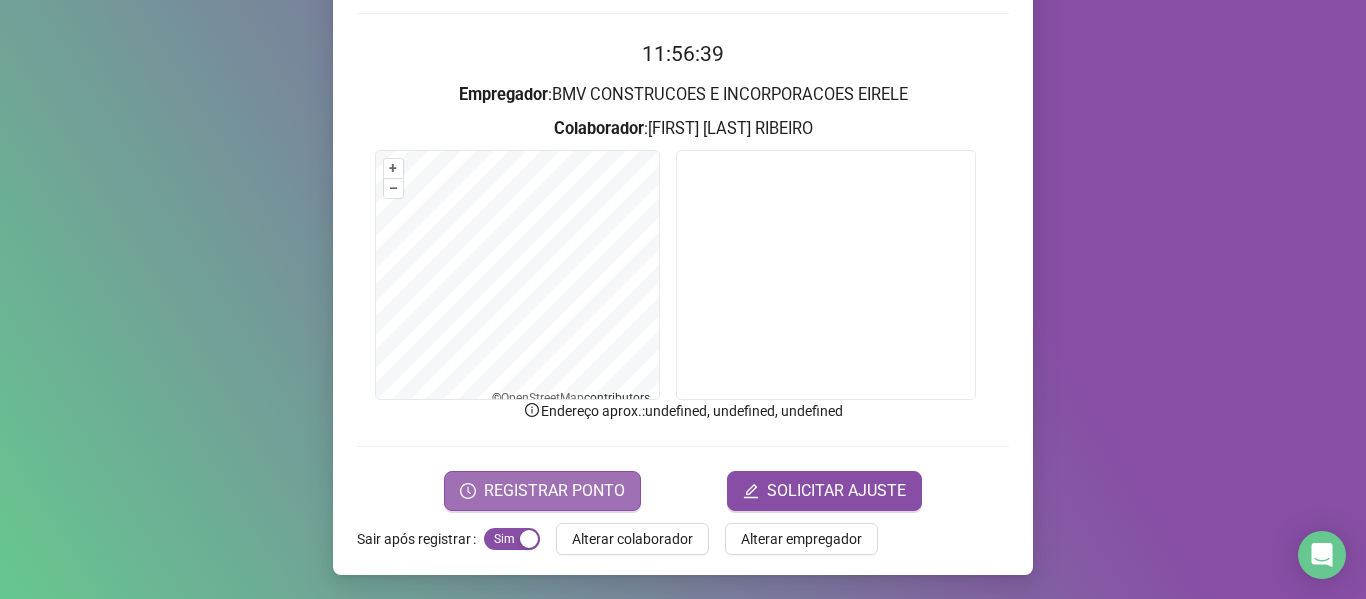 click on "REGISTRAR PONTO" at bounding box center (542, 491) 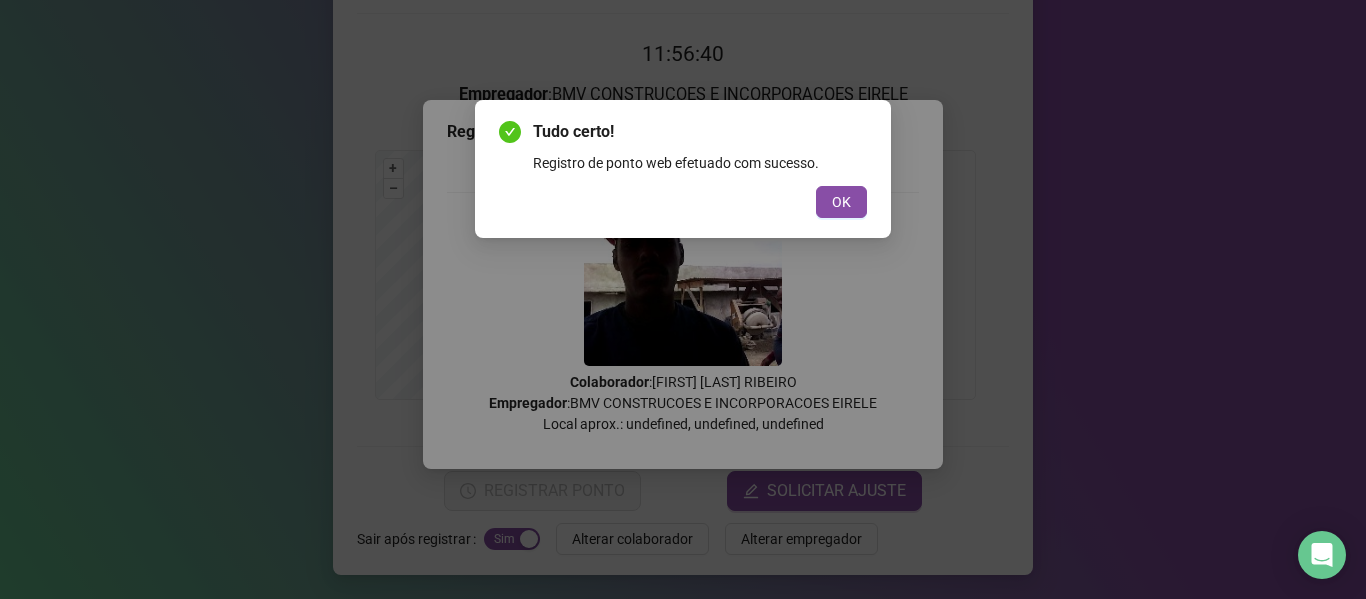click on "OK" at bounding box center (683, 202) 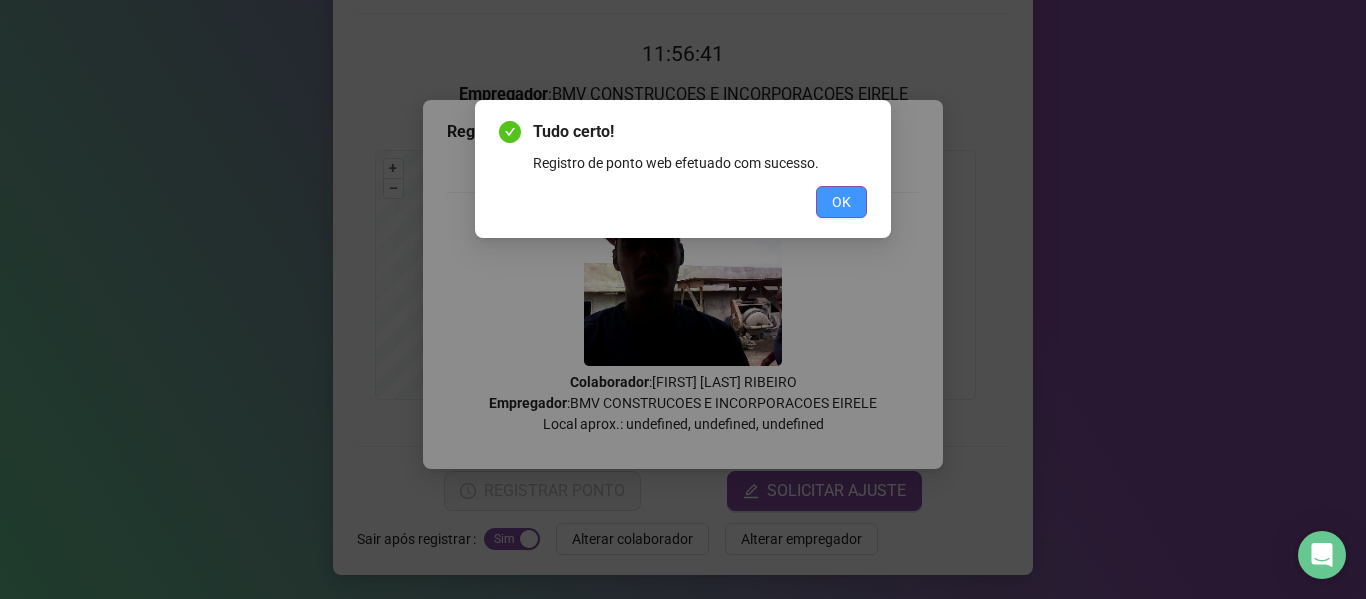 click on "OK" at bounding box center [841, 202] 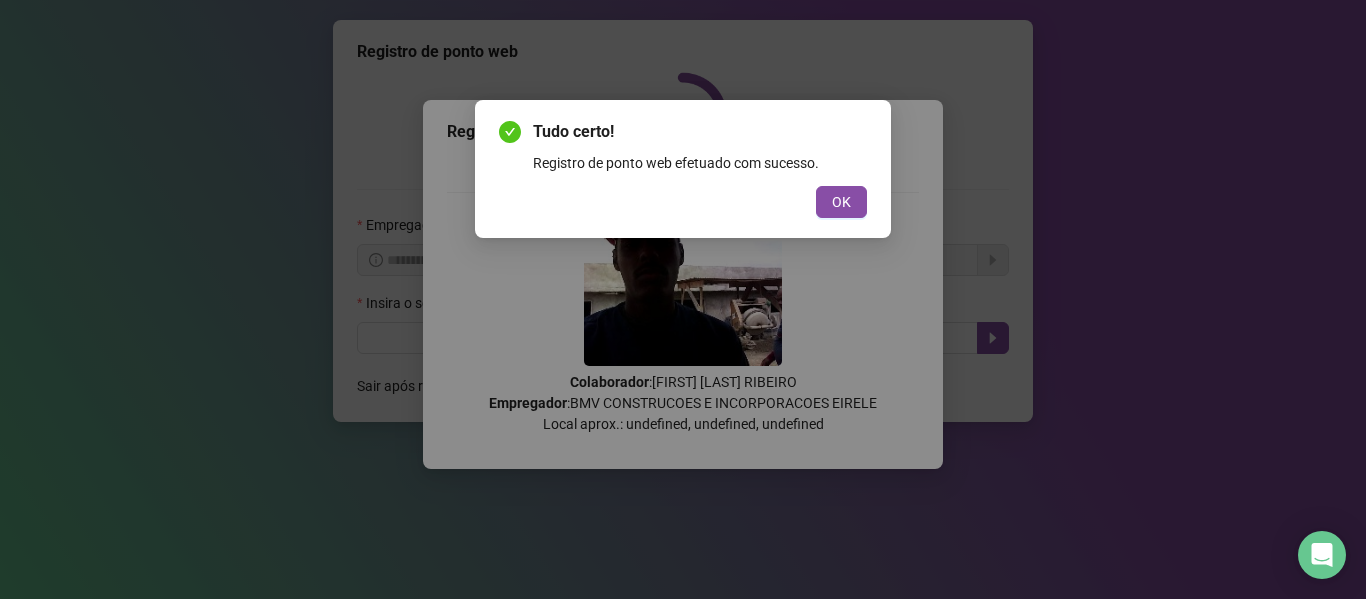 scroll, scrollTop: 0, scrollLeft: 0, axis: both 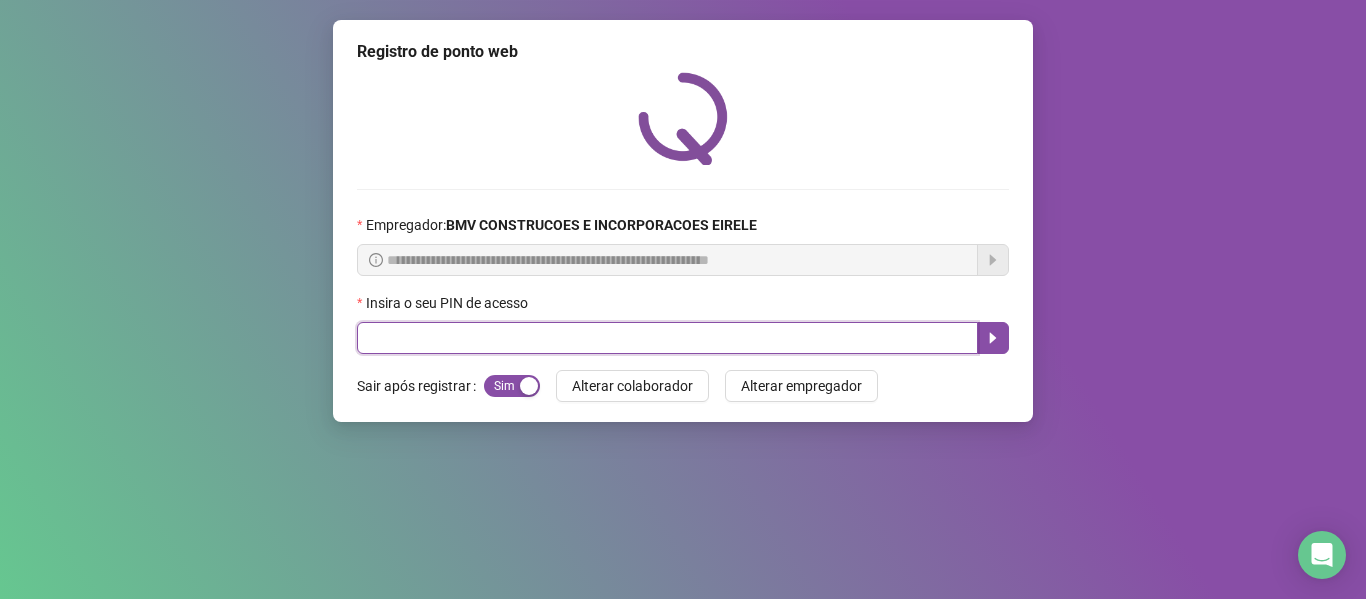 click at bounding box center (667, 338) 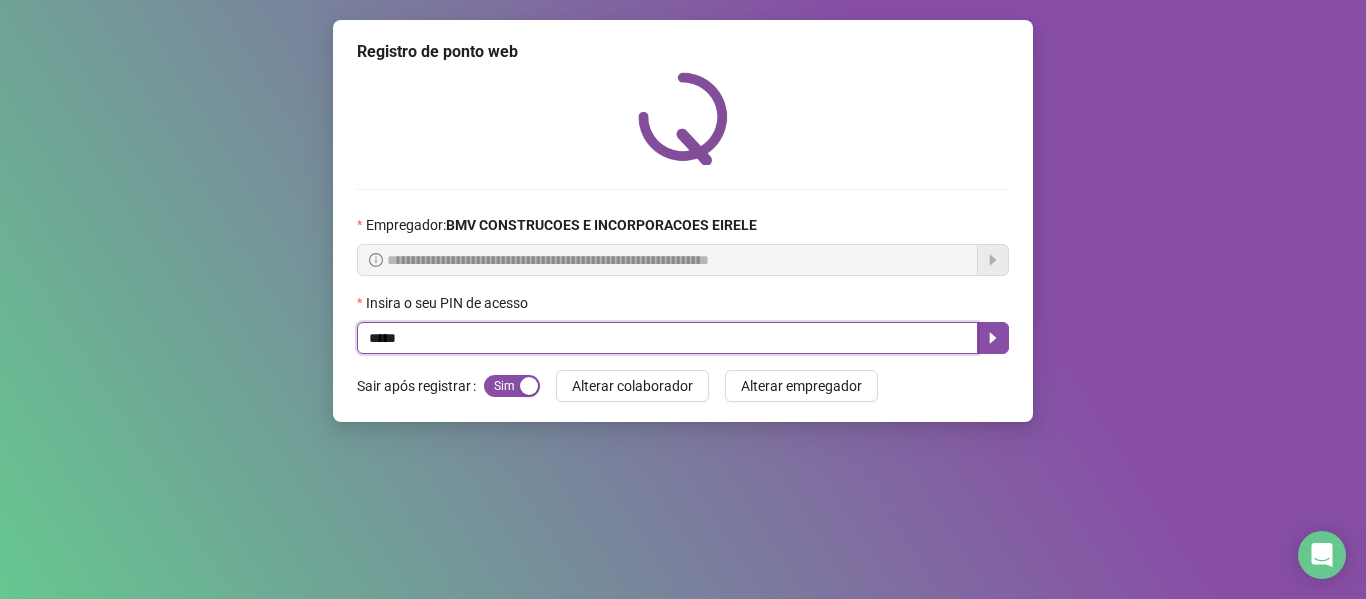 type on "*****" 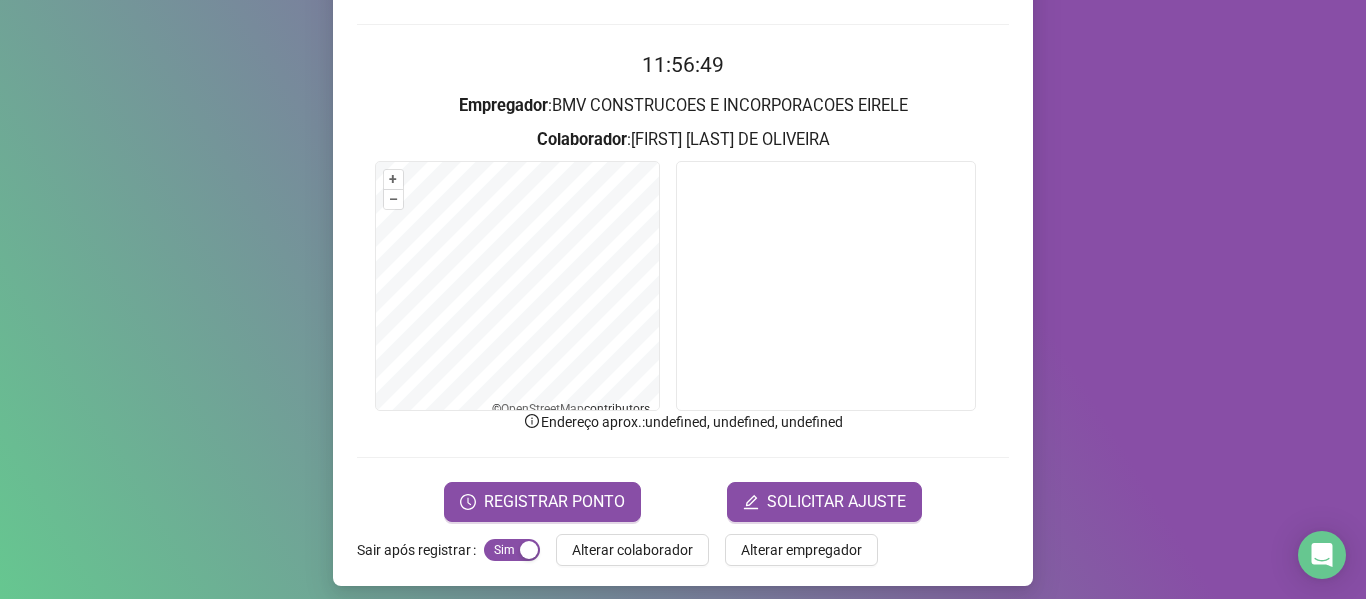 scroll, scrollTop: 176, scrollLeft: 0, axis: vertical 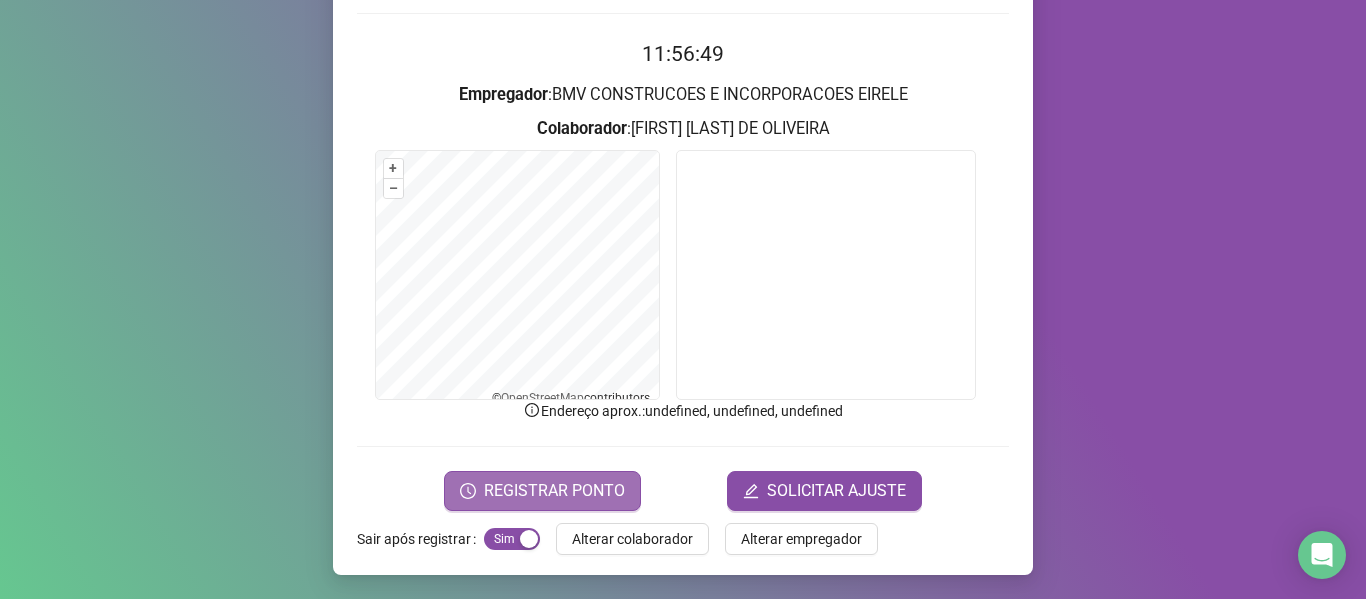 click on "REGISTRAR PONTO" at bounding box center [554, 491] 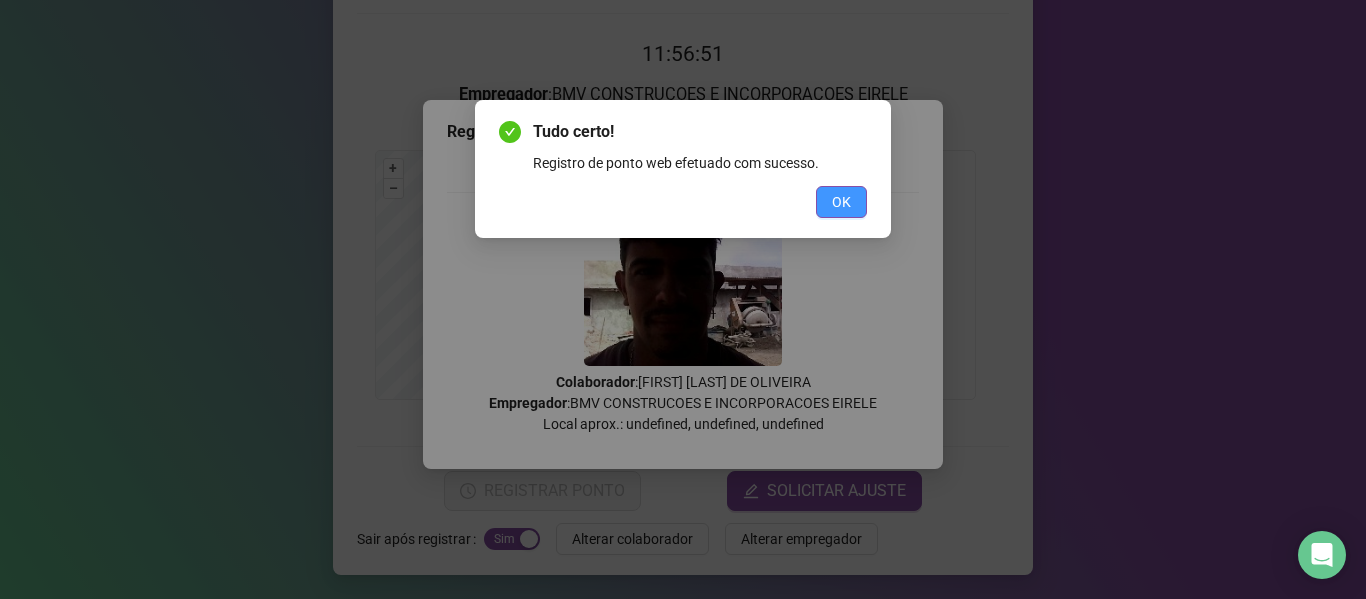 click on "OK" at bounding box center [841, 202] 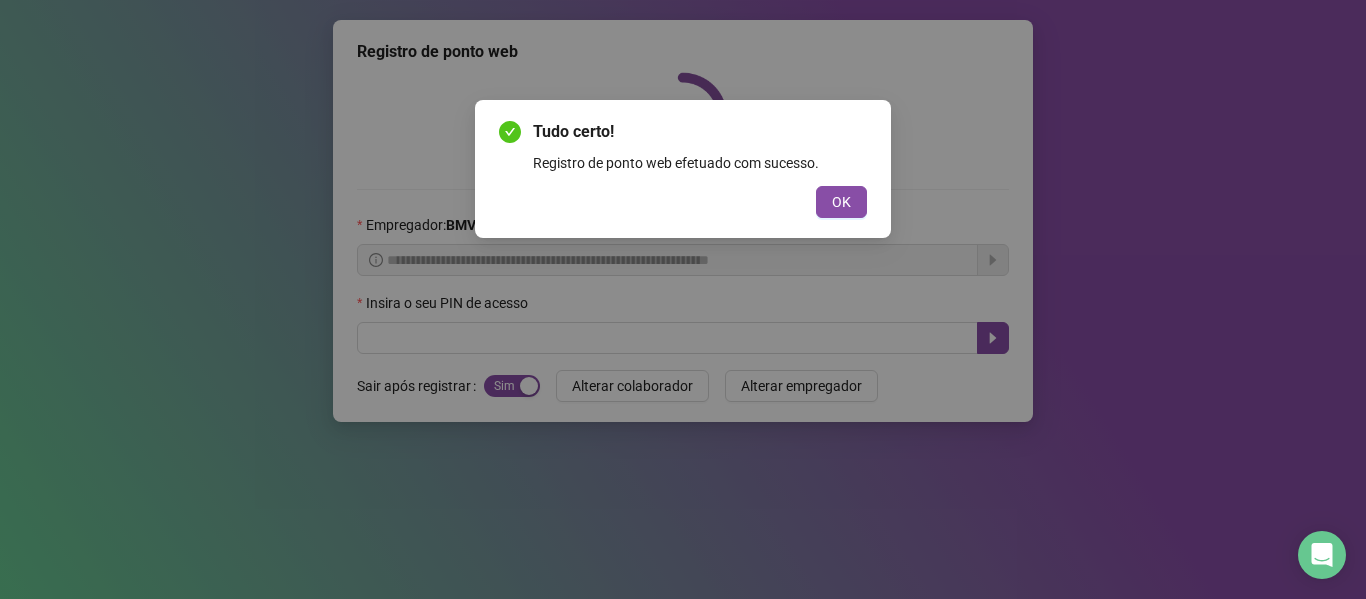 scroll, scrollTop: 0, scrollLeft: 0, axis: both 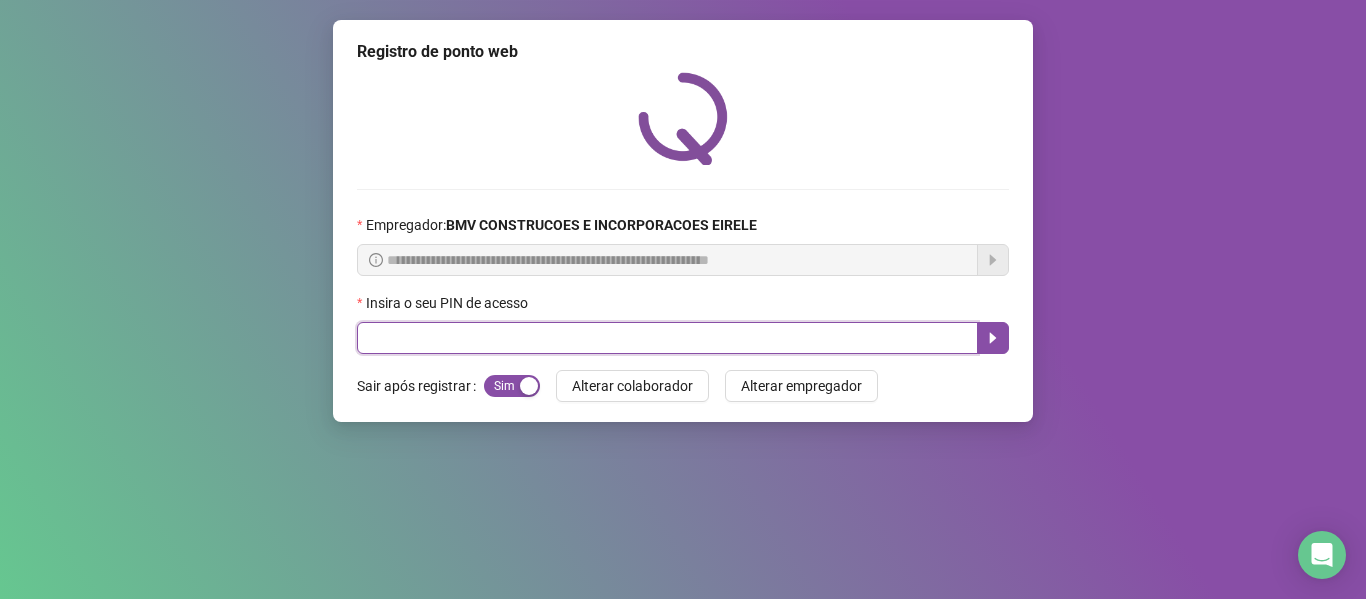 click at bounding box center [667, 338] 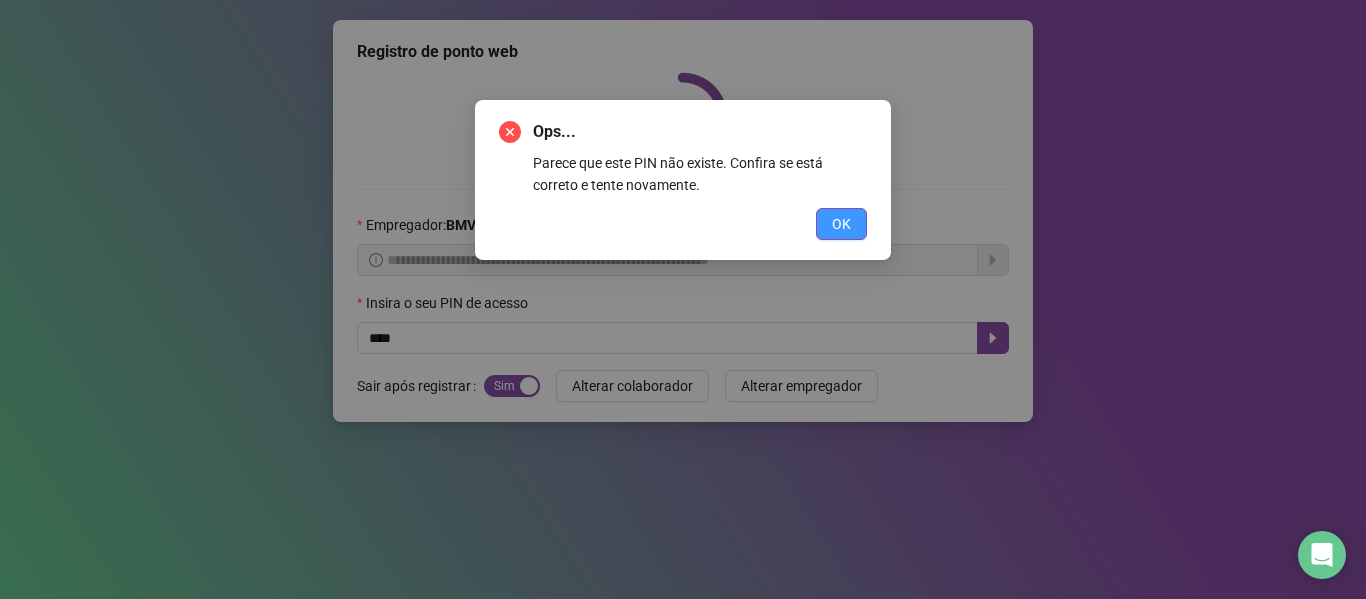 click on "OK" at bounding box center [841, 224] 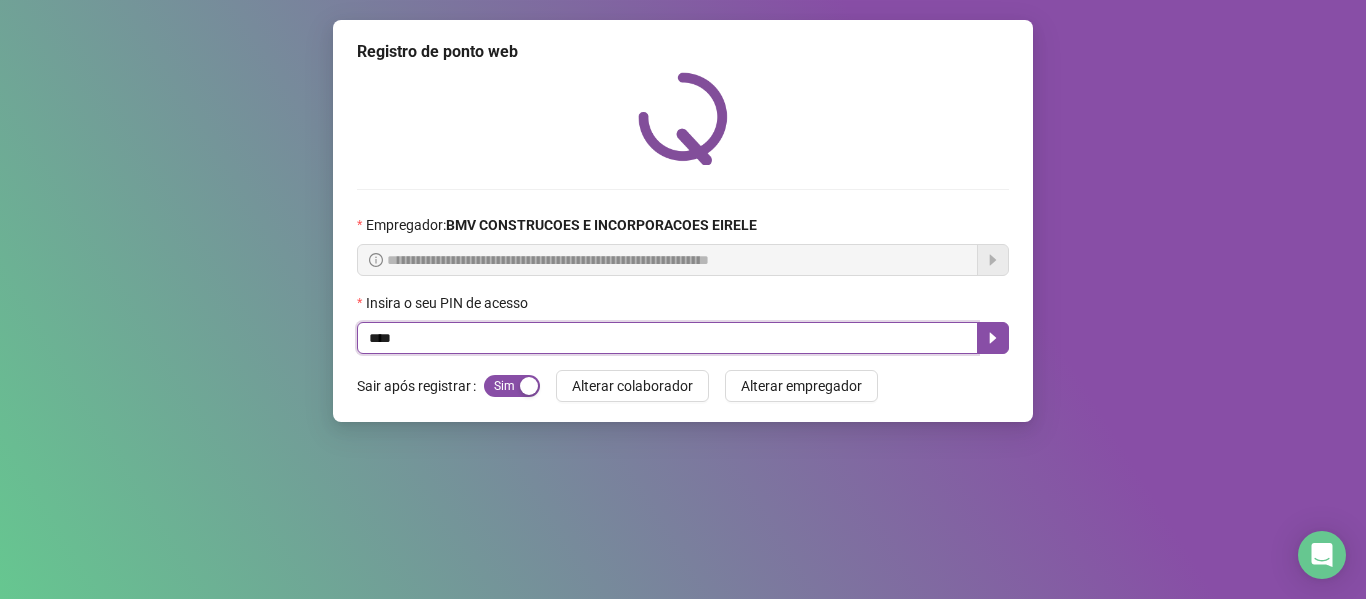 click on "****" at bounding box center (667, 338) 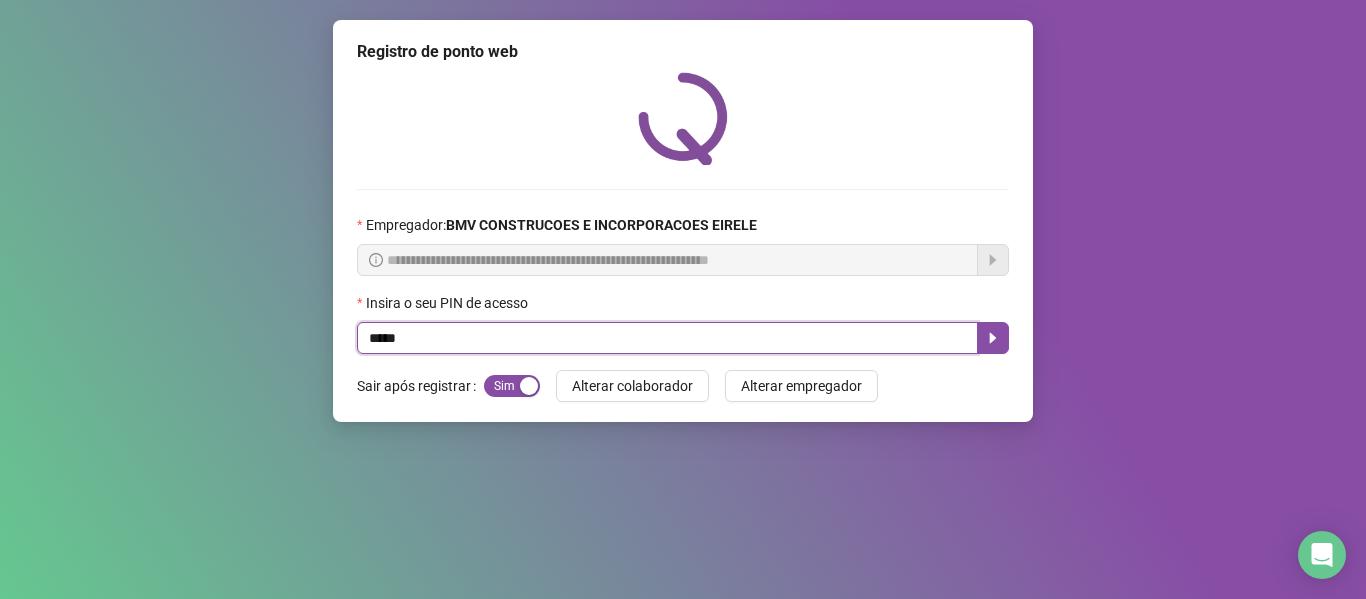 type on "*****" 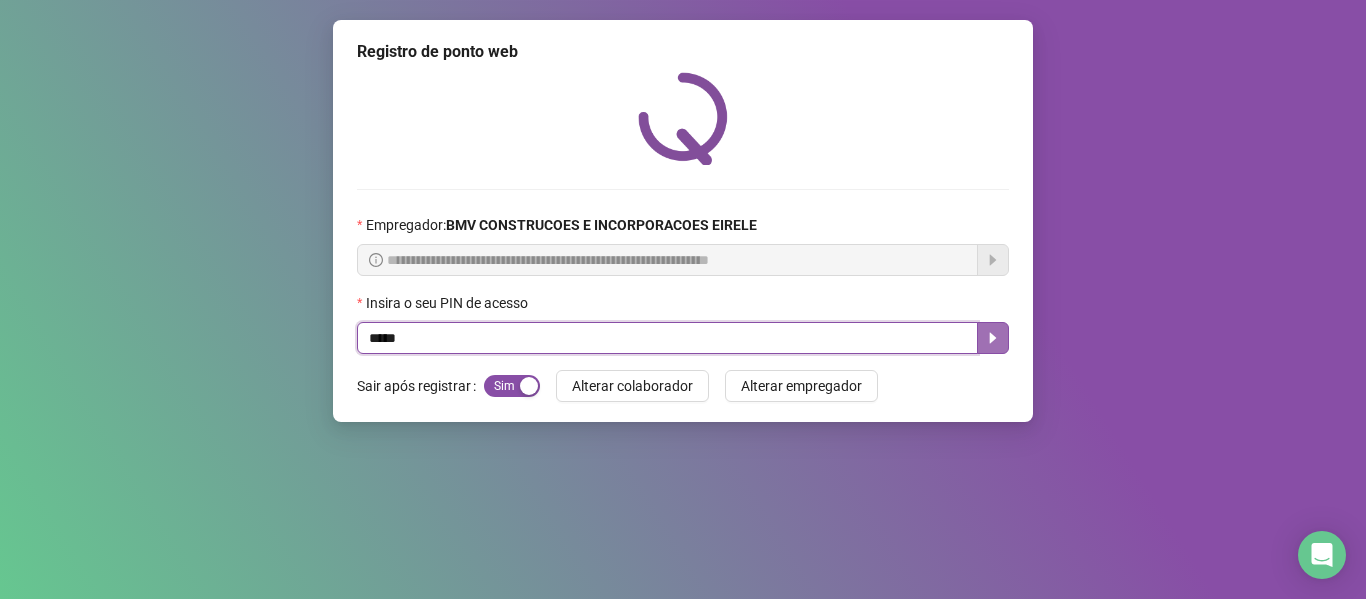click 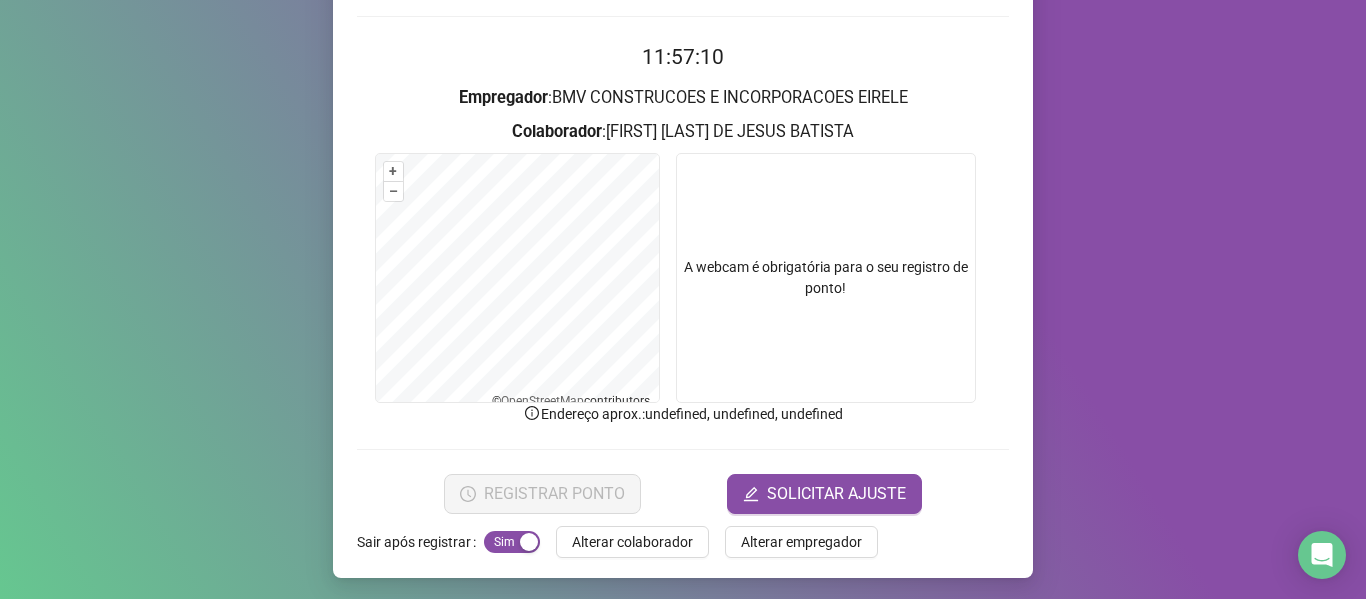 scroll, scrollTop: 176, scrollLeft: 0, axis: vertical 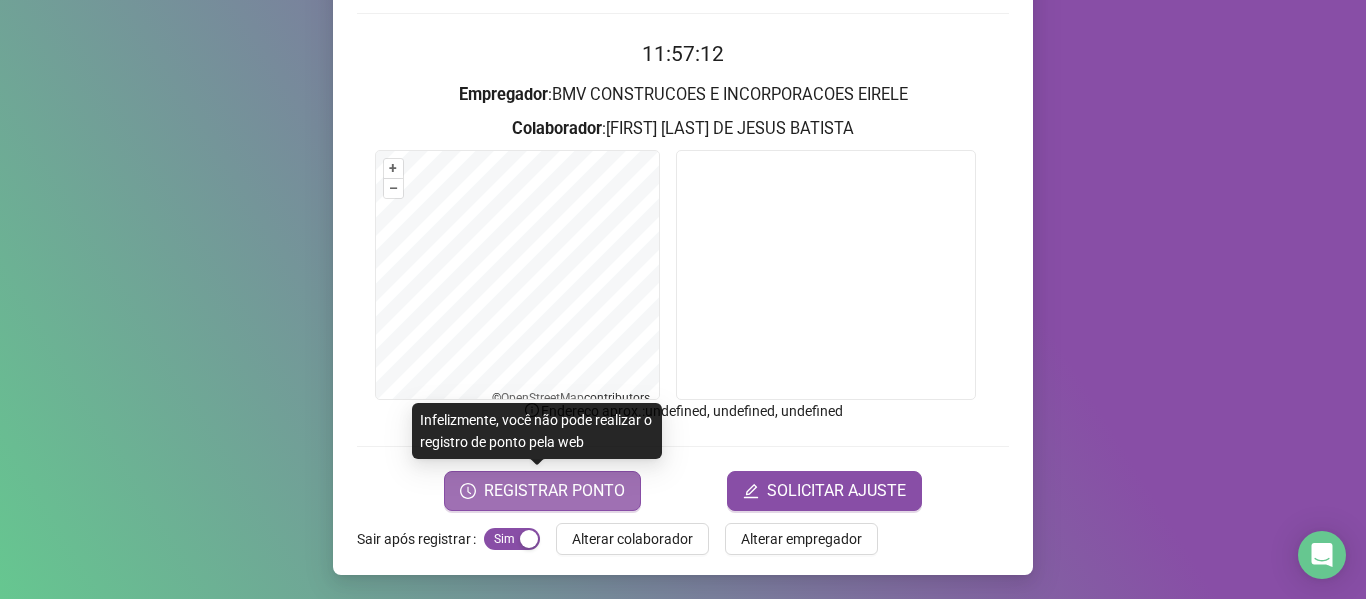 click on "REGISTRAR PONTO" at bounding box center (542, 491) 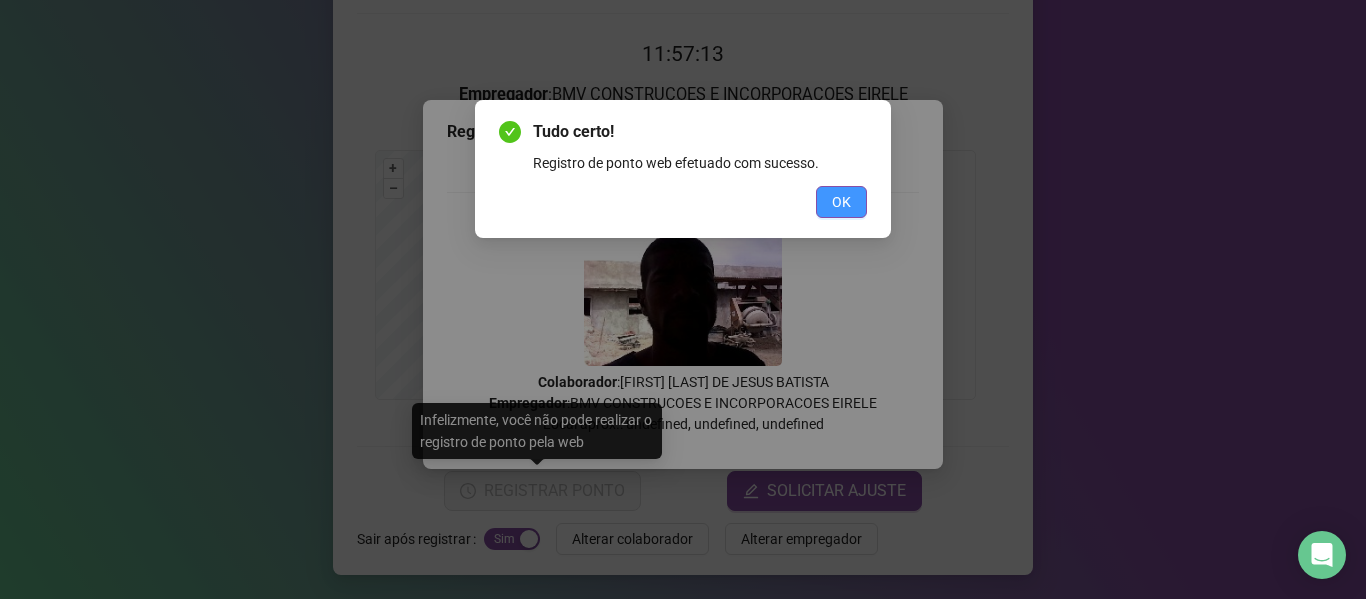 click on "OK" at bounding box center (841, 202) 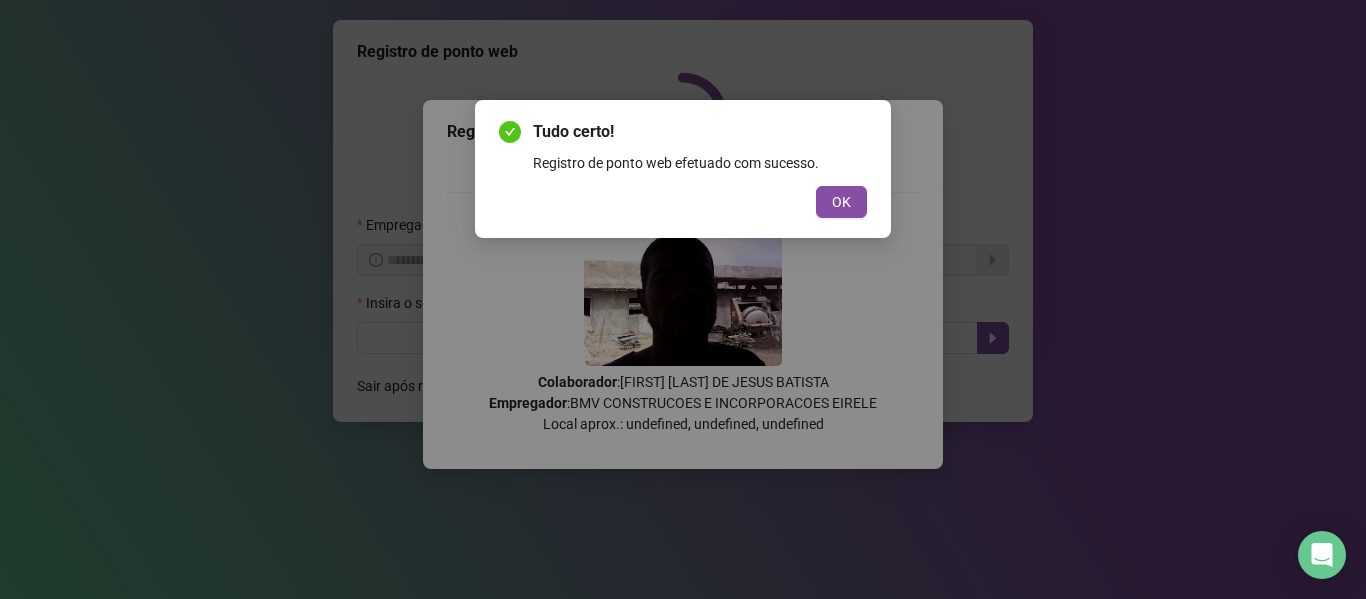 scroll, scrollTop: 0, scrollLeft: 0, axis: both 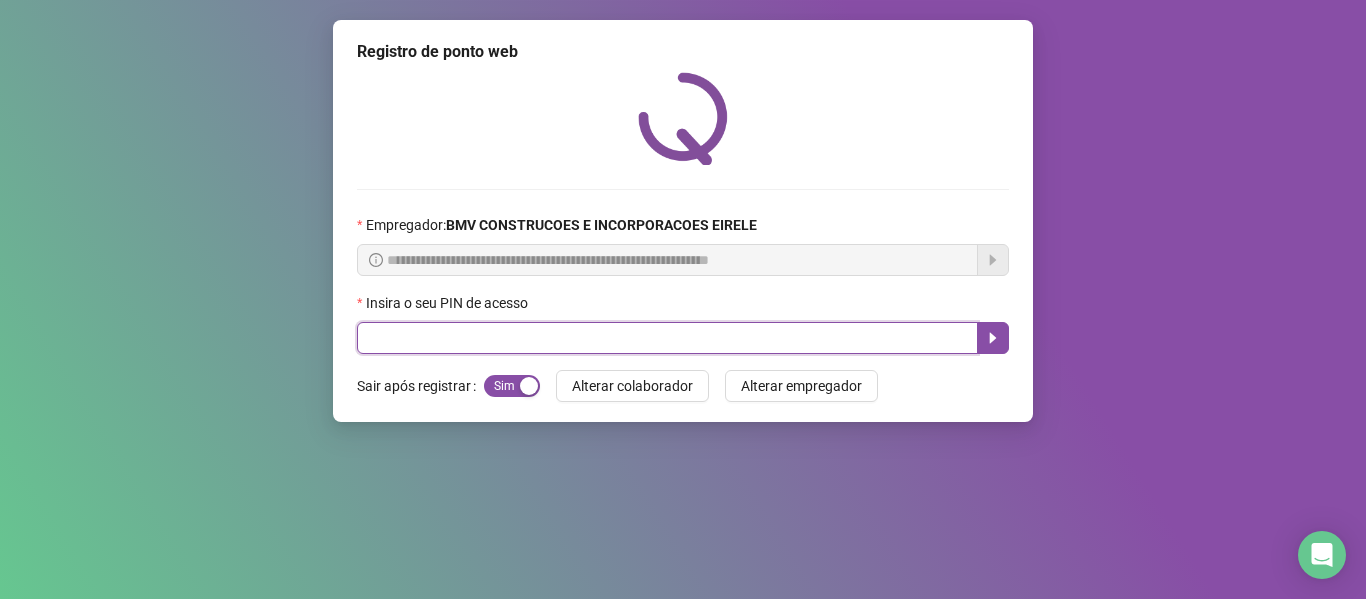click at bounding box center (667, 338) 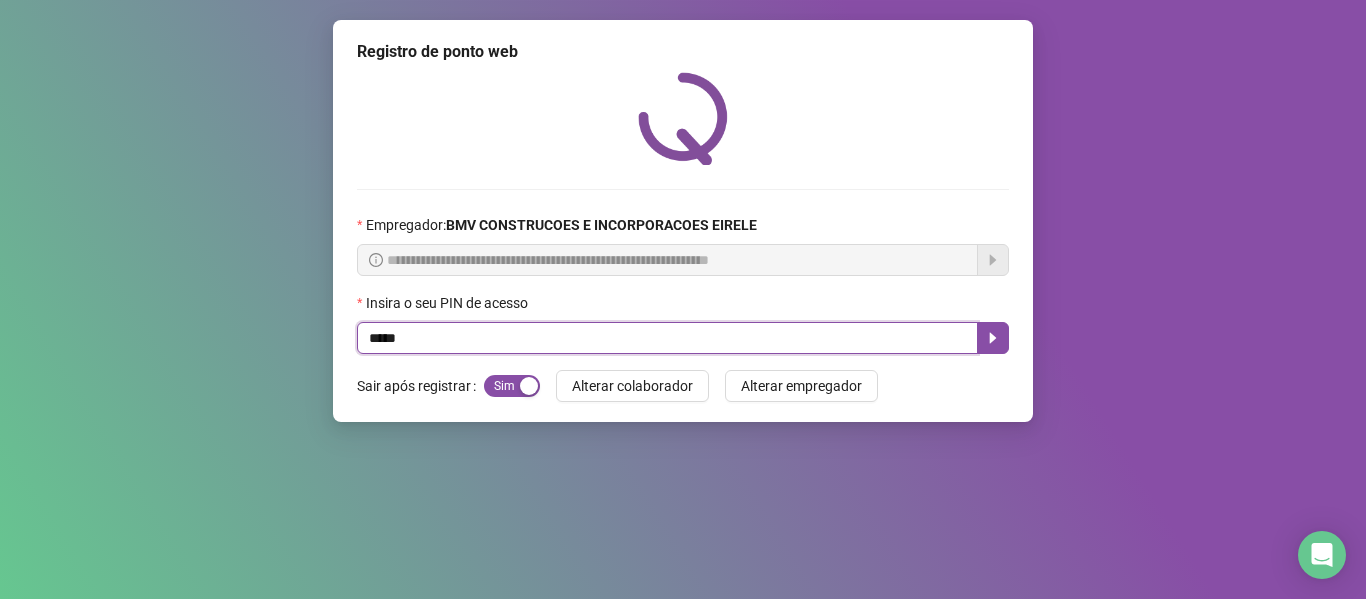 type on "*****" 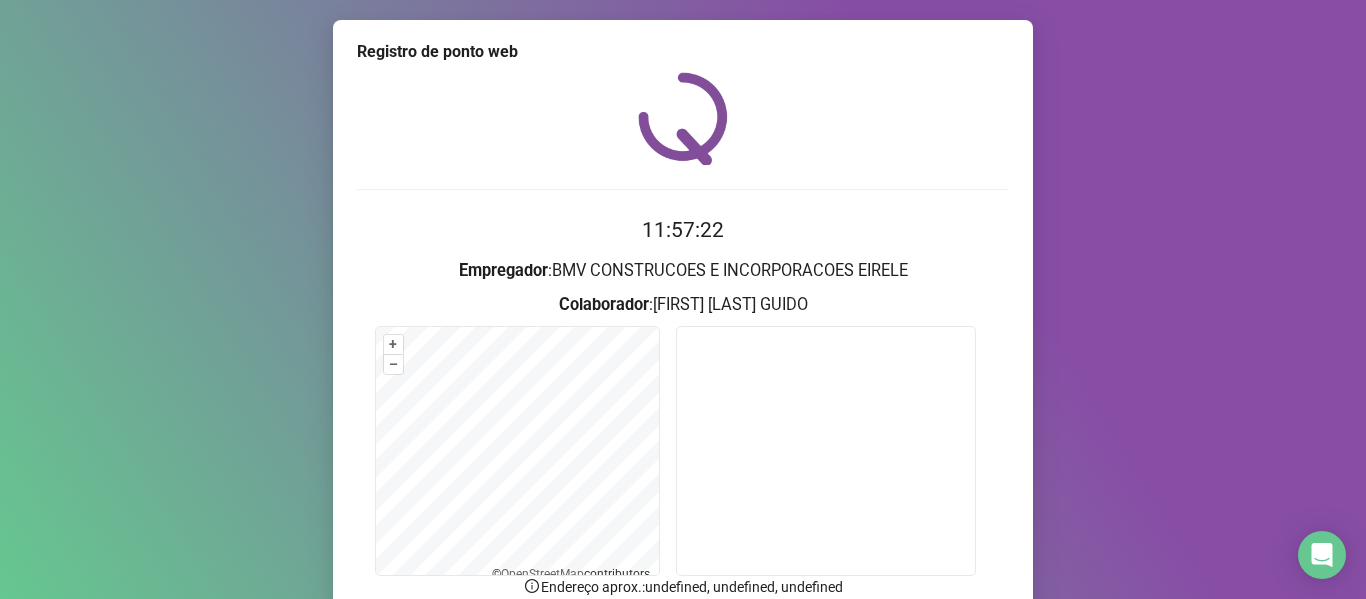 scroll, scrollTop: 176, scrollLeft: 0, axis: vertical 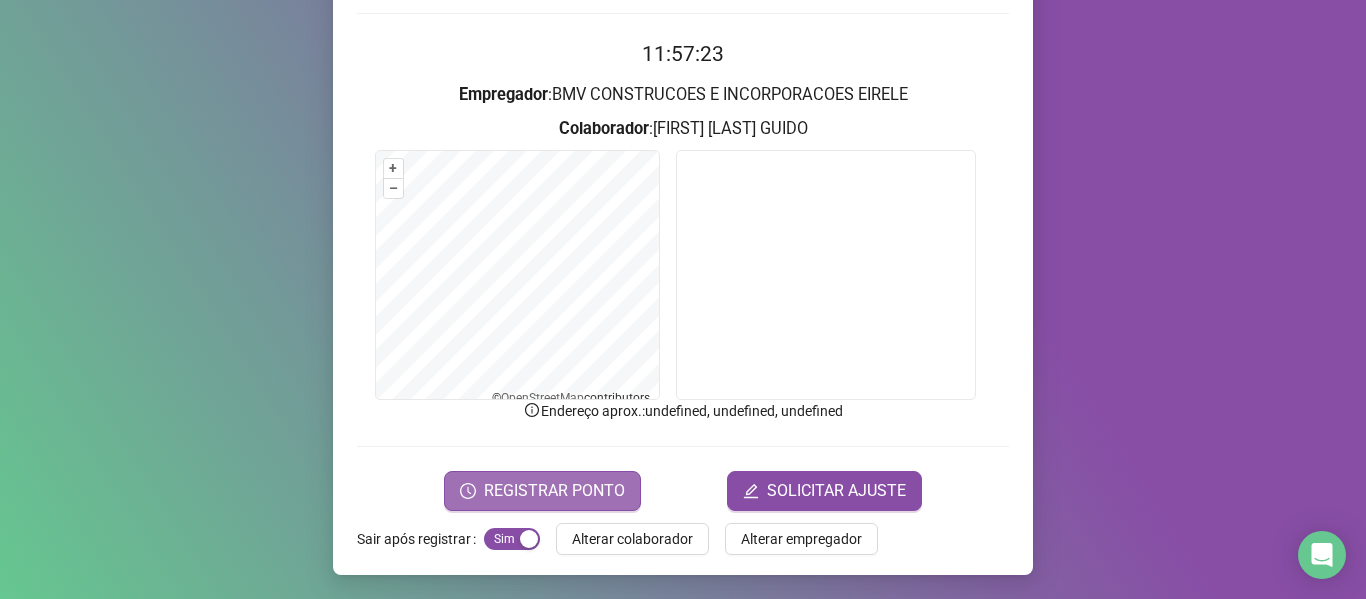 click on "REGISTRAR PONTO" at bounding box center [554, 491] 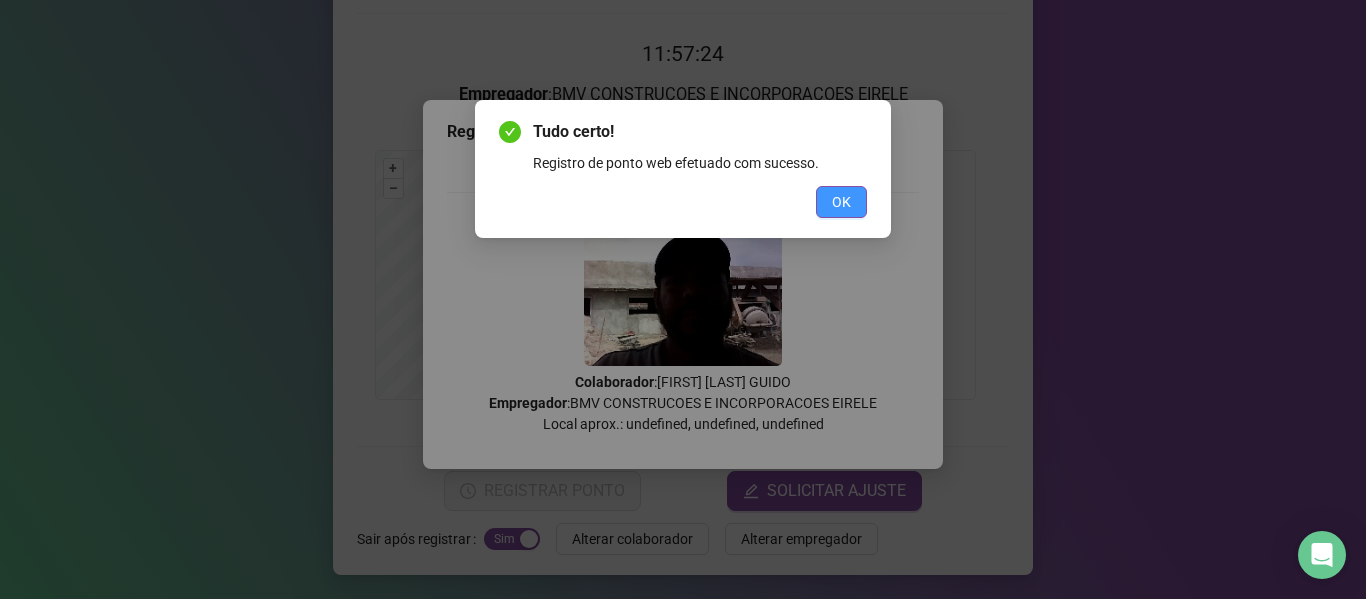 drag, startPoint x: 821, startPoint y: 193, endPoint x: 819, endPoint y: 292, distance: 99.0202 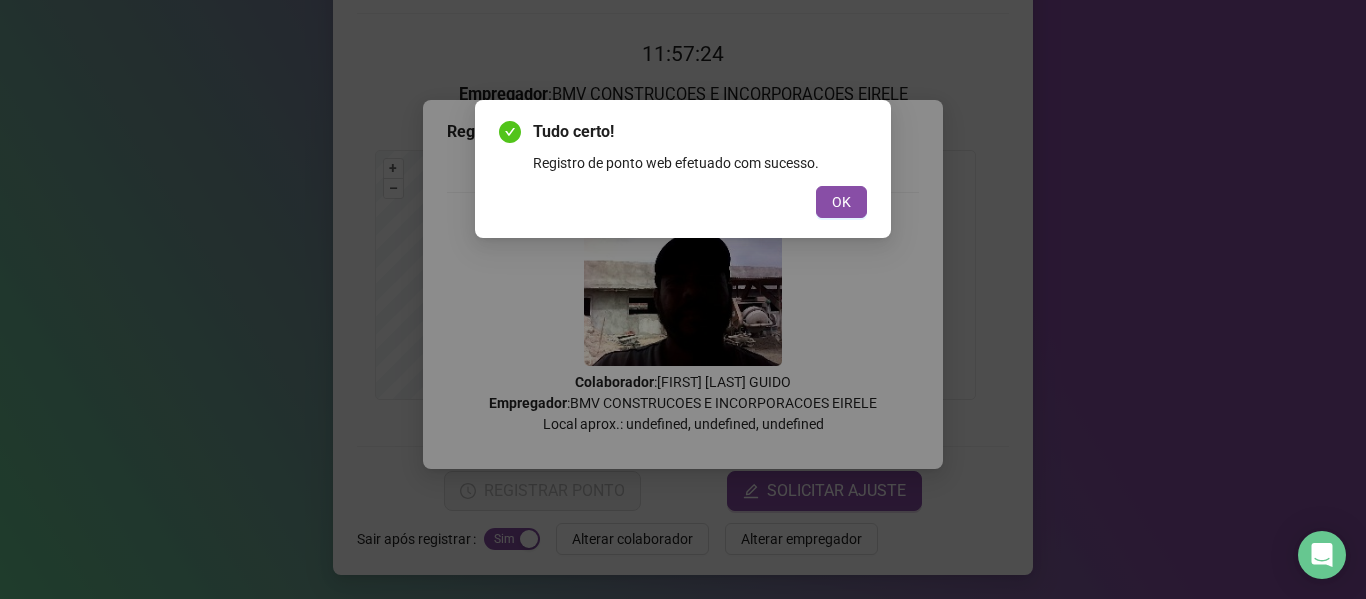 click on "OK" at bounding box center [841, 202] 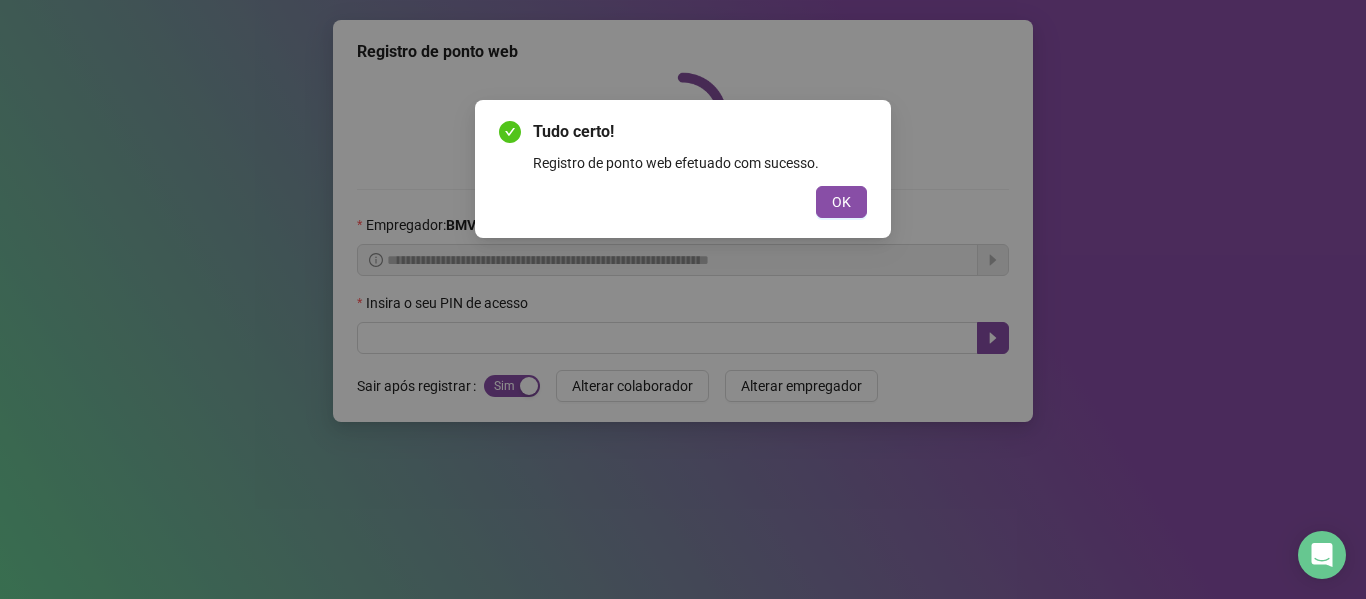 scroll, scrollTop: 0, scrollLeft: 0, axis: both 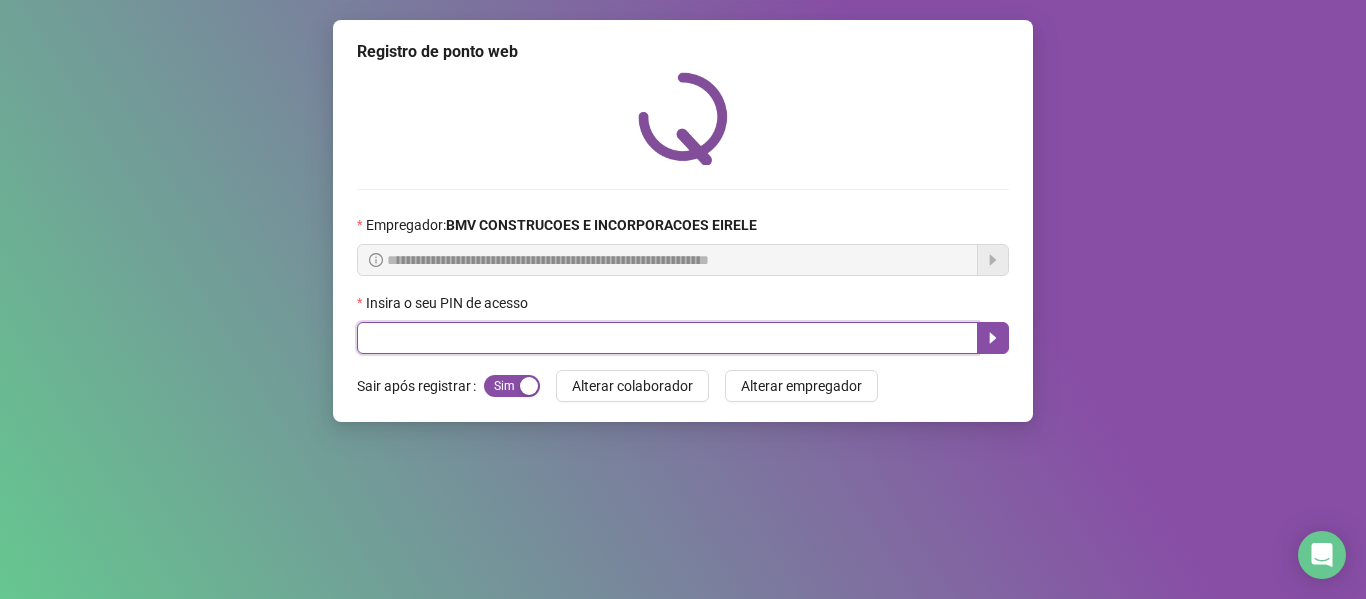 click at bounding box center (667, 338) 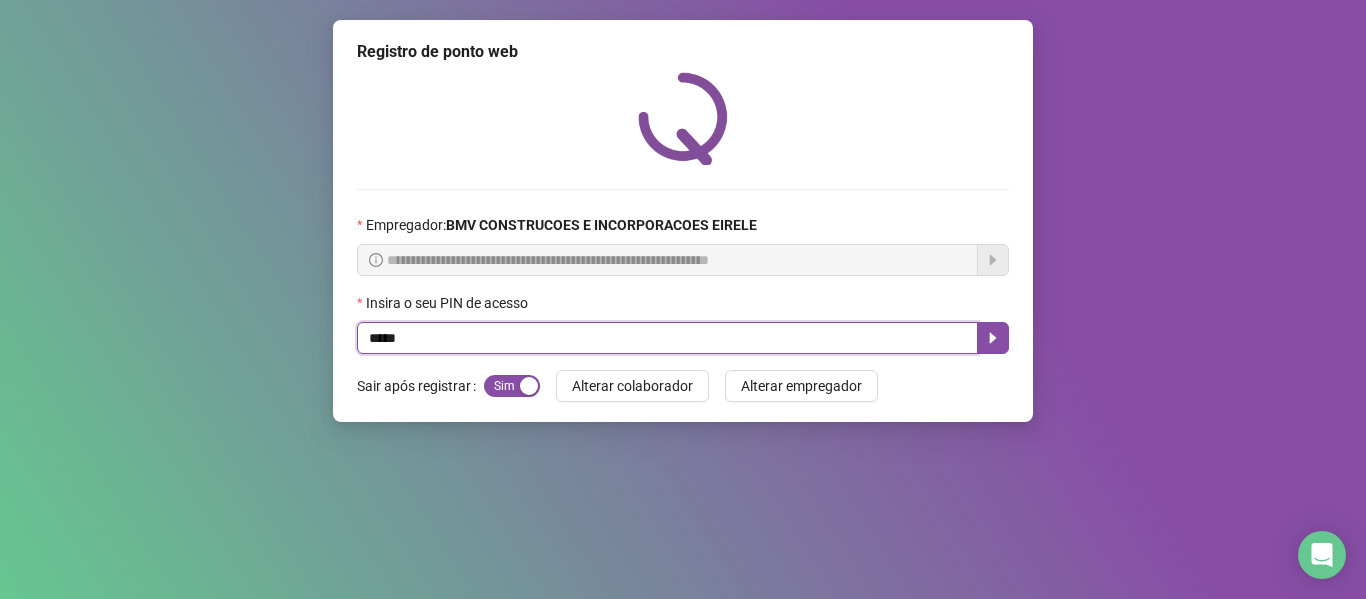 type on "*****" 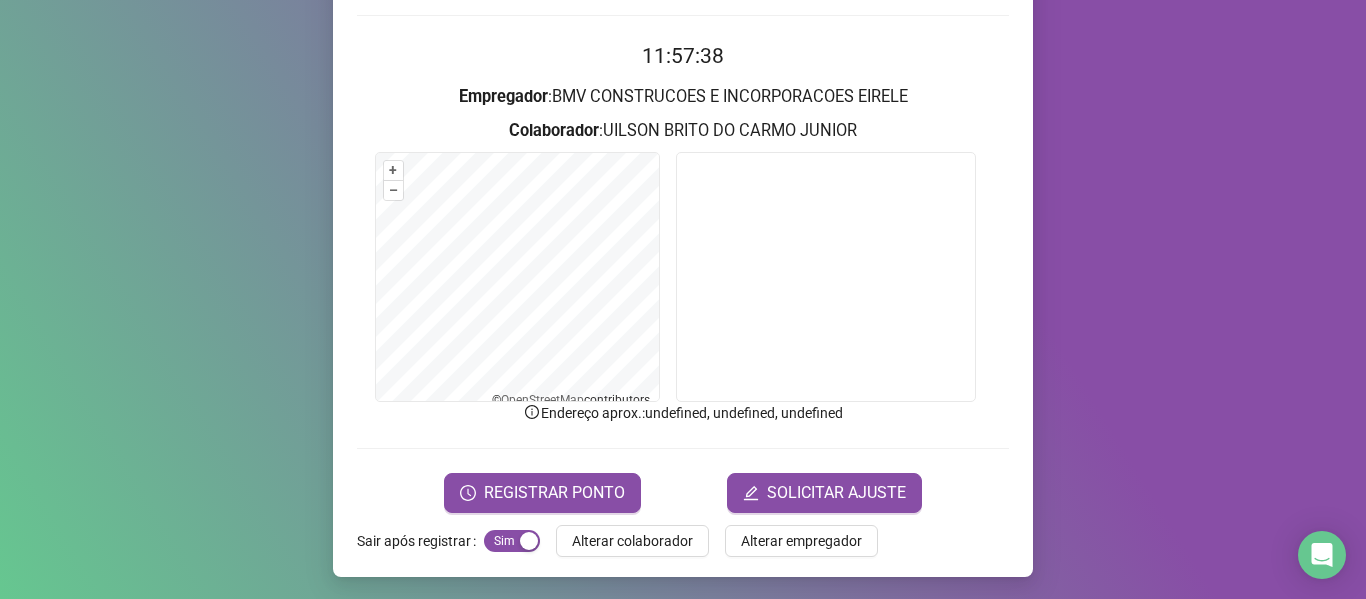 scroll, scrollTop: 176, scrollLeft: 0, axis: vertical 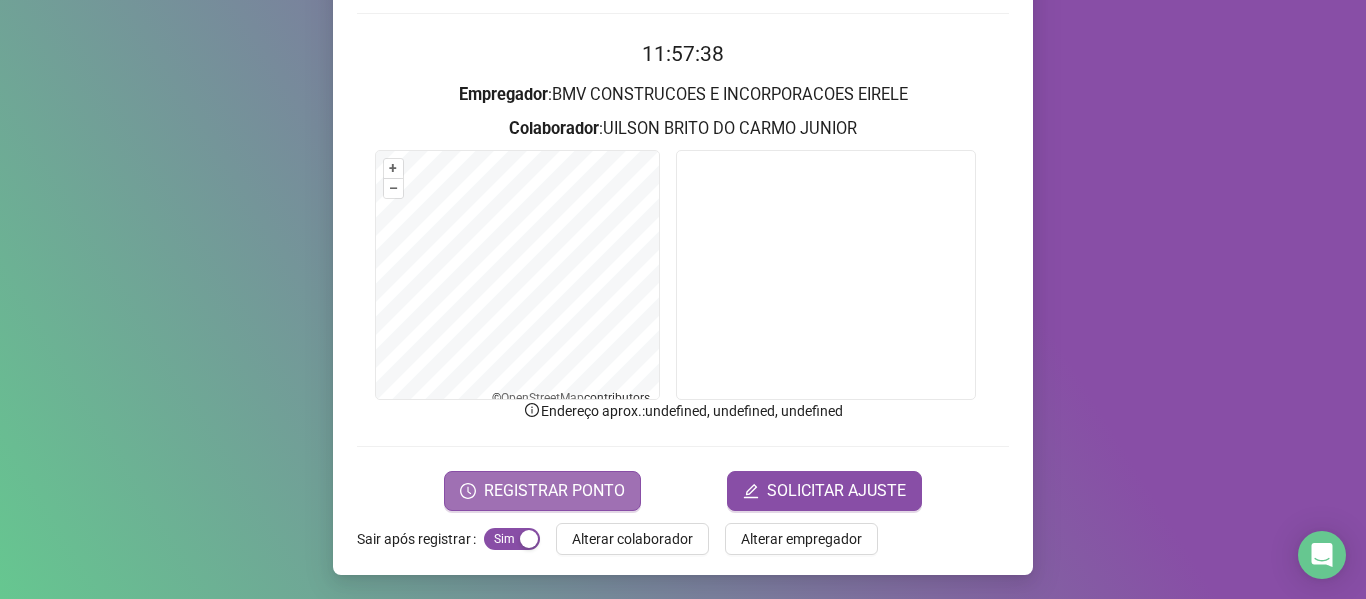 click on "REGISTRAR PONTO" at bounding box center [542, 491] 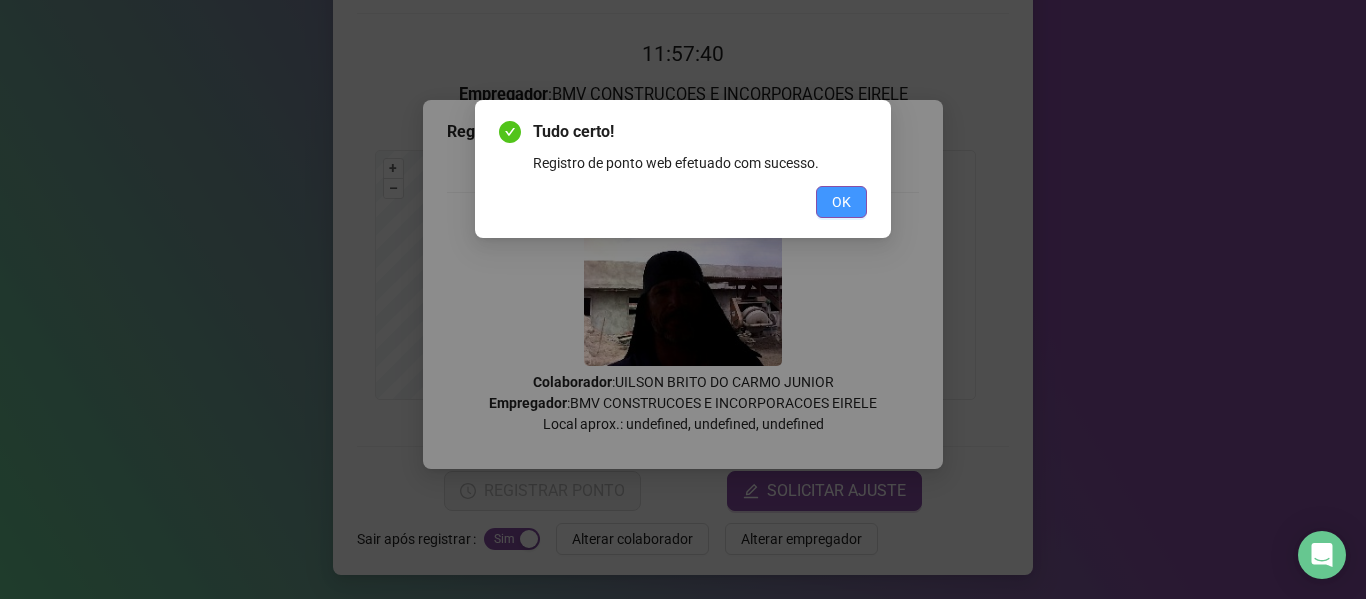 click on "OK" at bounding box center [841, 202] 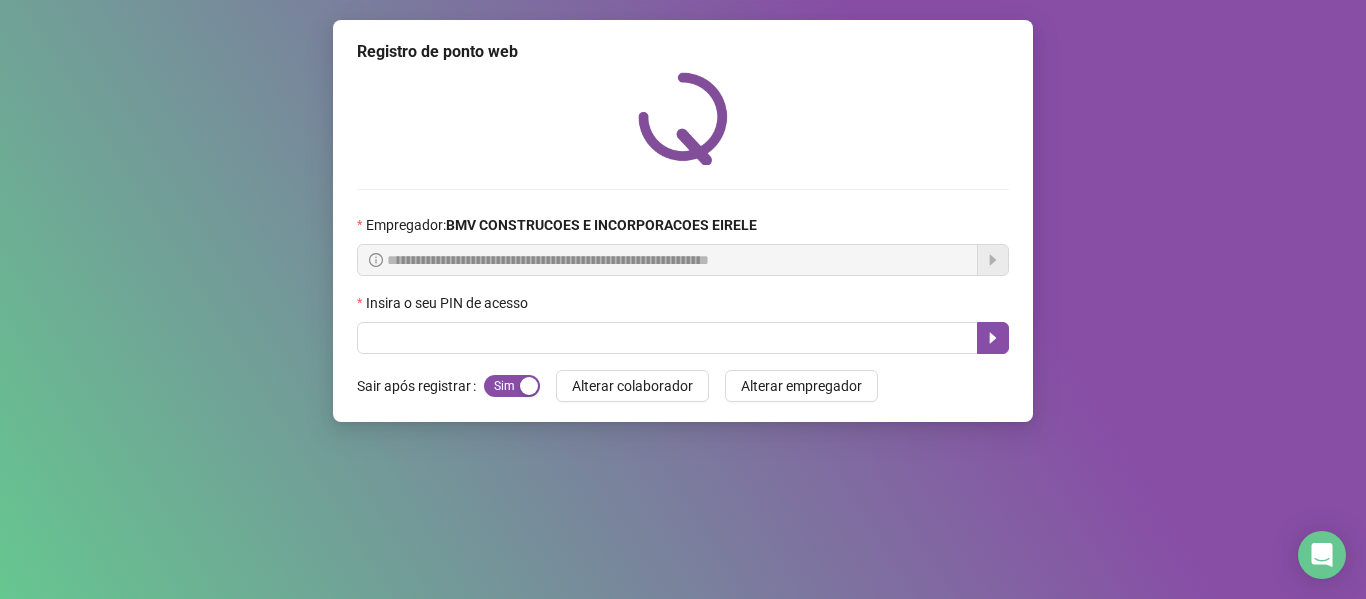 scroll, scrollTop: 0, scrollLeft: 0, axis: both 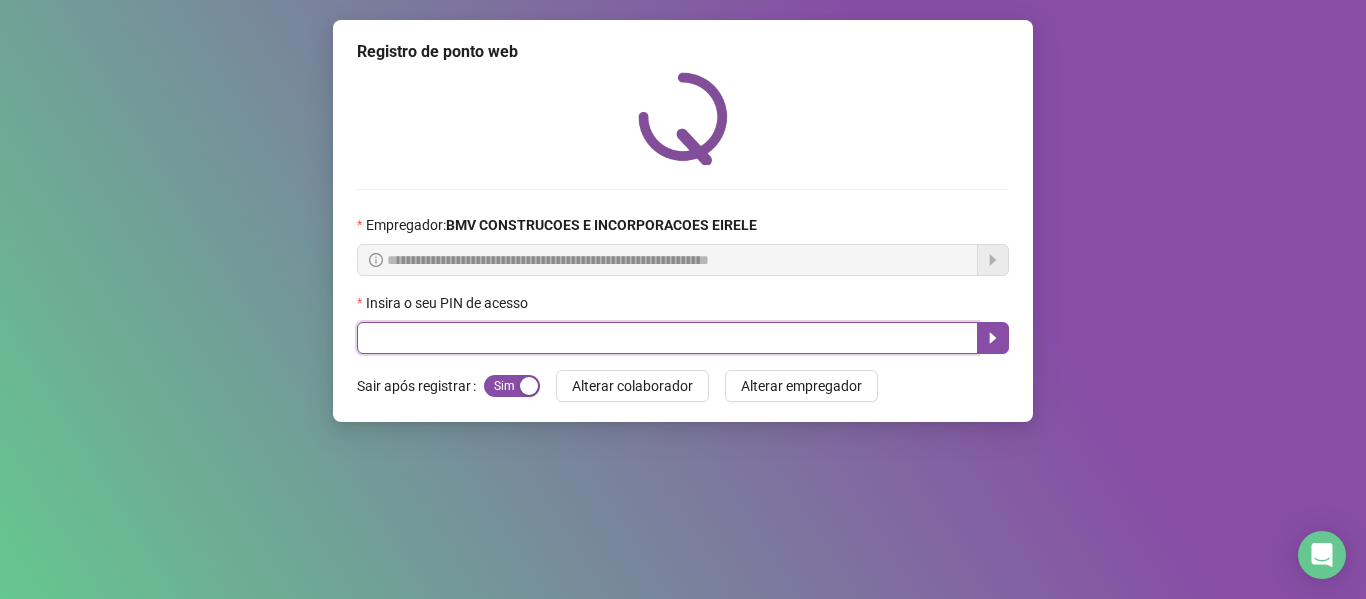 click at bounding box center (667, 338) 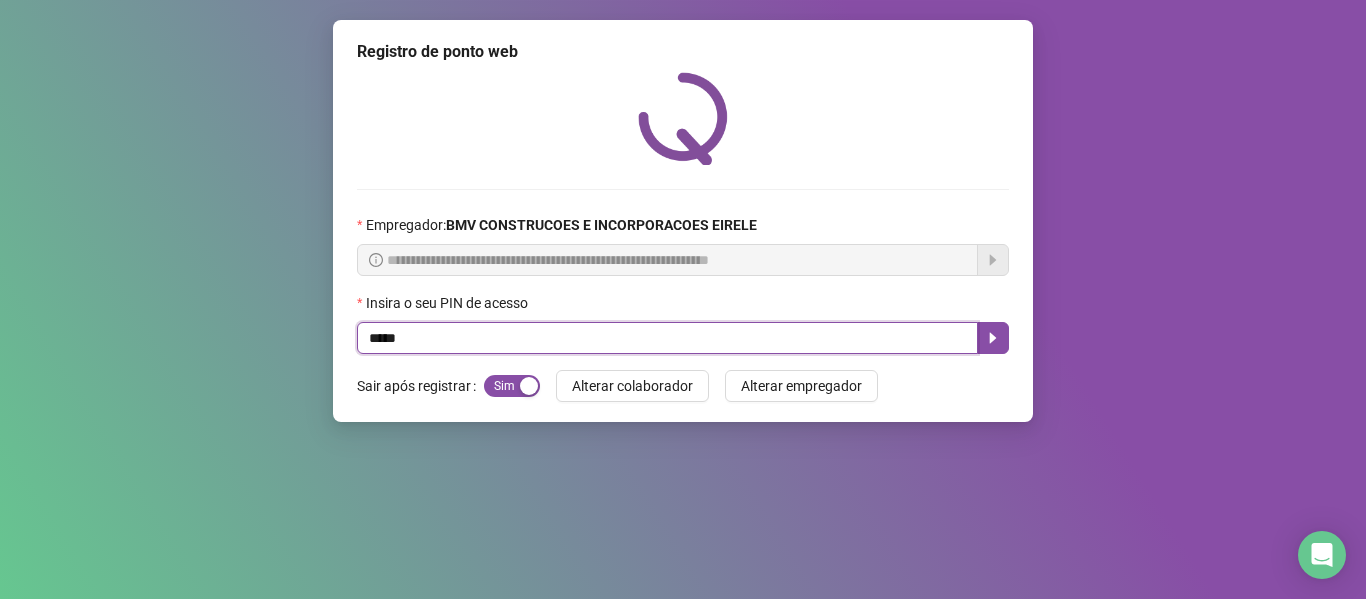 type on "*****" 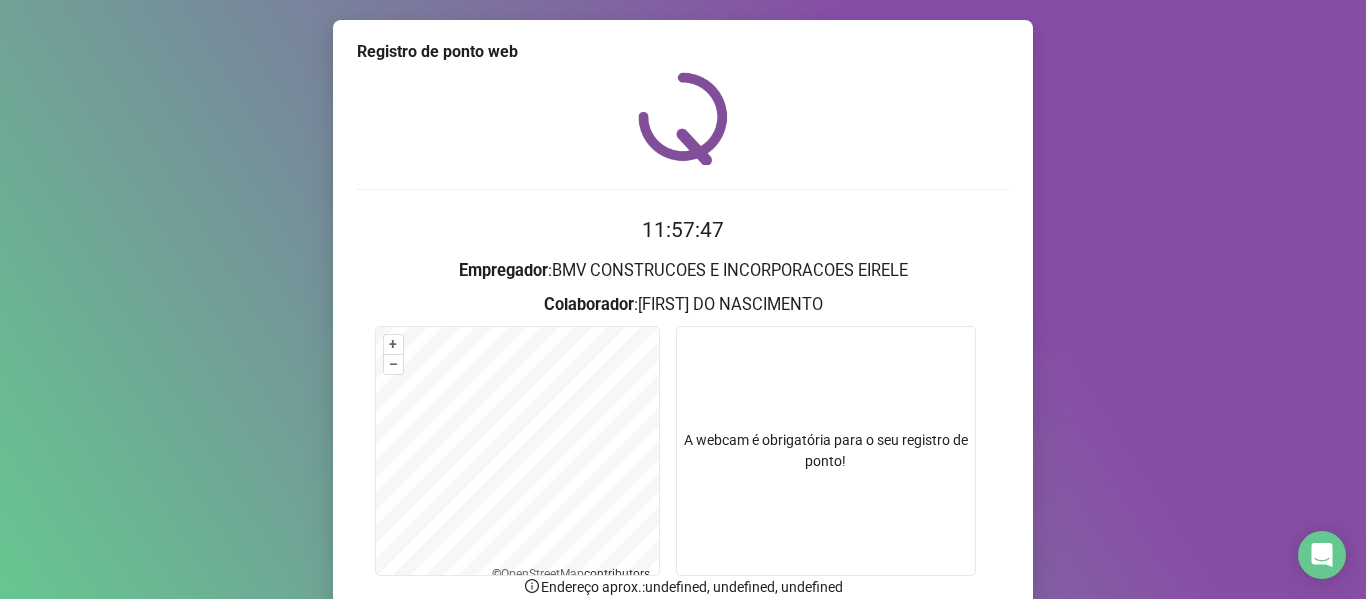 scroll, scrollTop: 176, scrollLeft: 0, axis: vertical 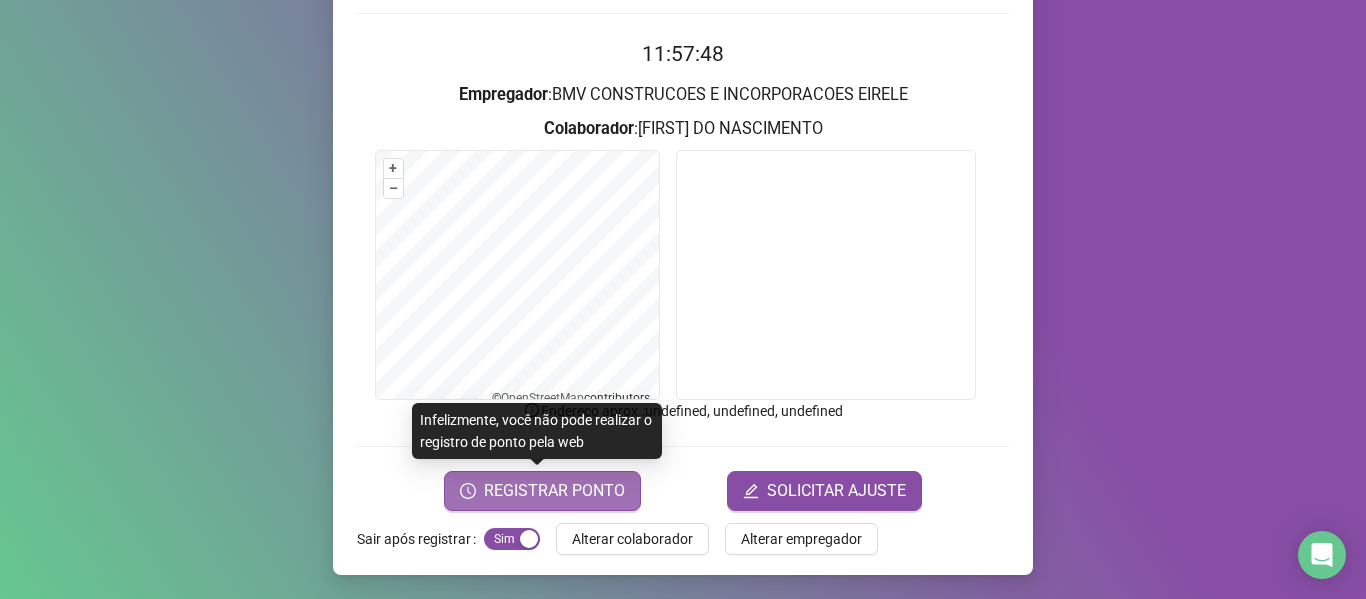 click on "REGISTRAR PONTO" at bounding box center [554, 491] 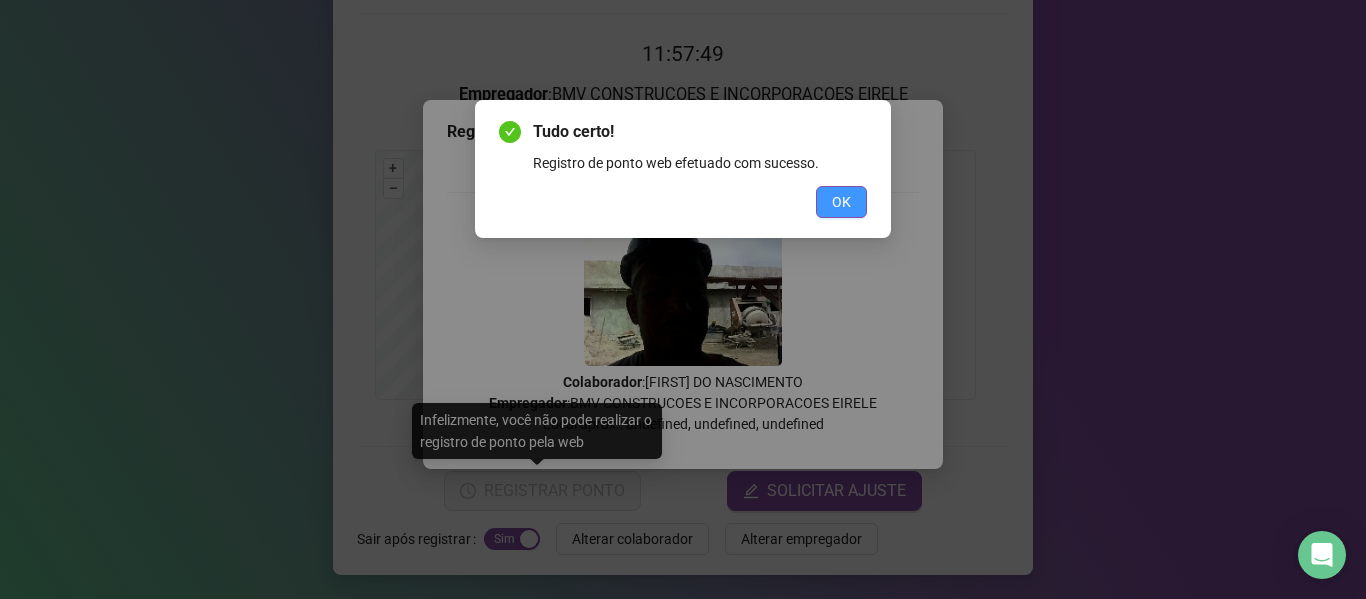 click on "OK" at bounding box center (841, 202) 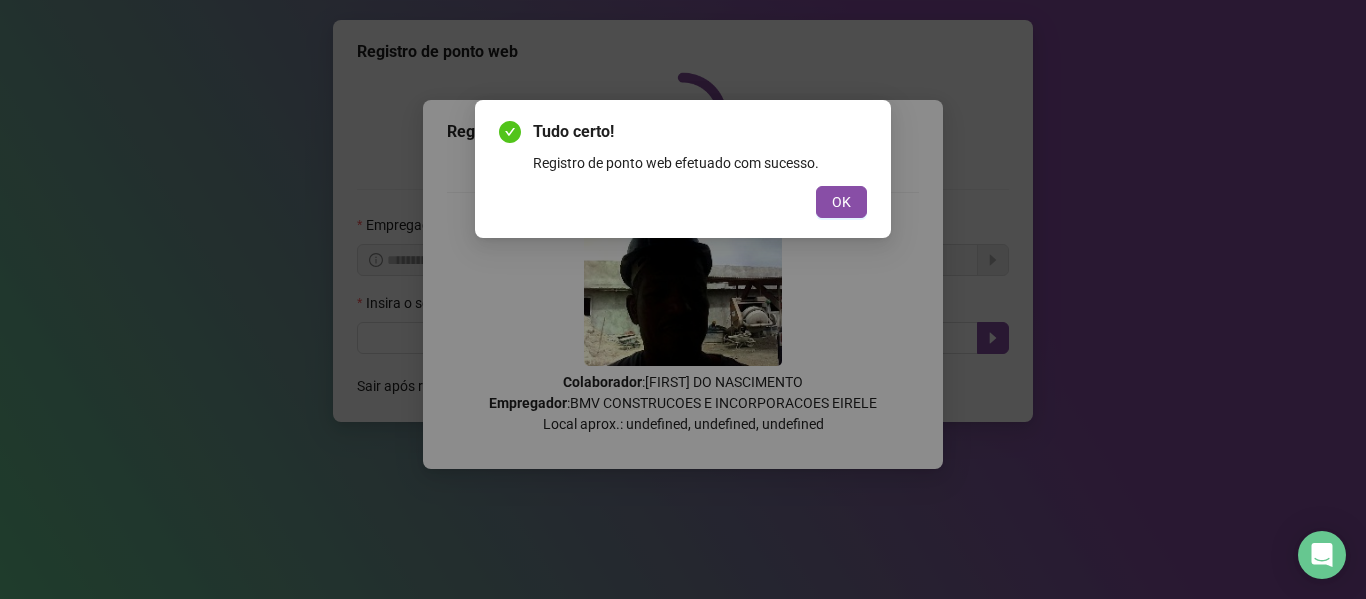 scroll, scrollTop: 0, scrollLeft: 0, axis: both 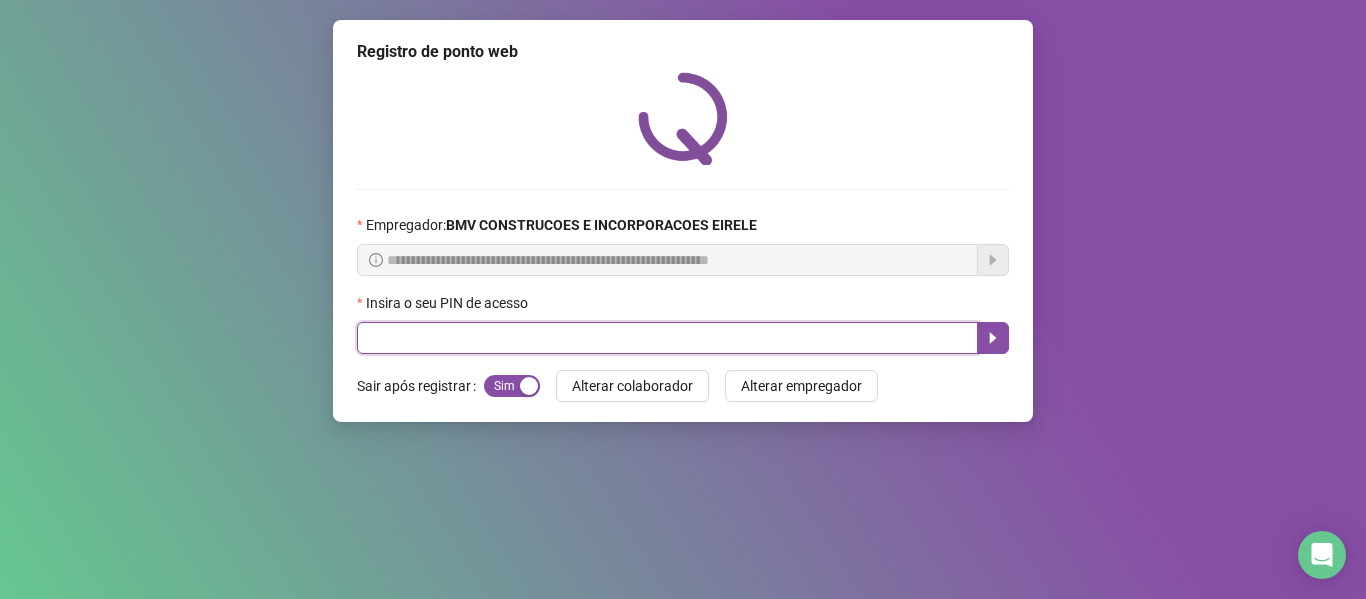 click at bounding box center (667, 338) 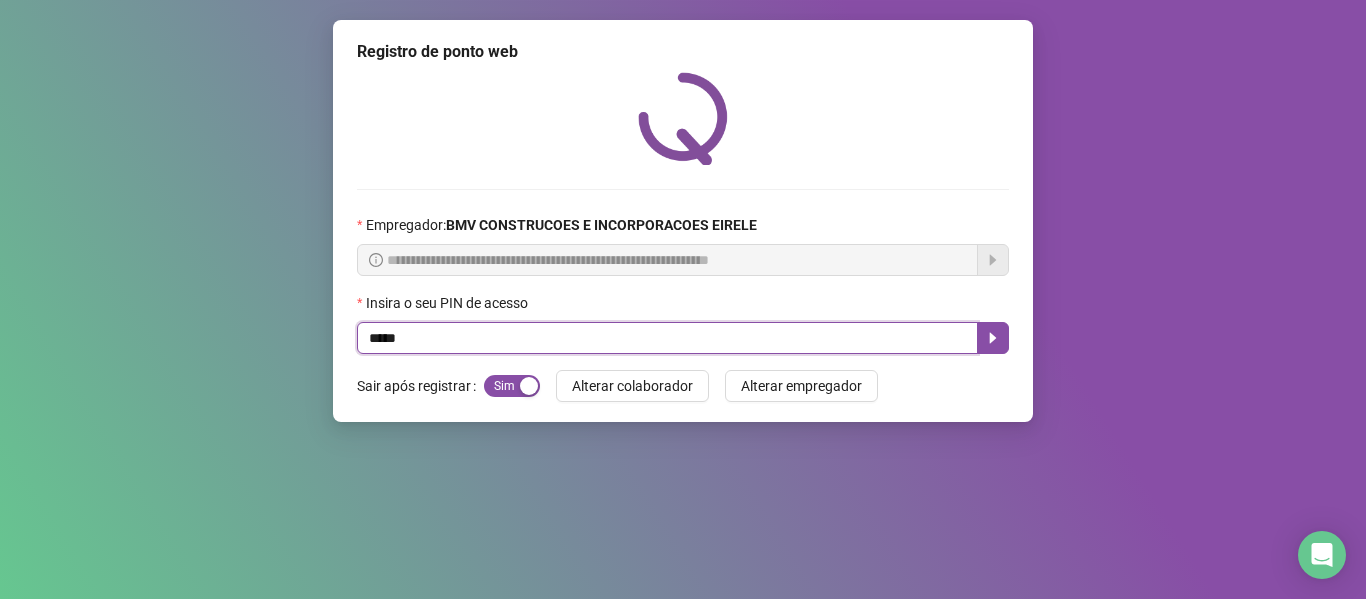 type on "*****" 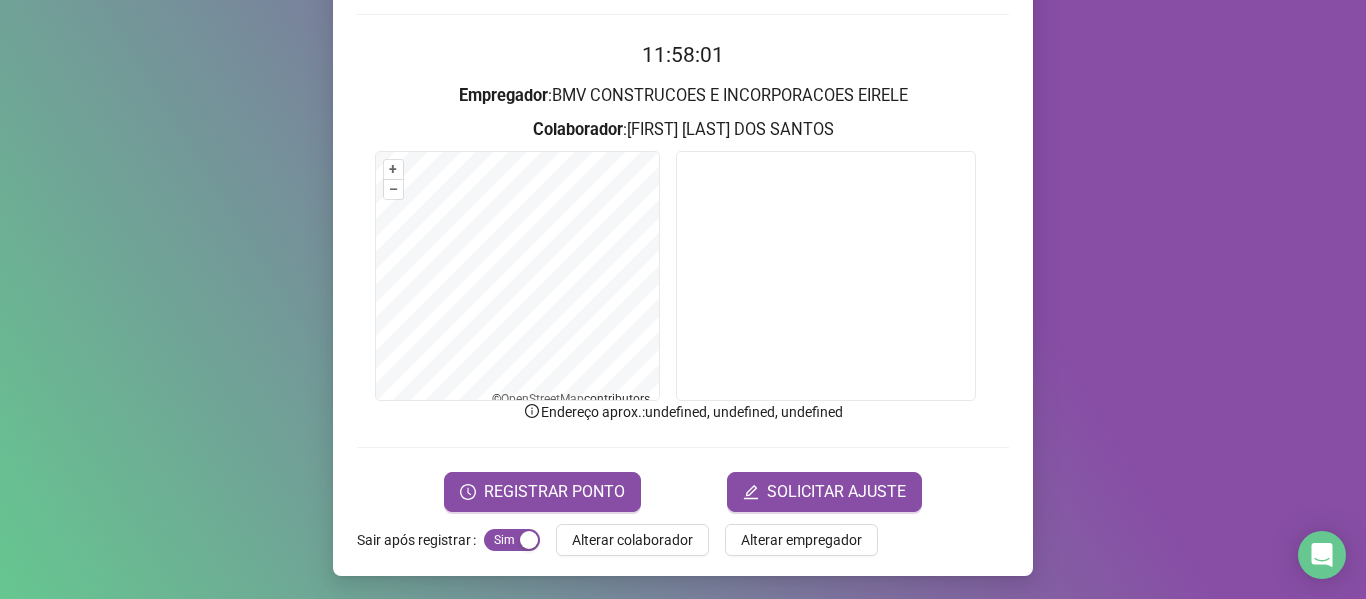 scroll, scrollTop: 176, scrollLeft: 0, axis: vertical 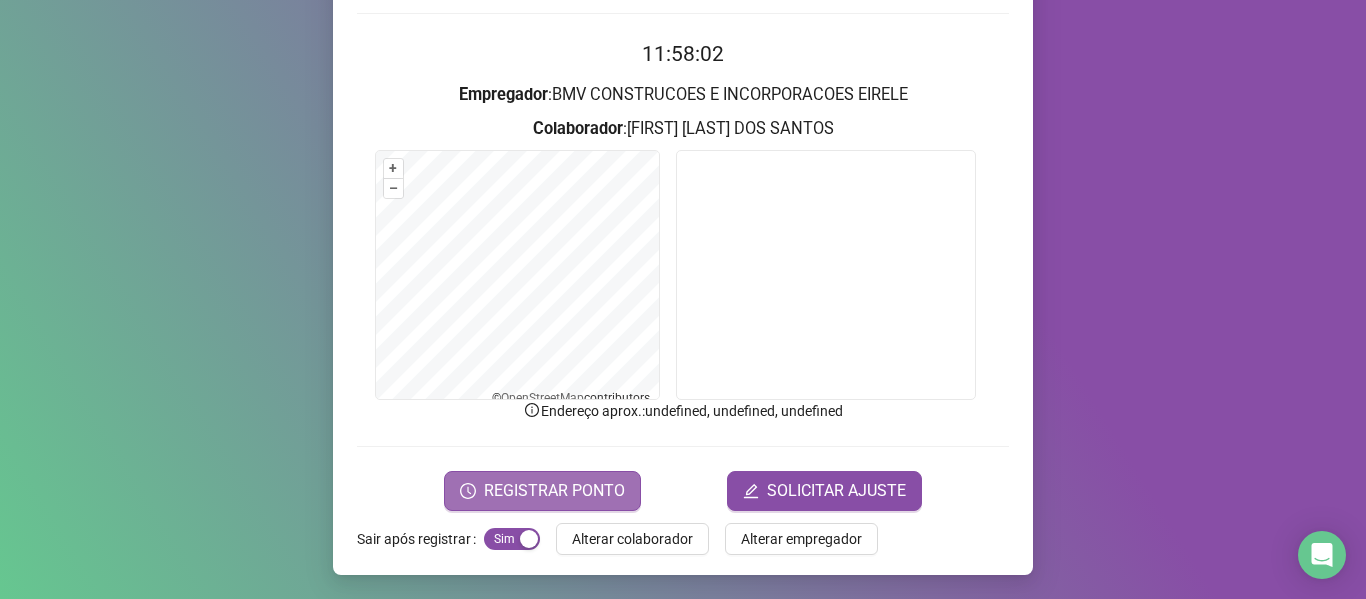 click on "REGISTRAR PONTO" at bounding box center [542, 491] 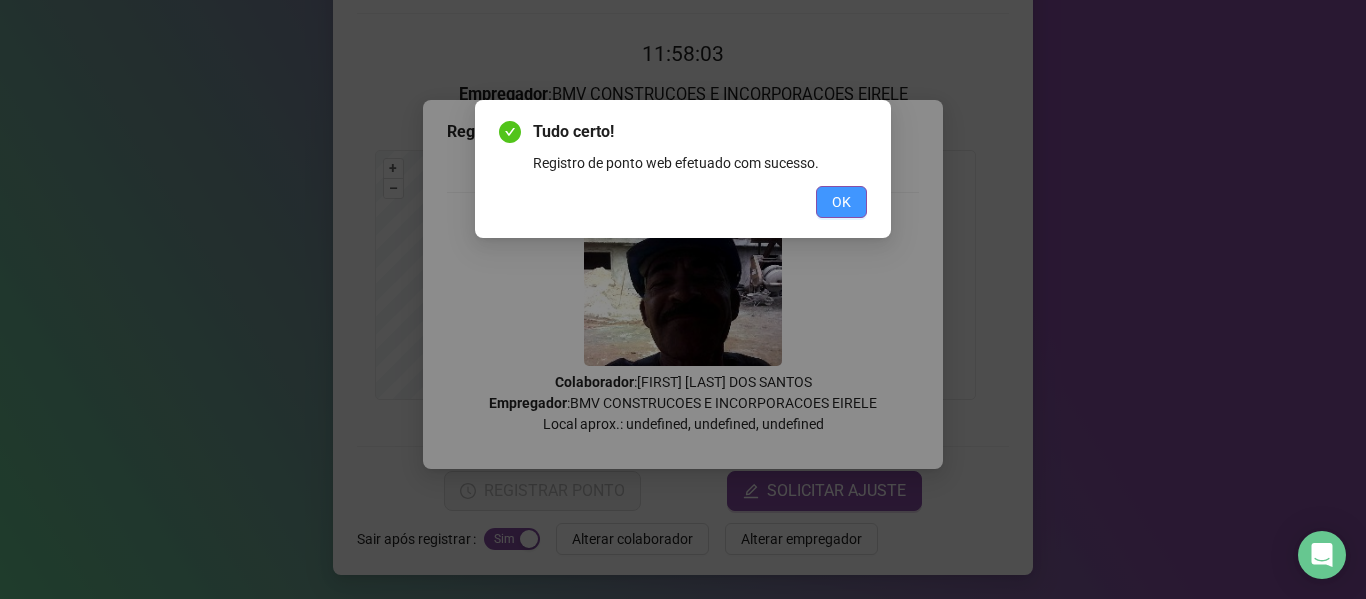 click on "OK" at bounding box center (841, 202) 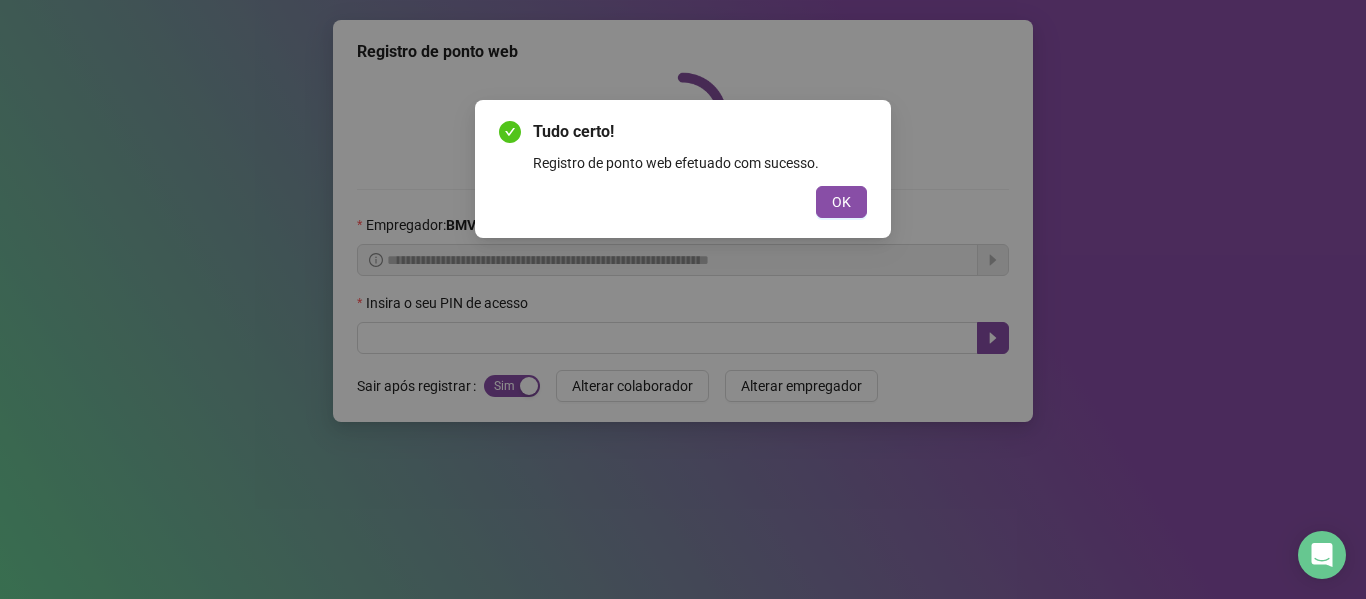 scroll, scrollTop: 0, scrollLeft: 0, axis: both 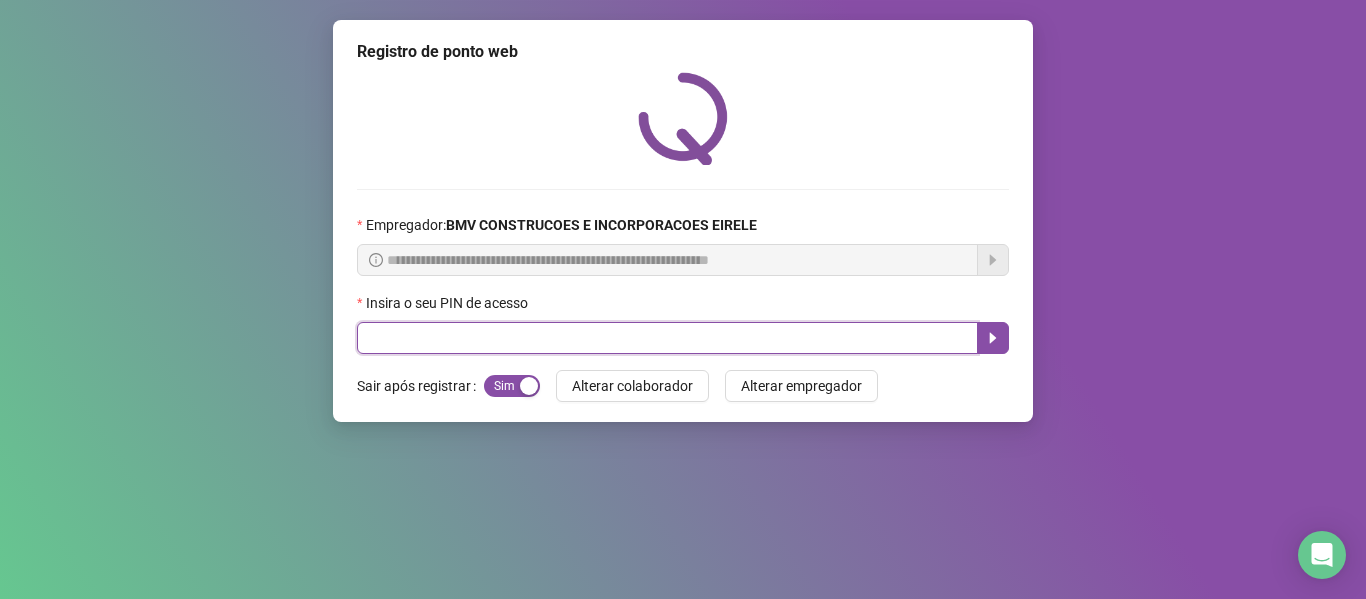 click at bounding box center (667, 338) 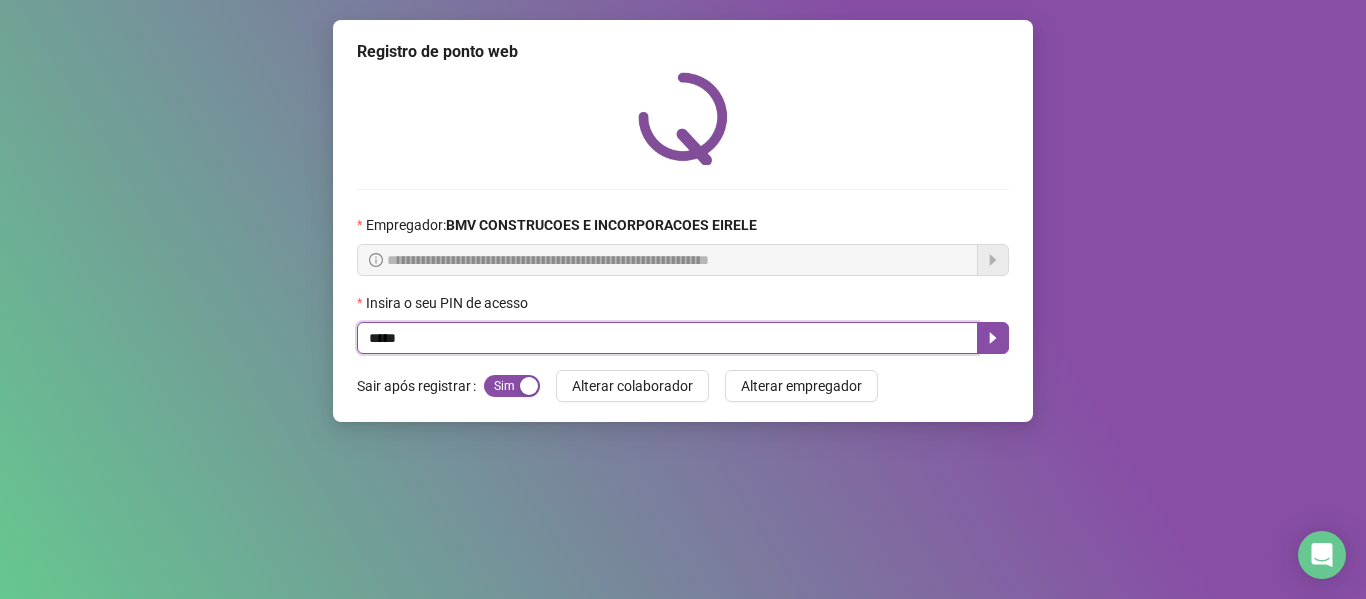 type on "*****" 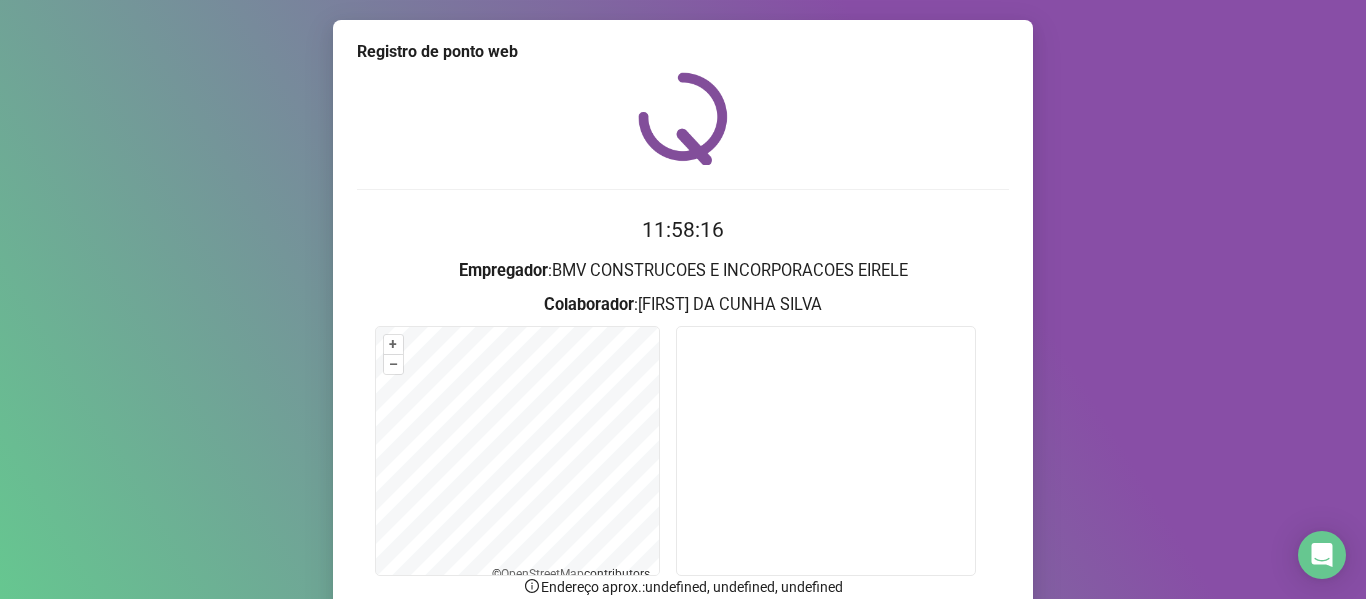 scroll, scrollTop: 176, scrollLeft: 0, axis: vertical 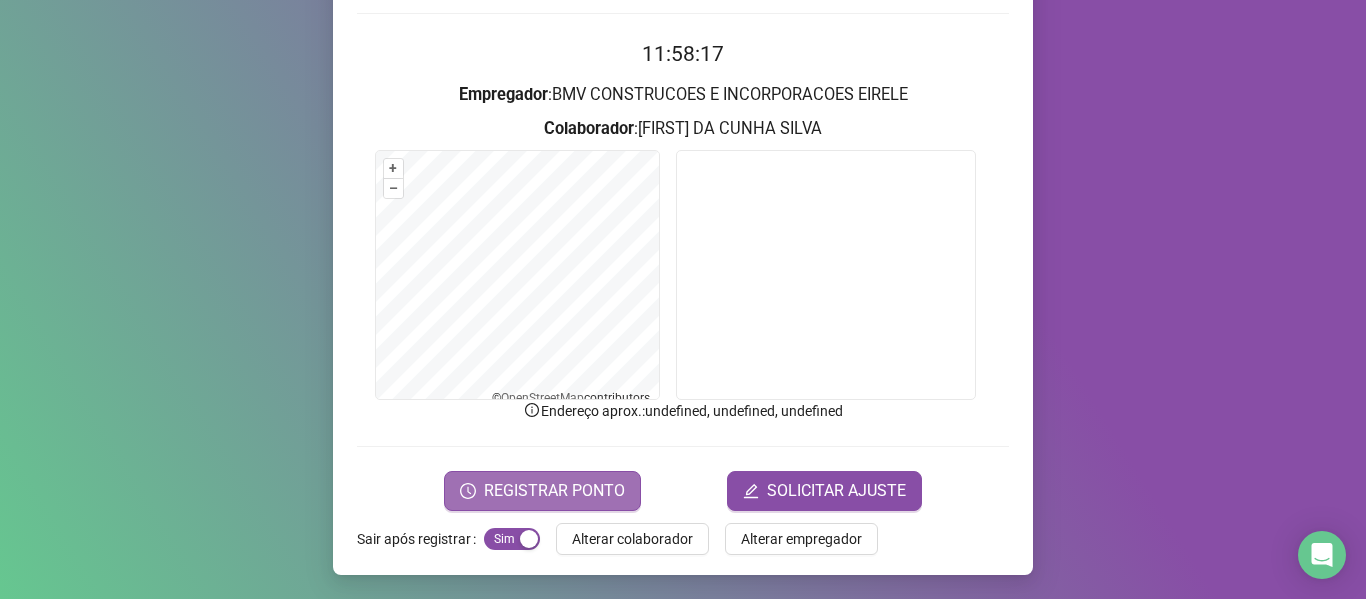 click on "REGISTRAR PONTO" at bounding box center (554, 491) 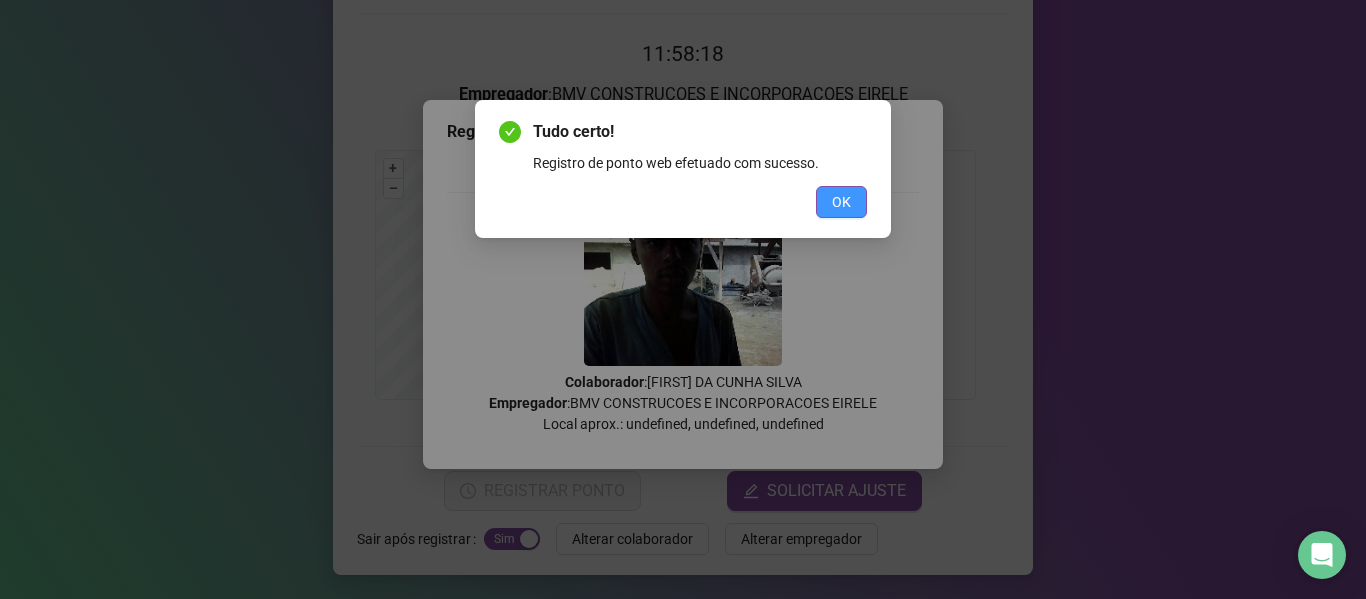 click on "OK" at bounding box center [841, 202] 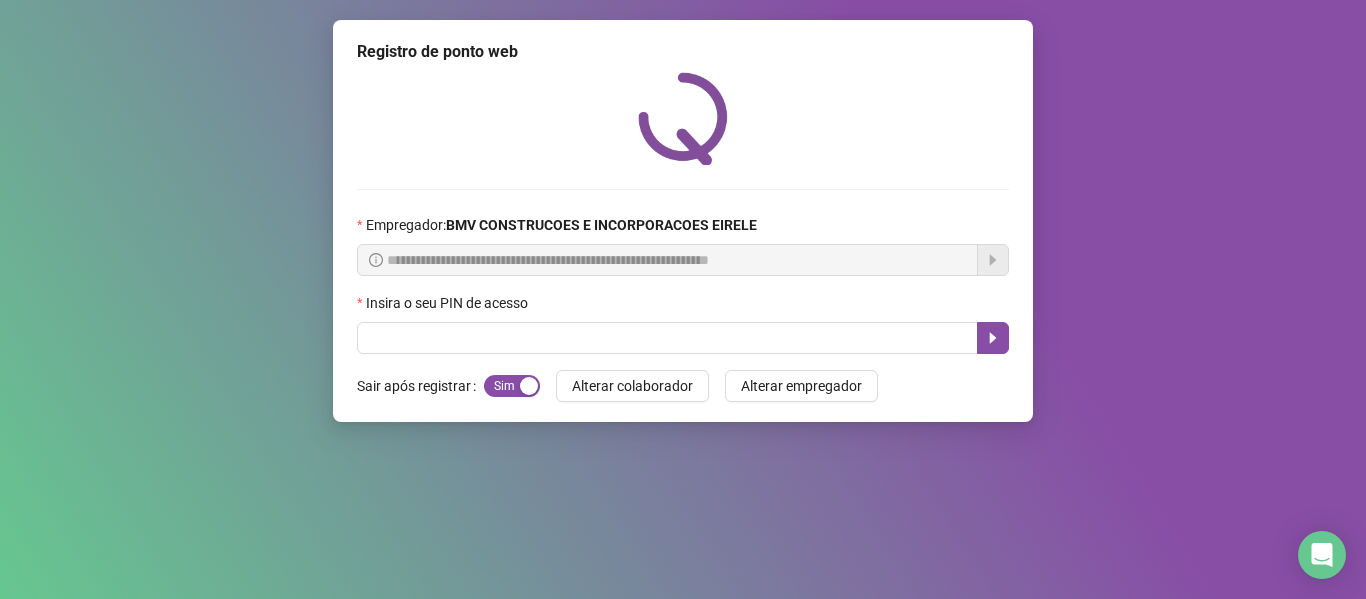scroll, scrollTop: 0, scrollLeft: 0, axis: both 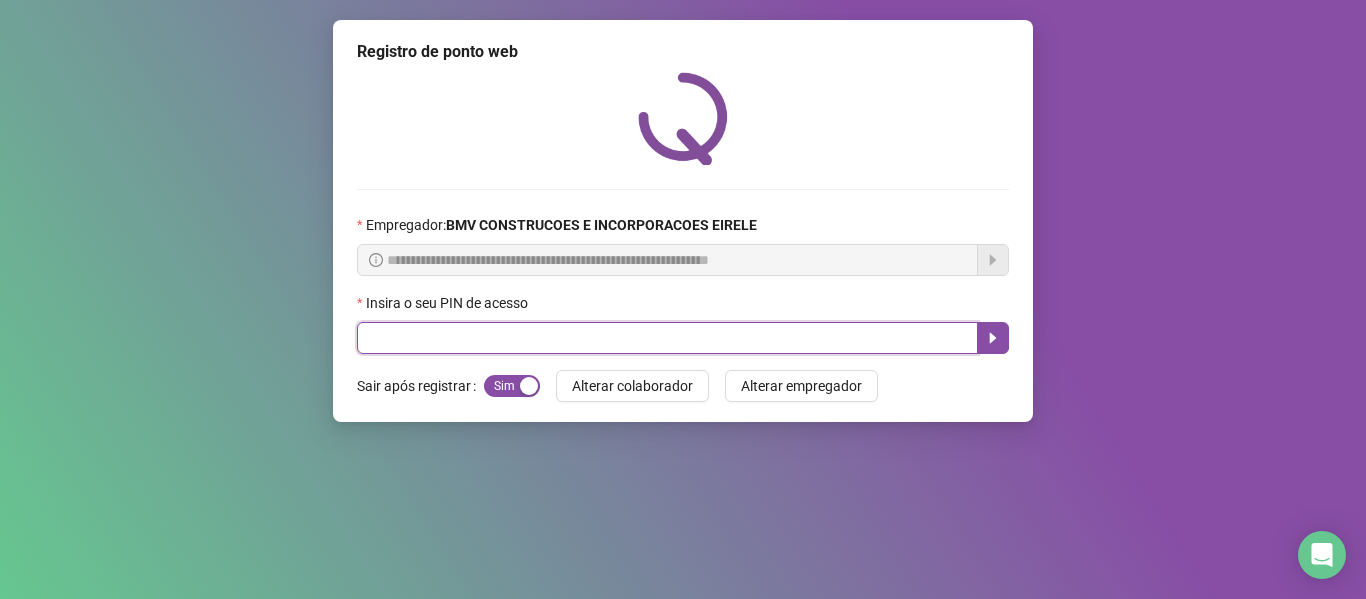 click at bounding box center (667, 338) 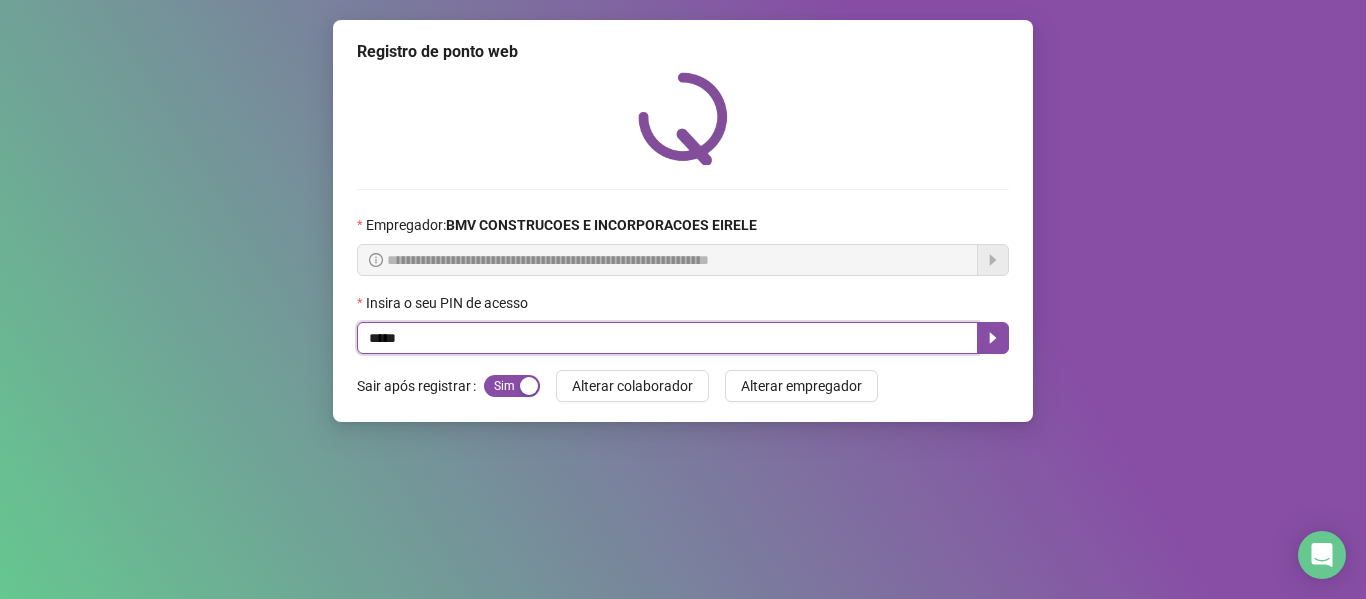 type on "*****" 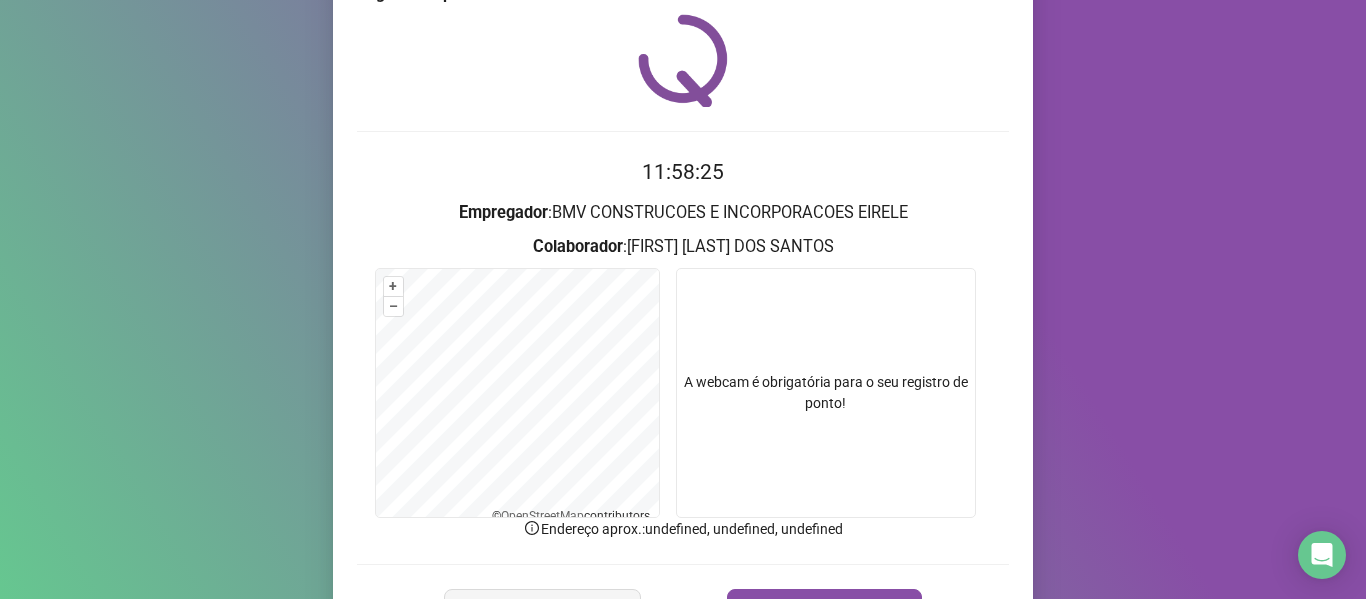 scroll, scrollTop: 176, scrollLeft: 0, axis: vertical 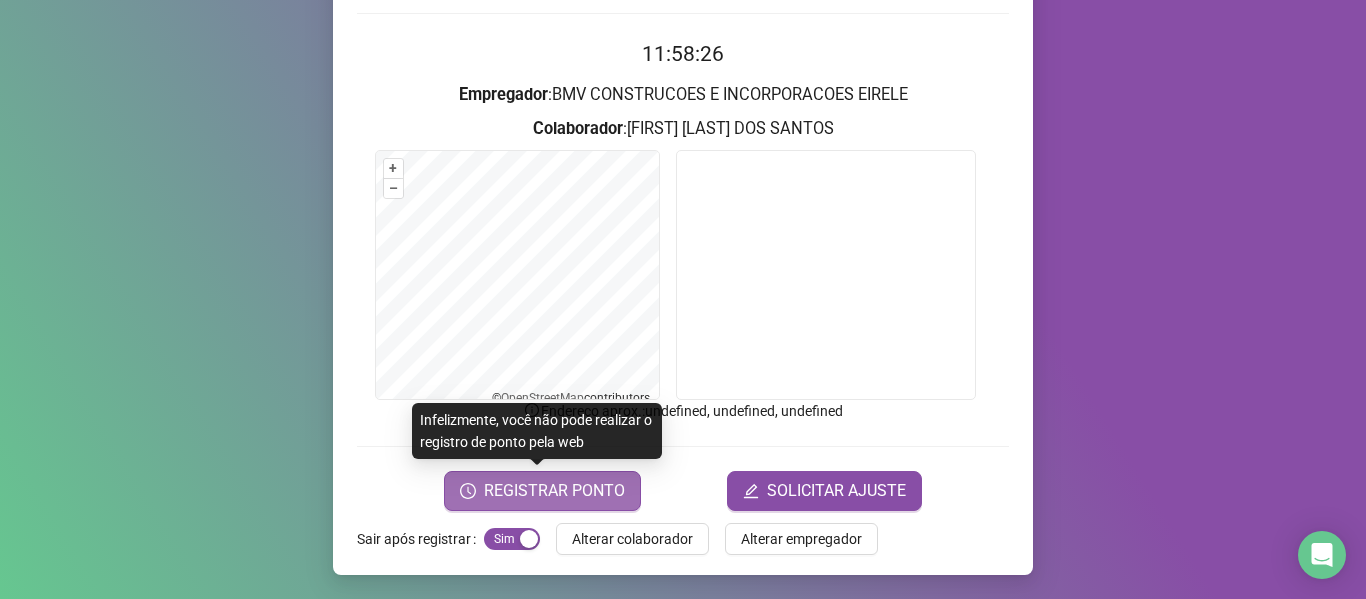 click on "REGISTRAR PONTO" at bounding box center [554, 491] 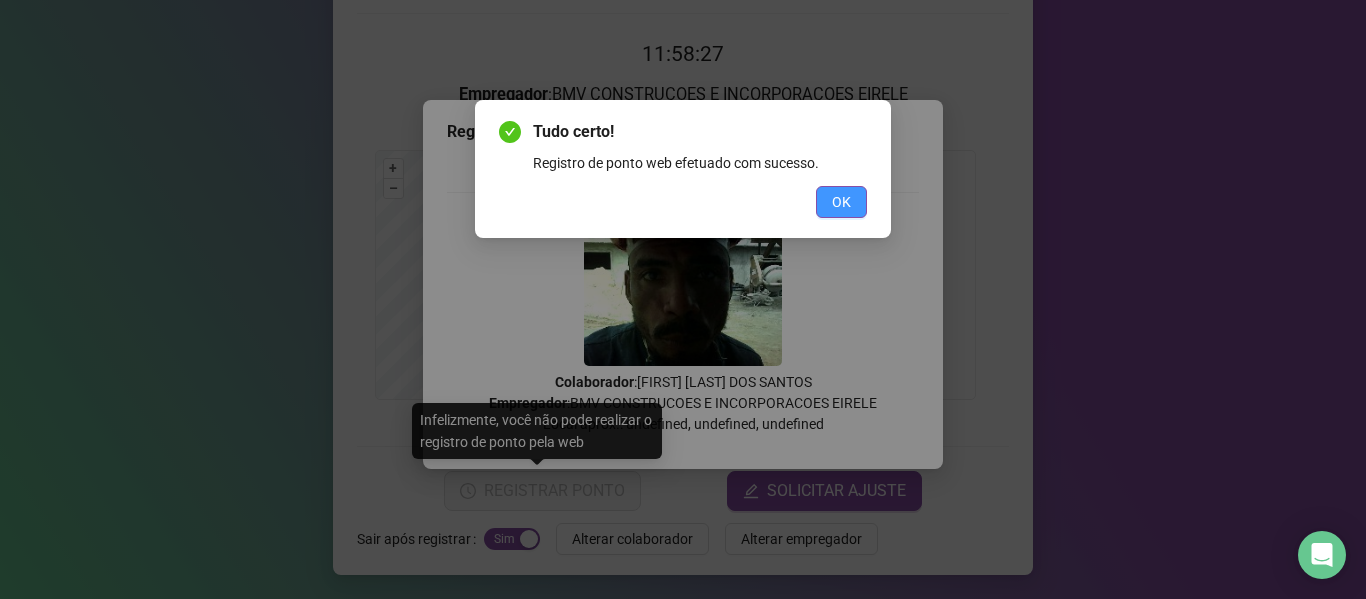 click on "OK" at bounding box center (841, 202) 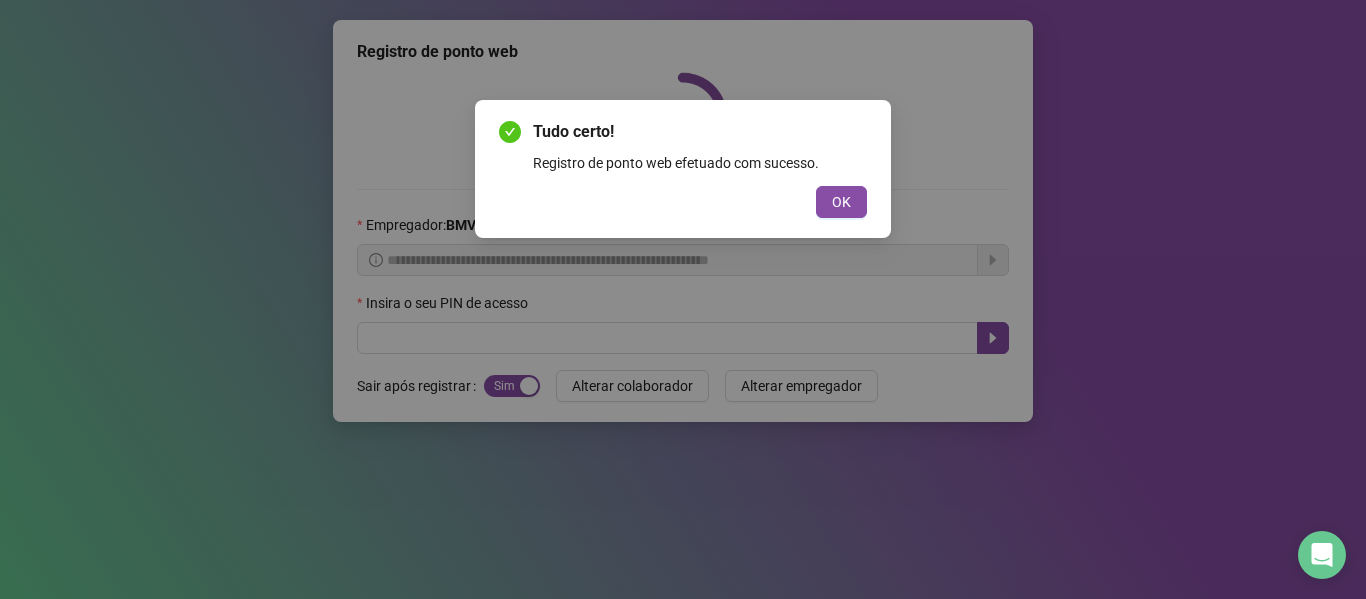 scroll, scrollTop: 0, scrollLeft: 0, axis: both 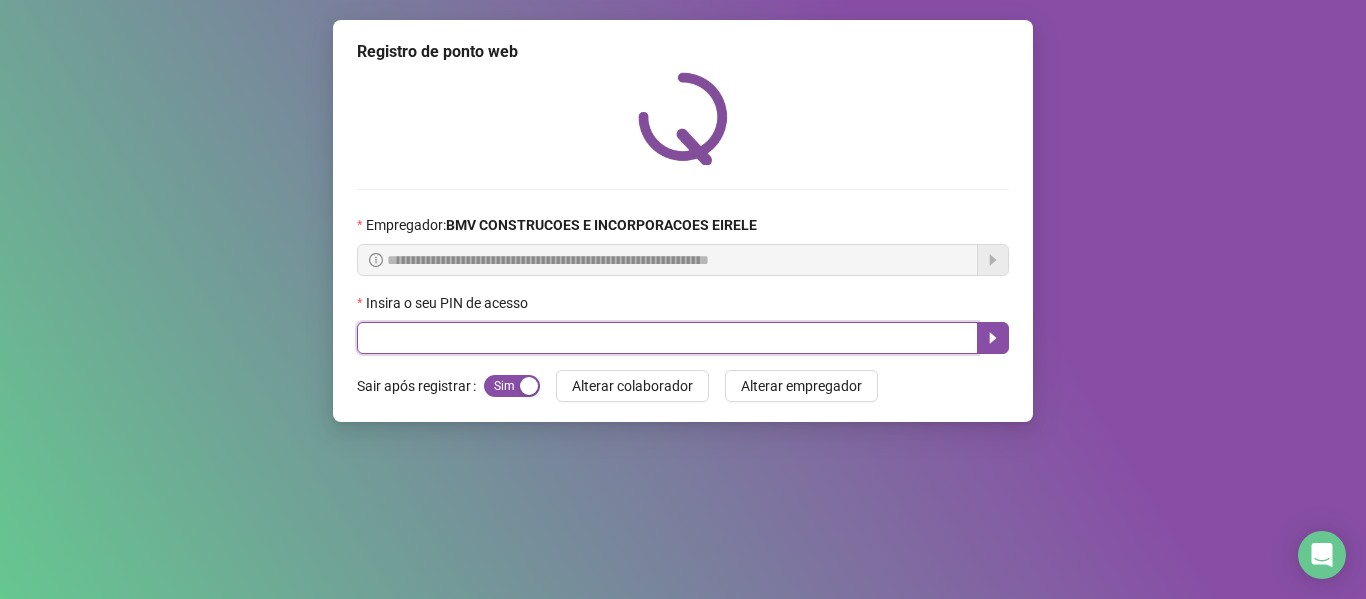 click at bounding box center (667, 338) 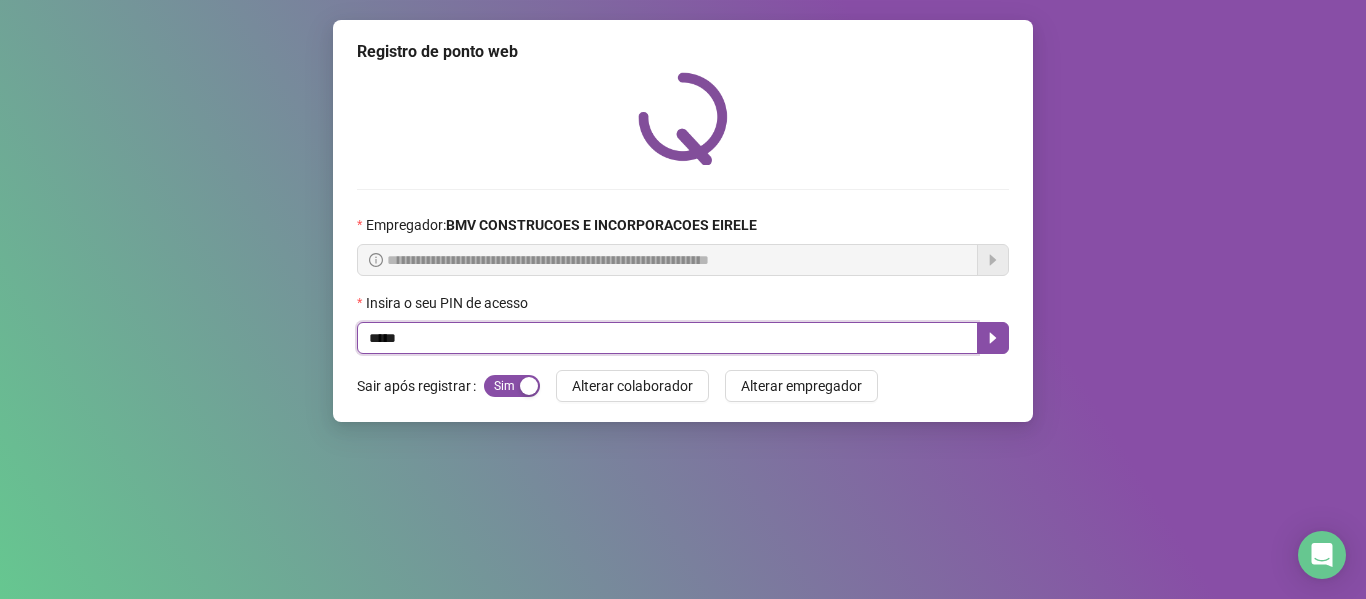 type on "*****" 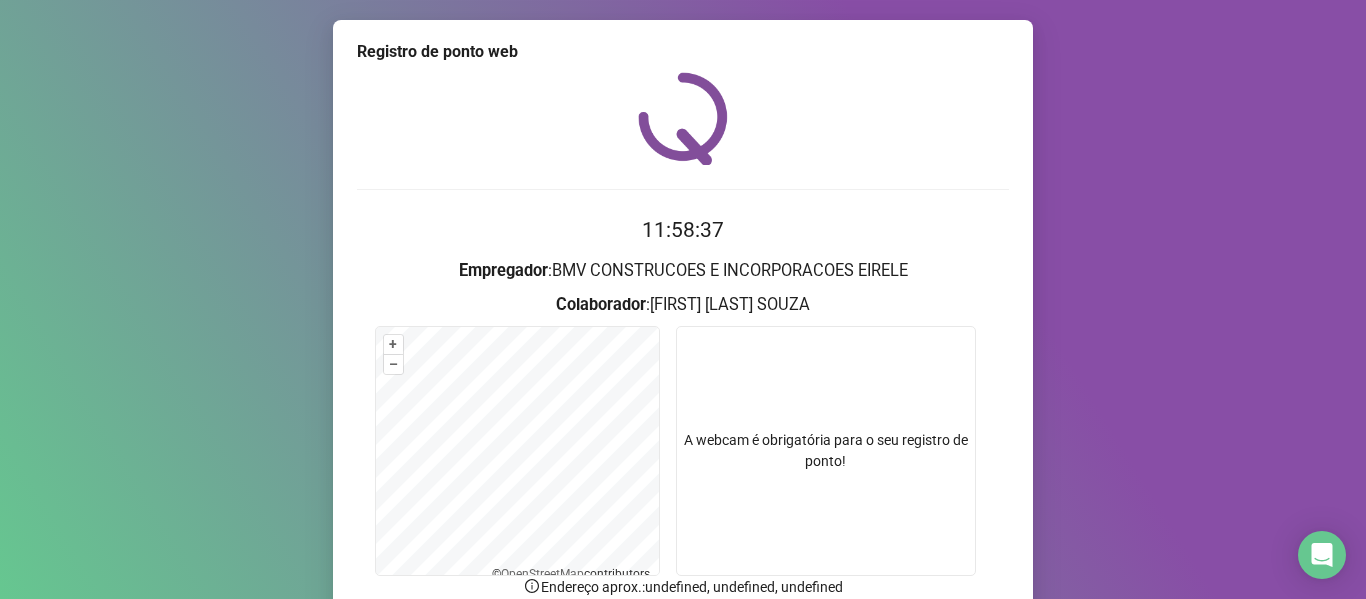scroll, scrollTop: 176, scrollLeft: 0, axis: vertical 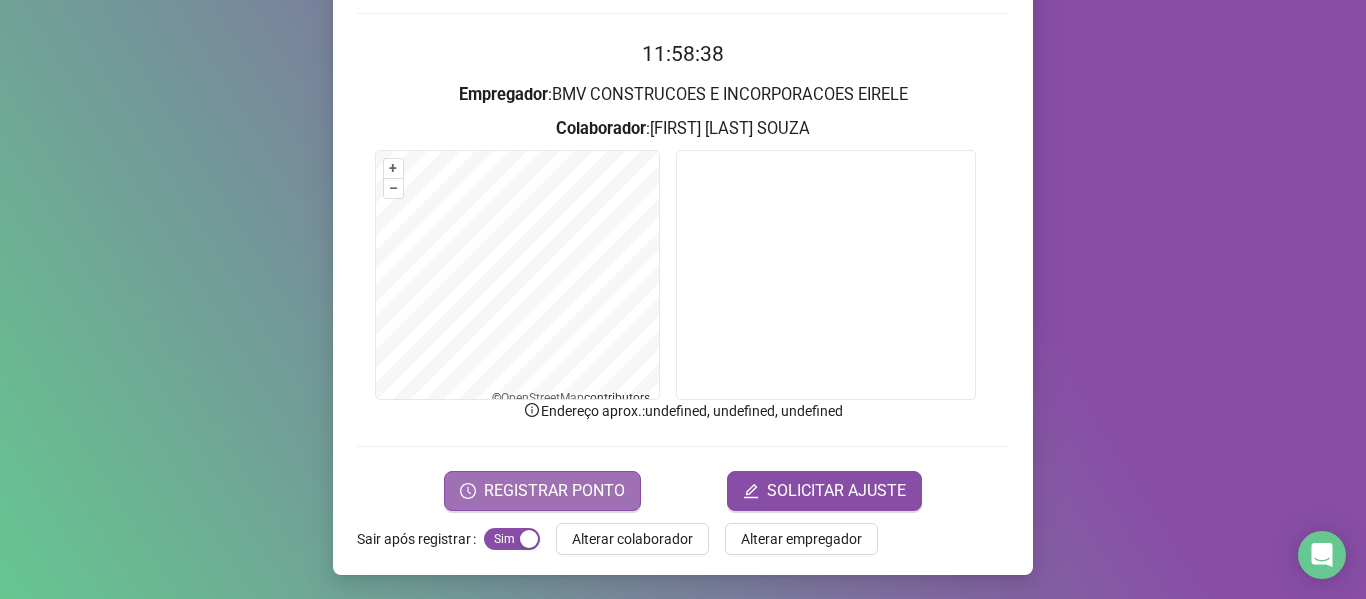 click on "REGISTRAR PONTO" at bounding box center [542, 491] 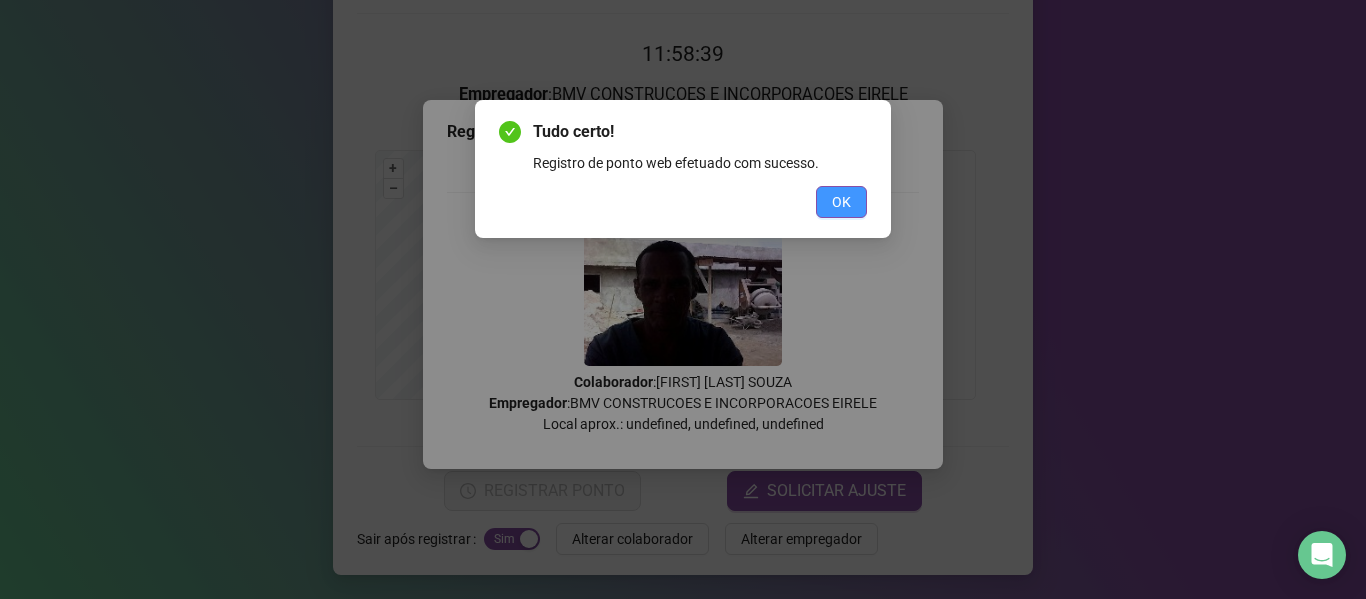 click on "OK" at bounding box center (841, 202) 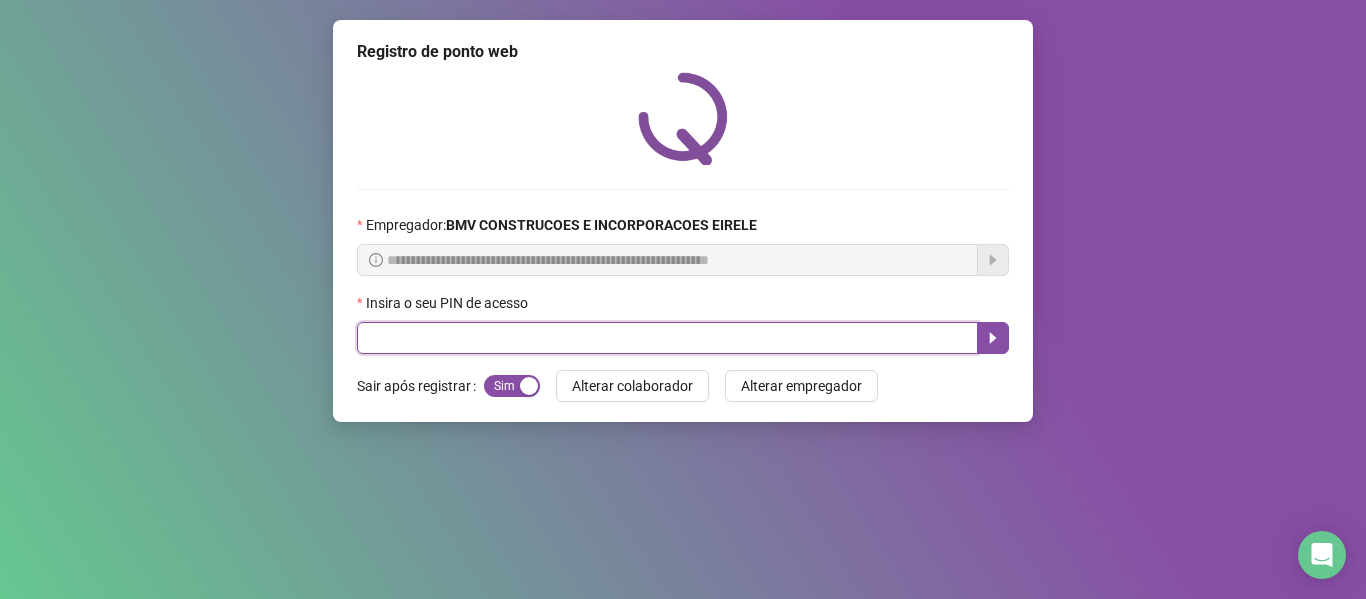 click at bounding box center [667, 338] 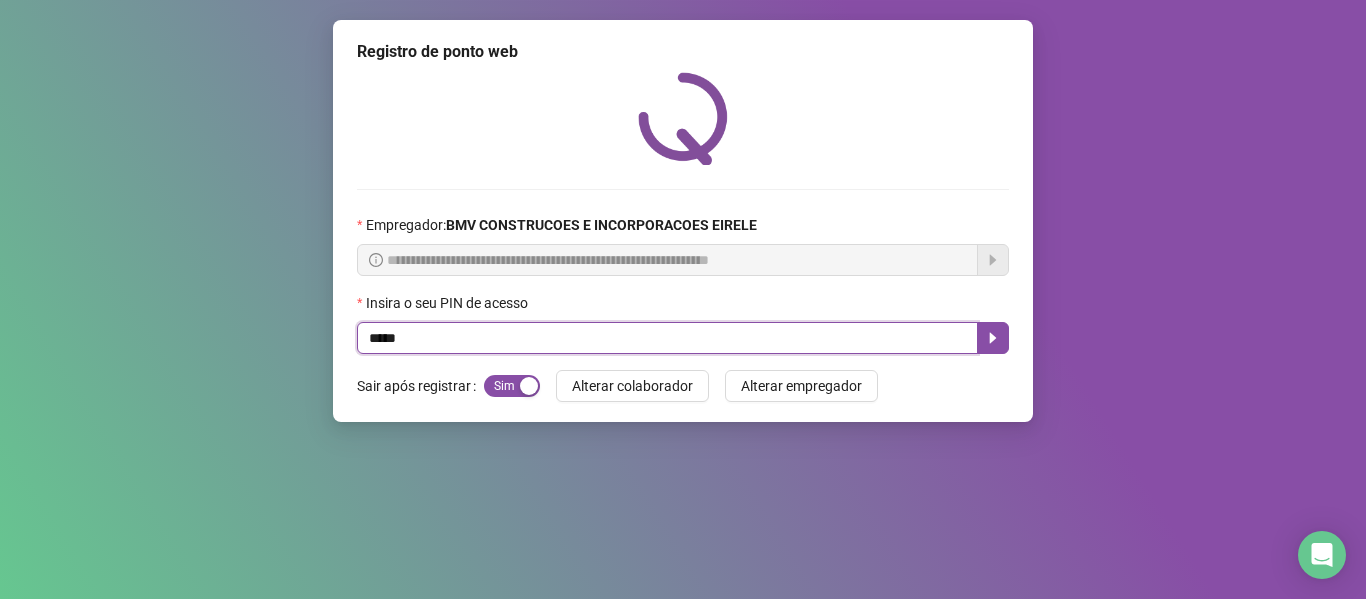 type on "*****" 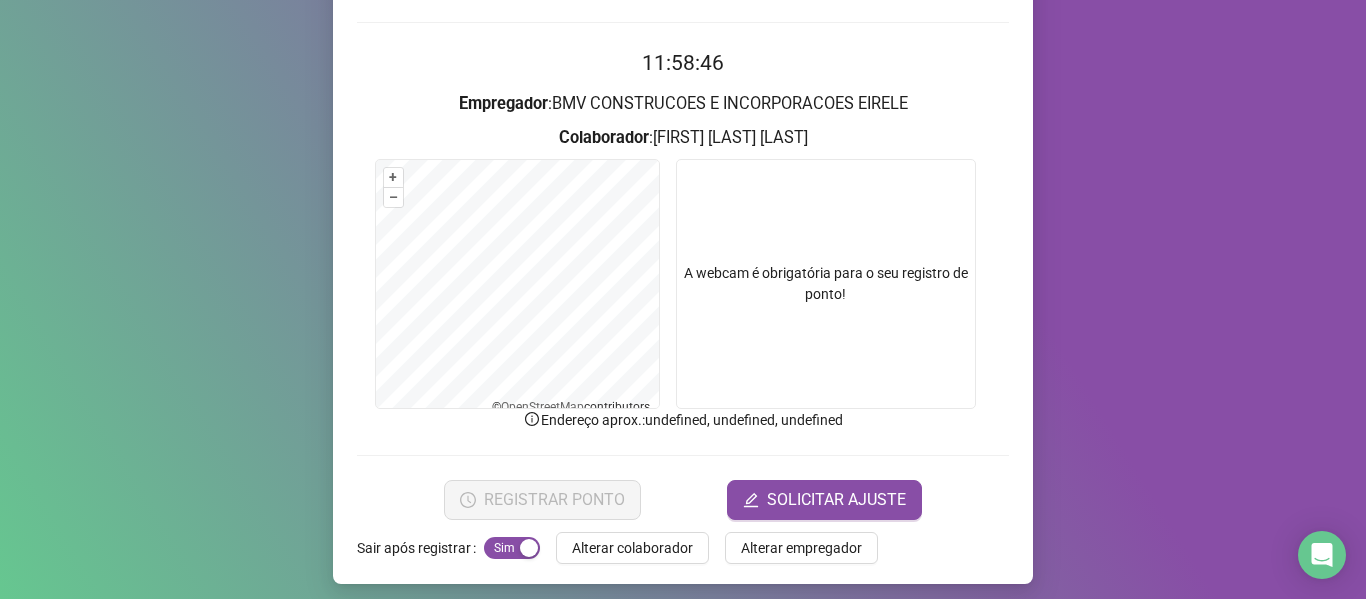 scroll, scrollTop: 176, scrollLeft: 0, axis: vertical 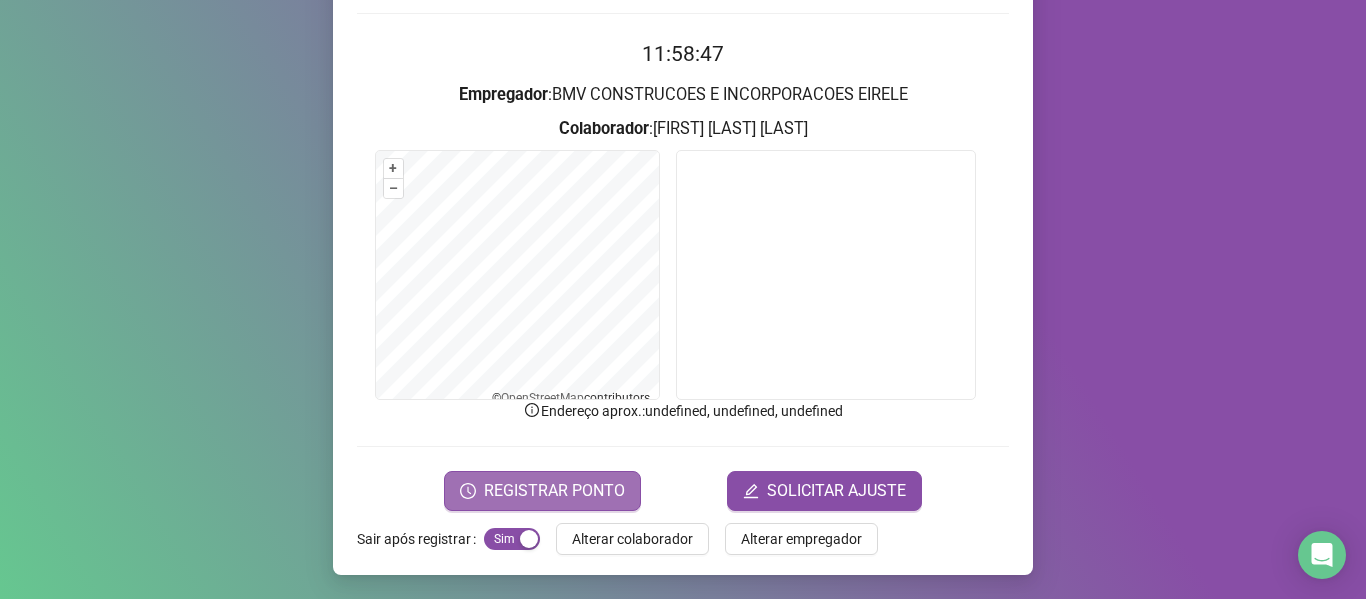 click on "REGISTRAR PONTO" at bounding box center [554, 491] 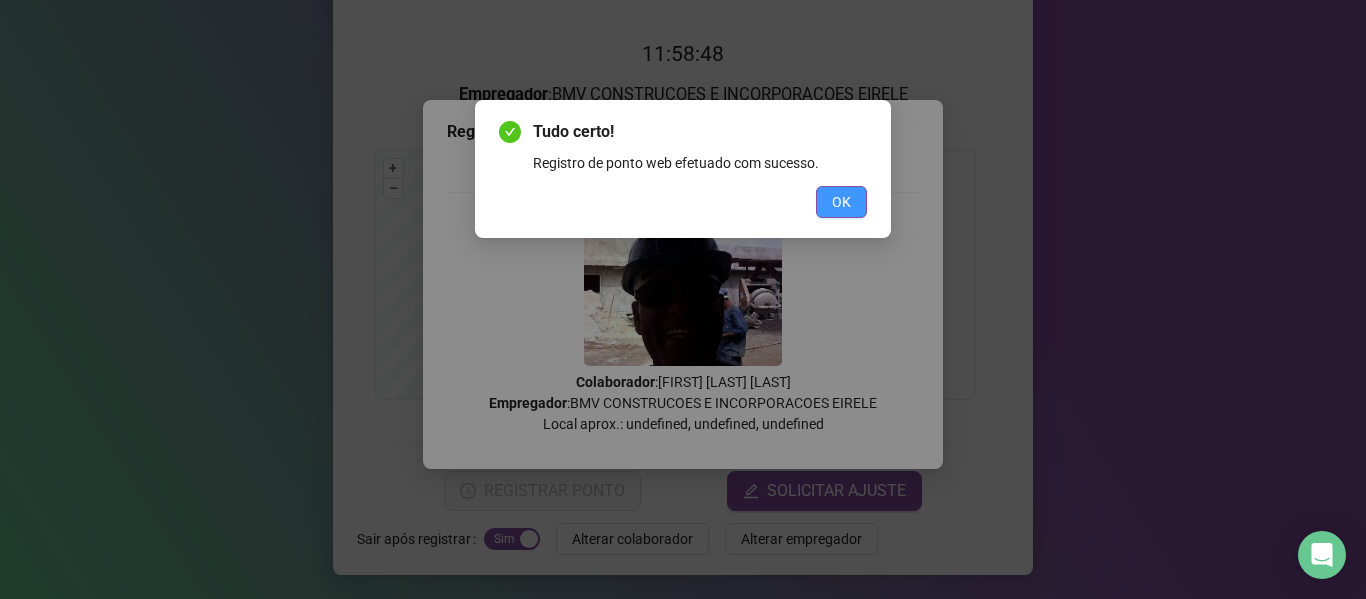 click on "OK" at bounding box center [841, 202] 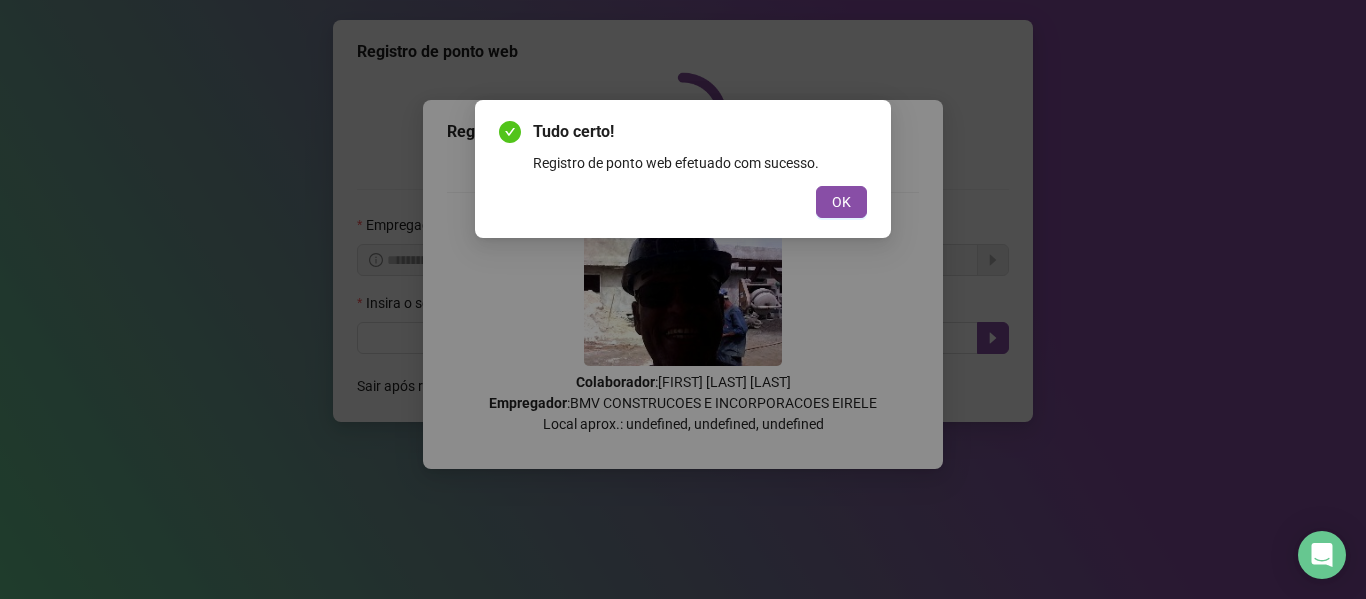 scroll, scrollTop: 0, scrollLeft: 0, axis: both 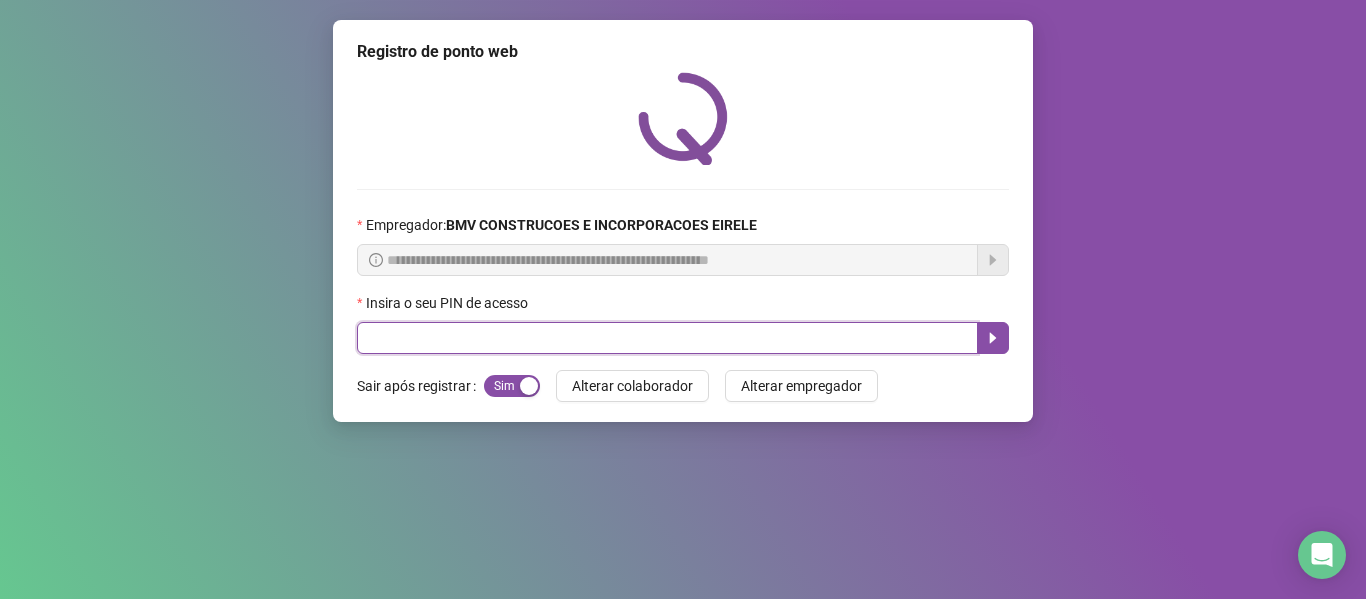 click at bounding box center [667, 338] 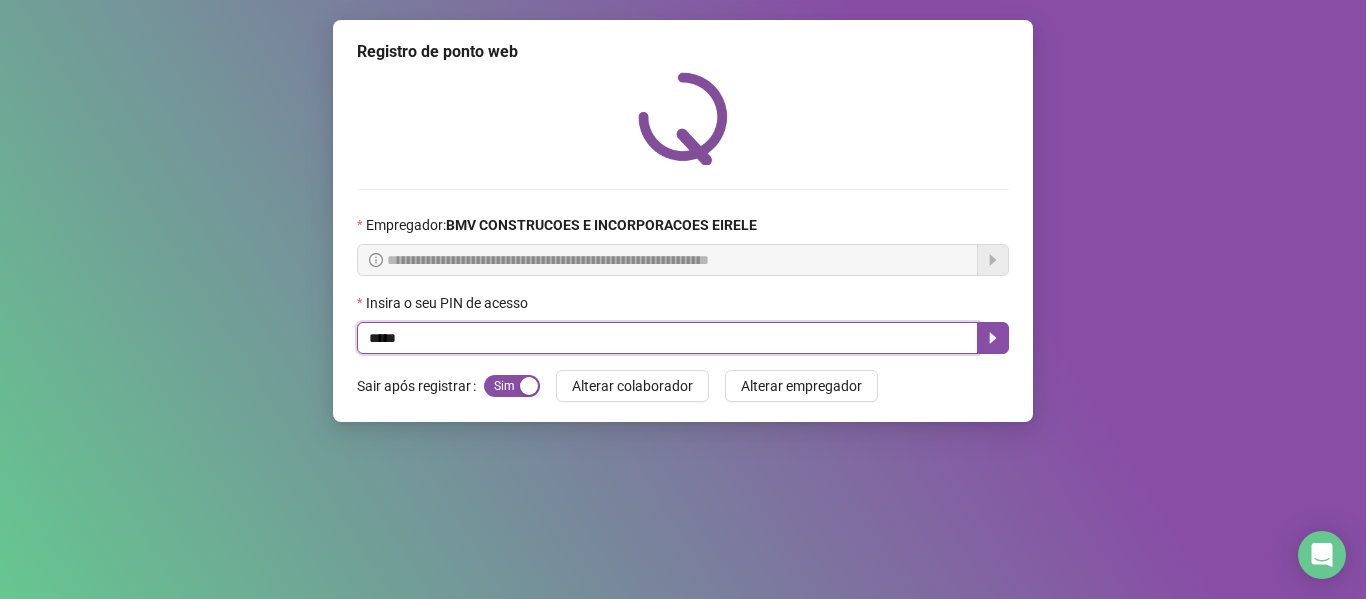 type on "*****" 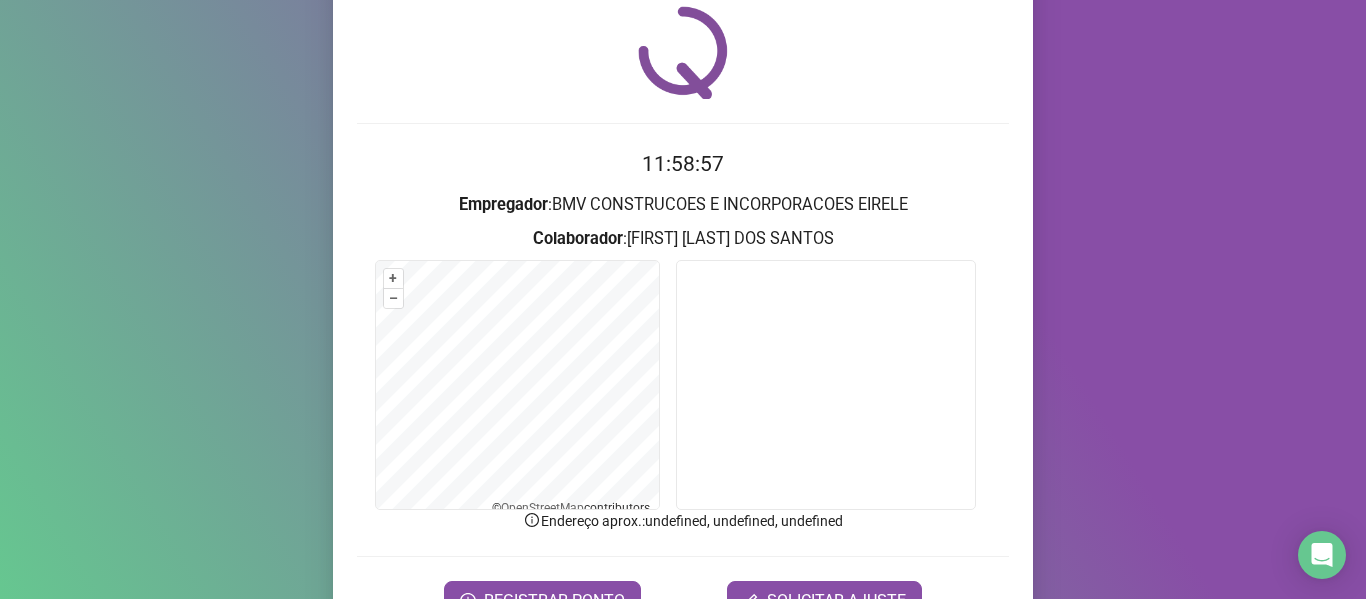 scroll, scrollTop: 176, scrollLeft: 0, axis: vertical 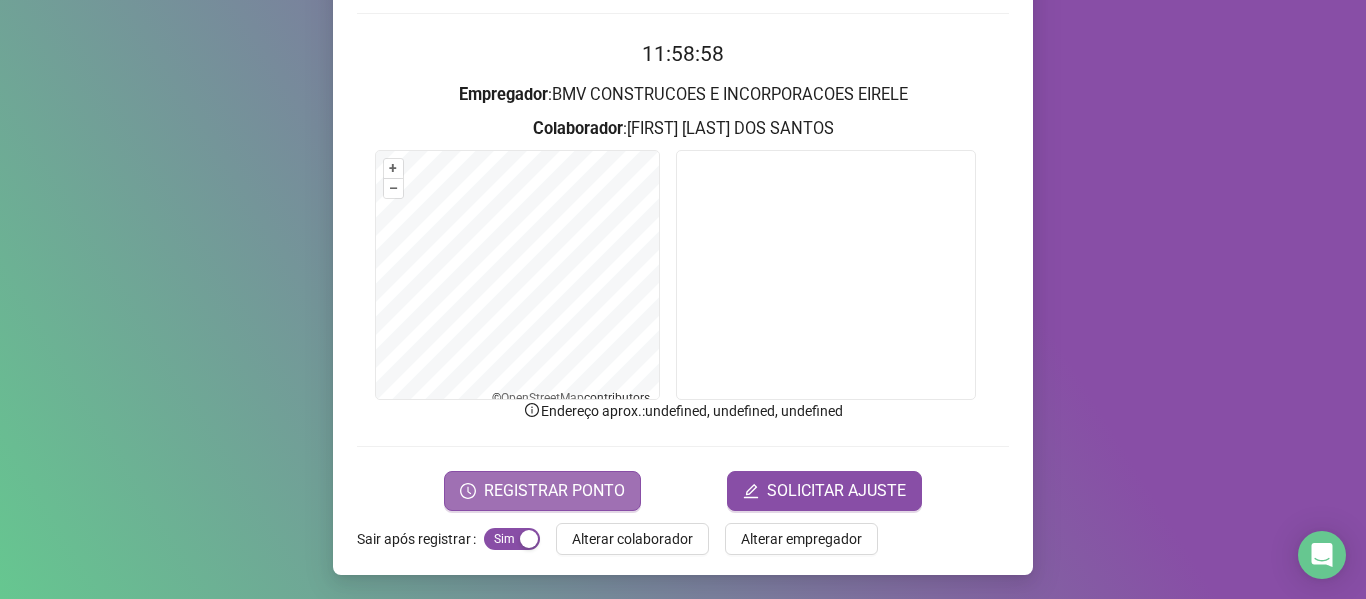click on "REGISTRAR PONTO" at bounding box center (542, 491) 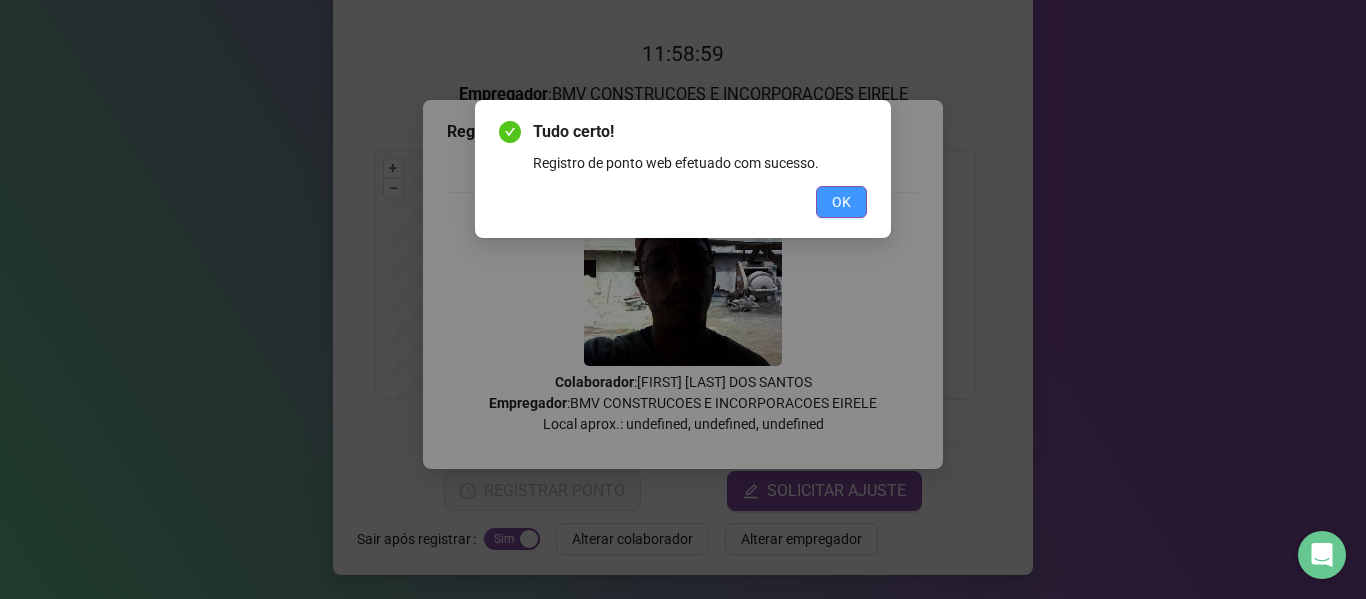 click on "OK" at bounding box center [841, 202] 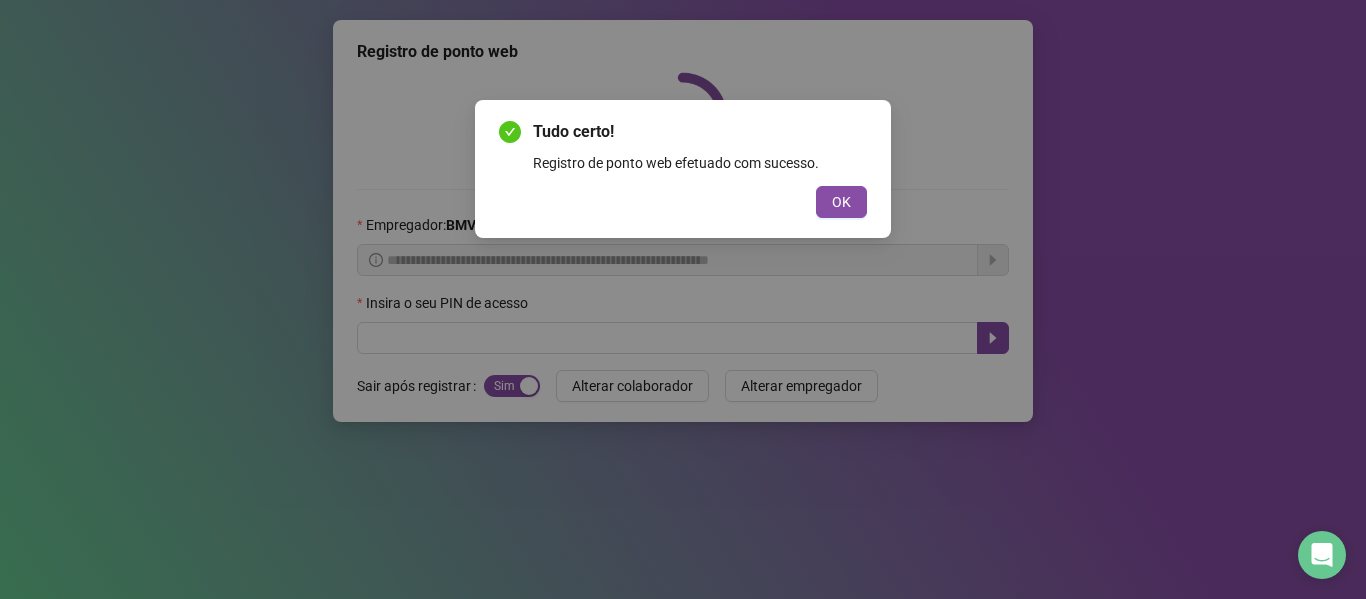 scroll, scrollTop: 0, scrollLeft: 0, axis: both 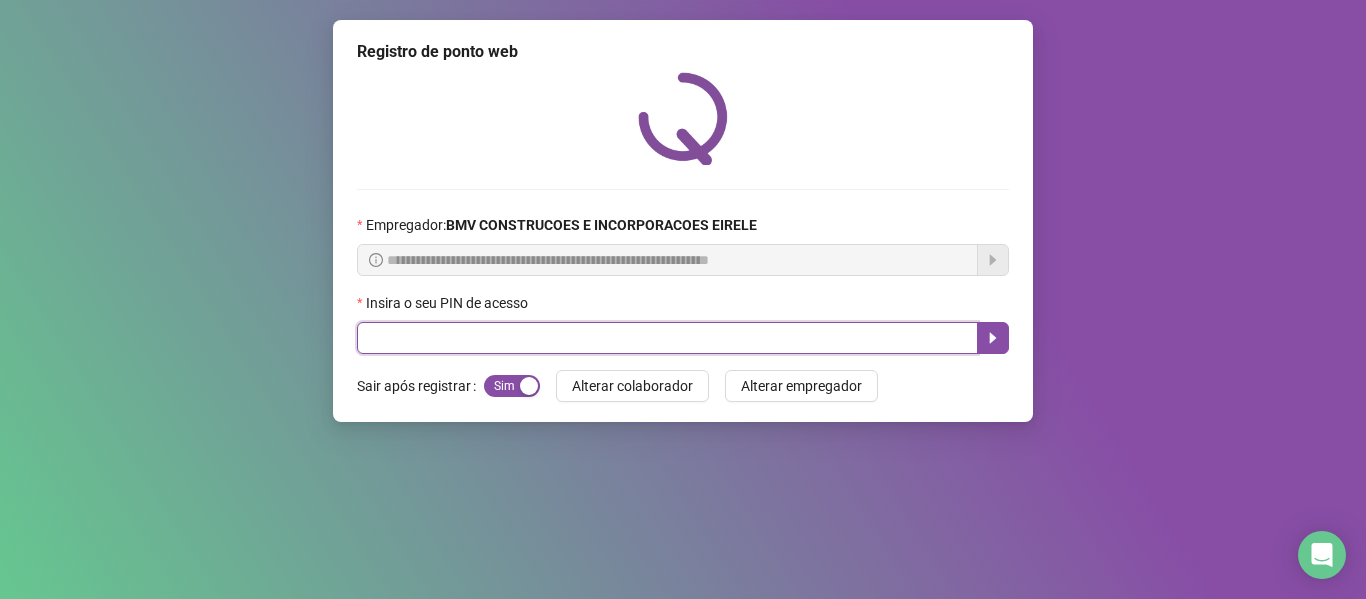 click at bounding box center (667, 338) 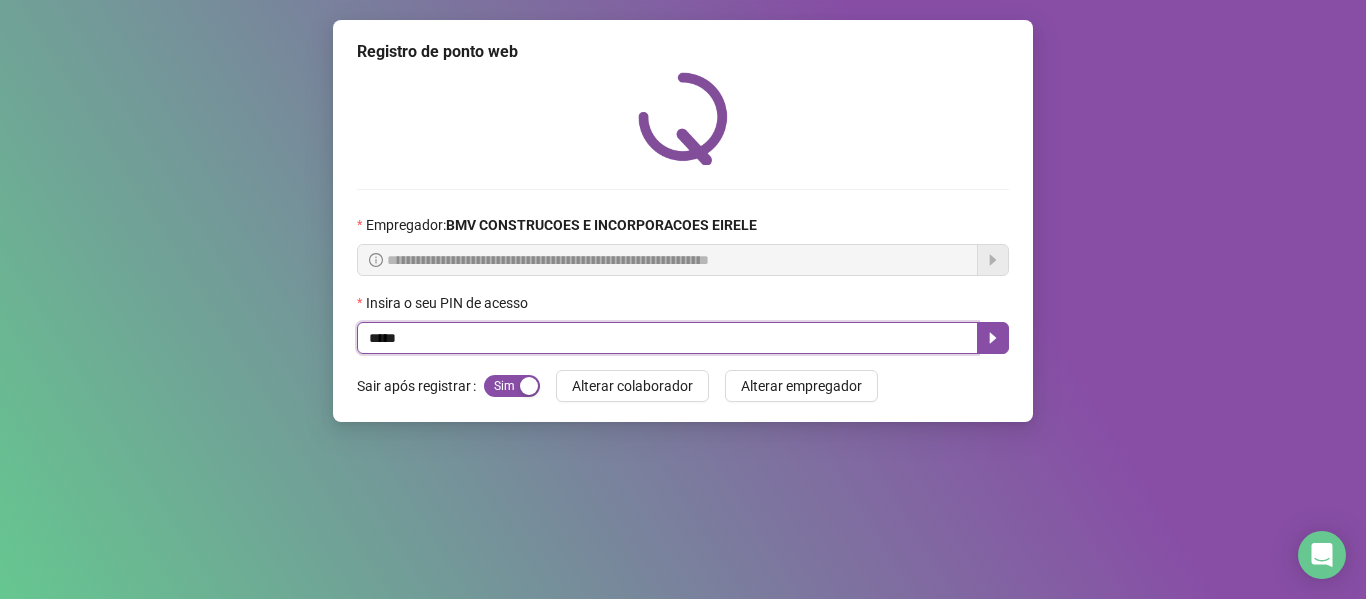 type on "*****" 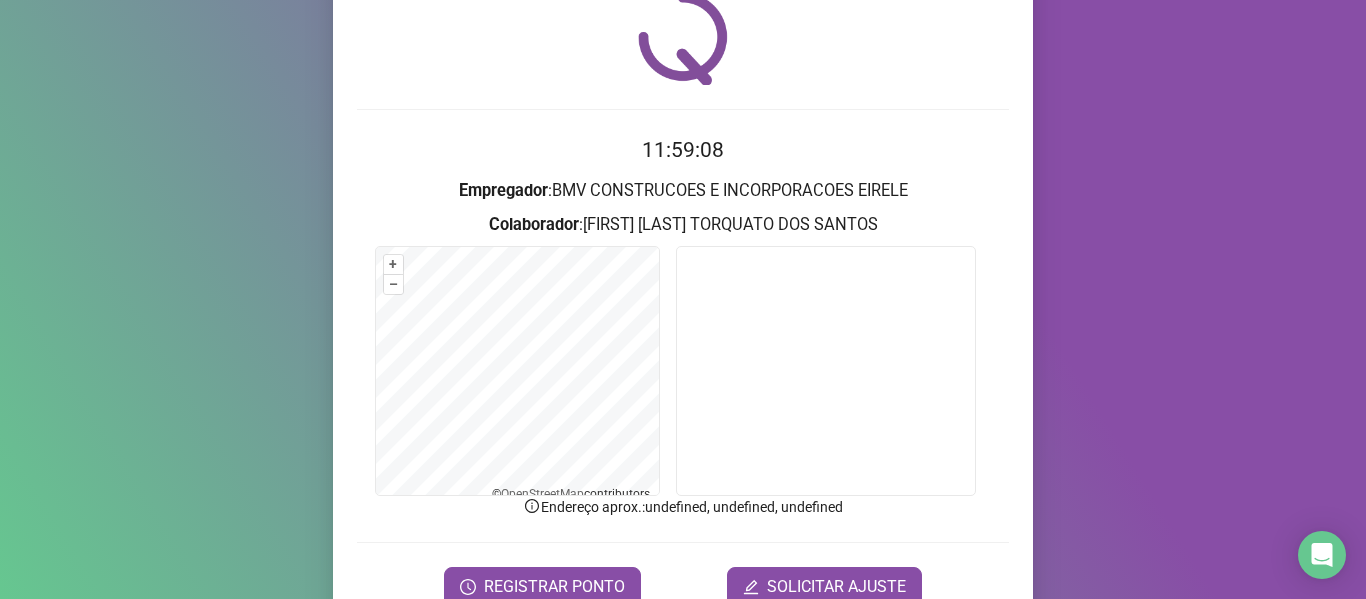 scroll, scrollTop: 176, scrollLeft: 0, axis: vertical 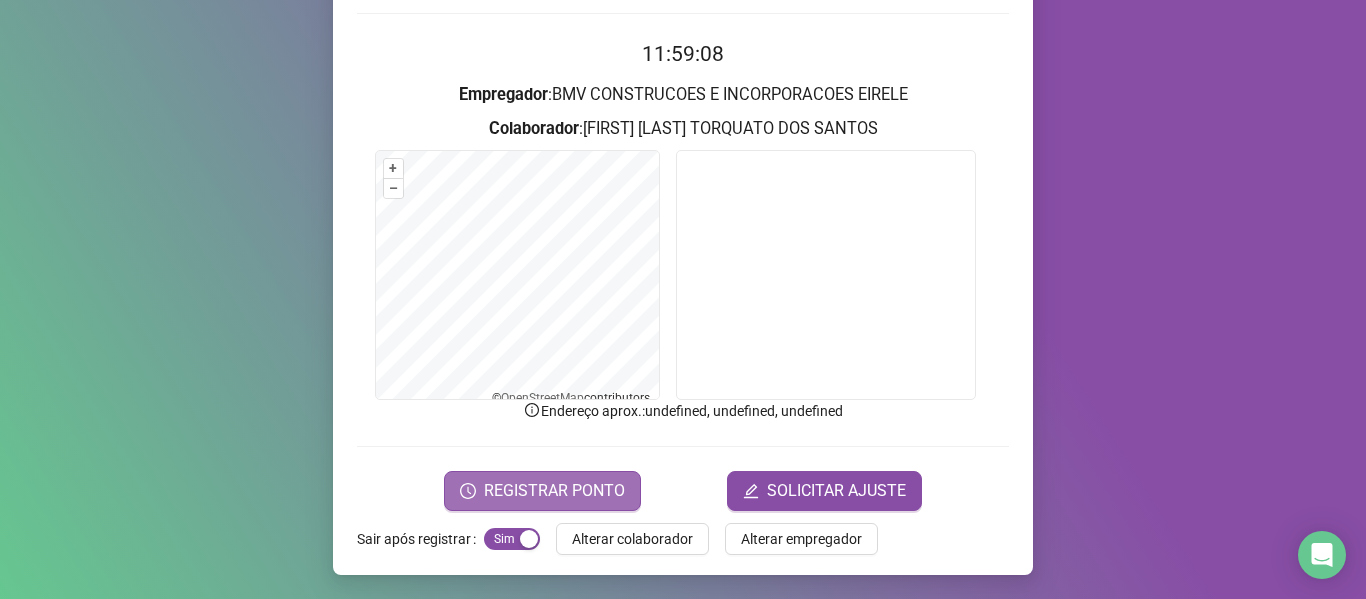 click on "REGISTRAR PONTO" at bounding box center (554, 491) 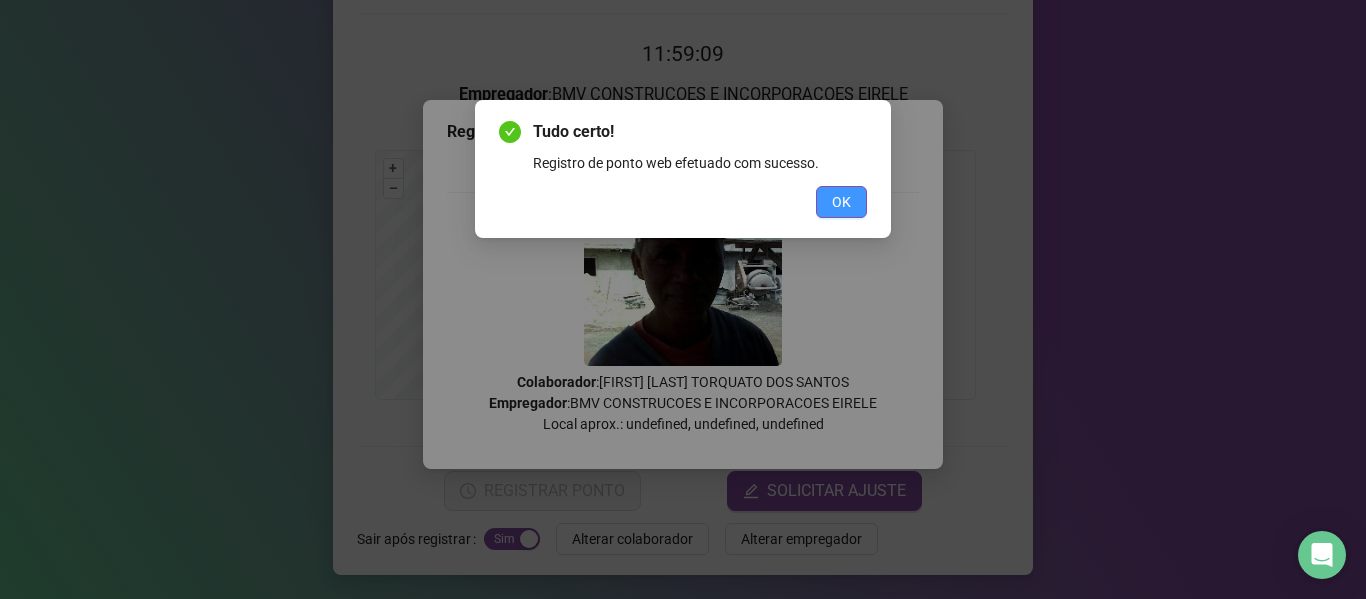 click on "OK" at bounding box center [841, 202] 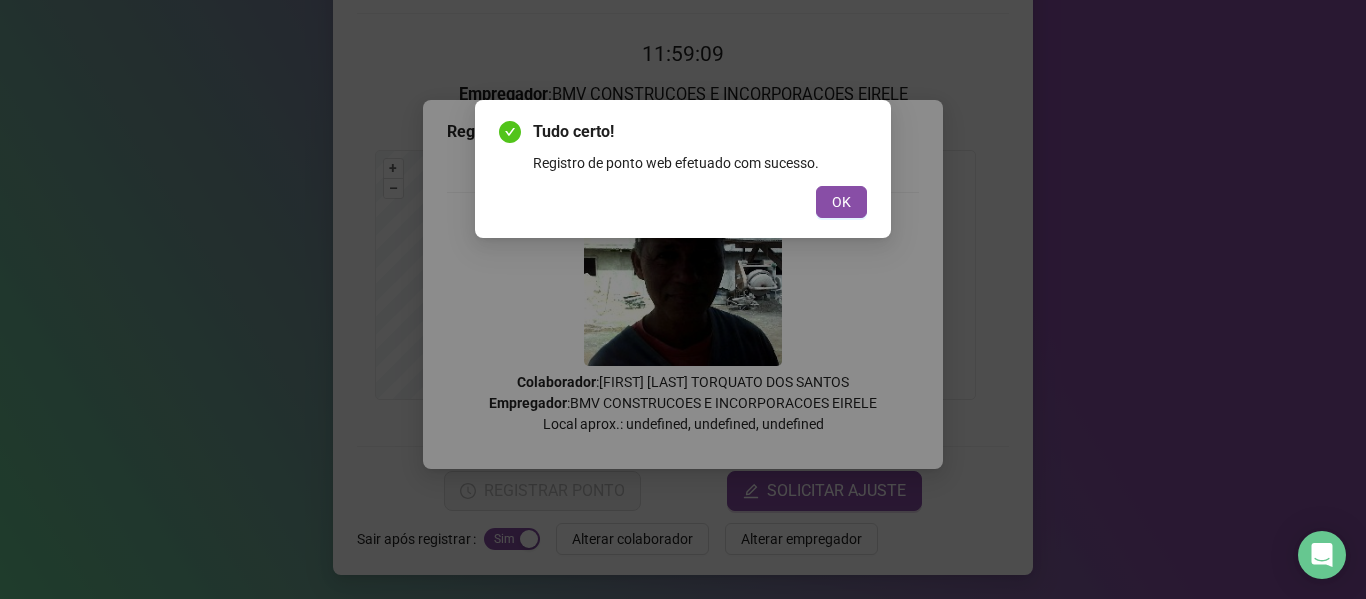scroll, scrollTop: 0, scrollLeft: 0, axis: both 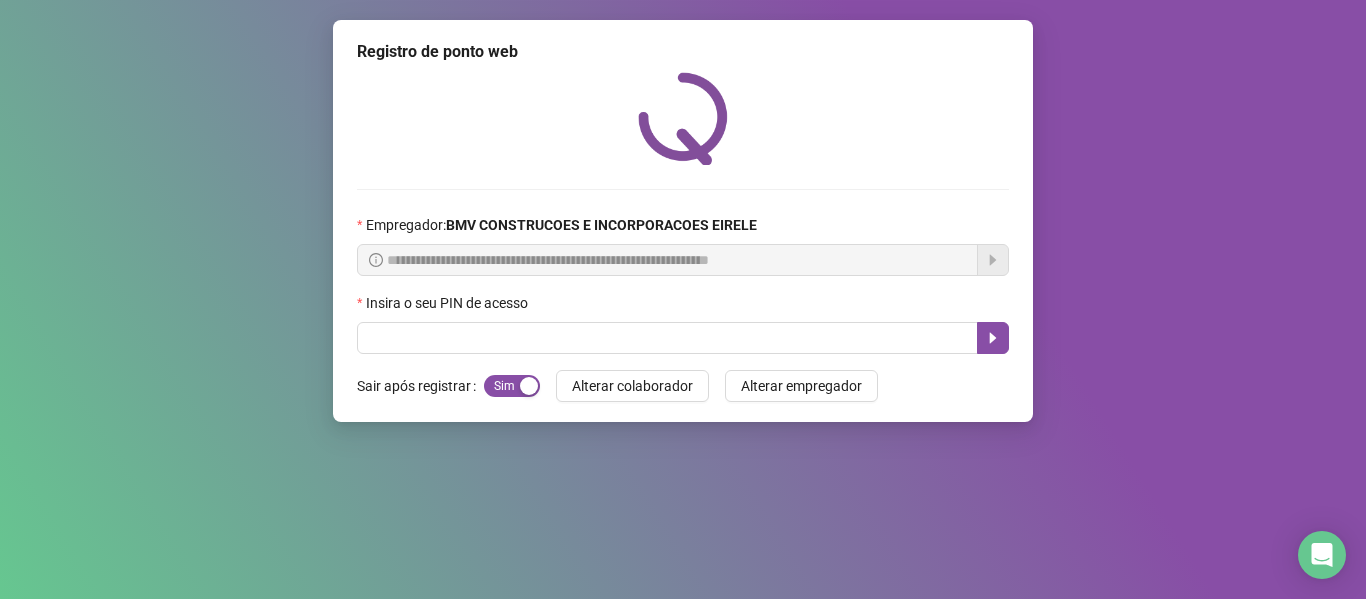 click on "Insira o seu PIN de acesso" at bounding box center [683, 307] 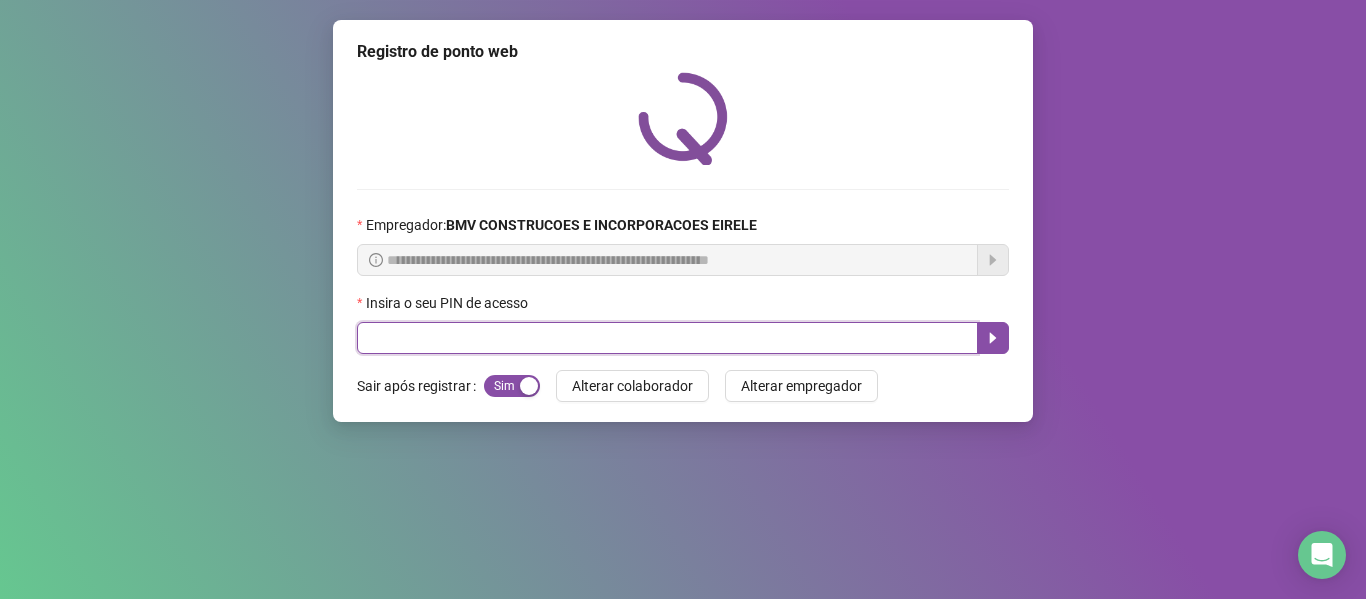 click at bounding box center (667, 338) 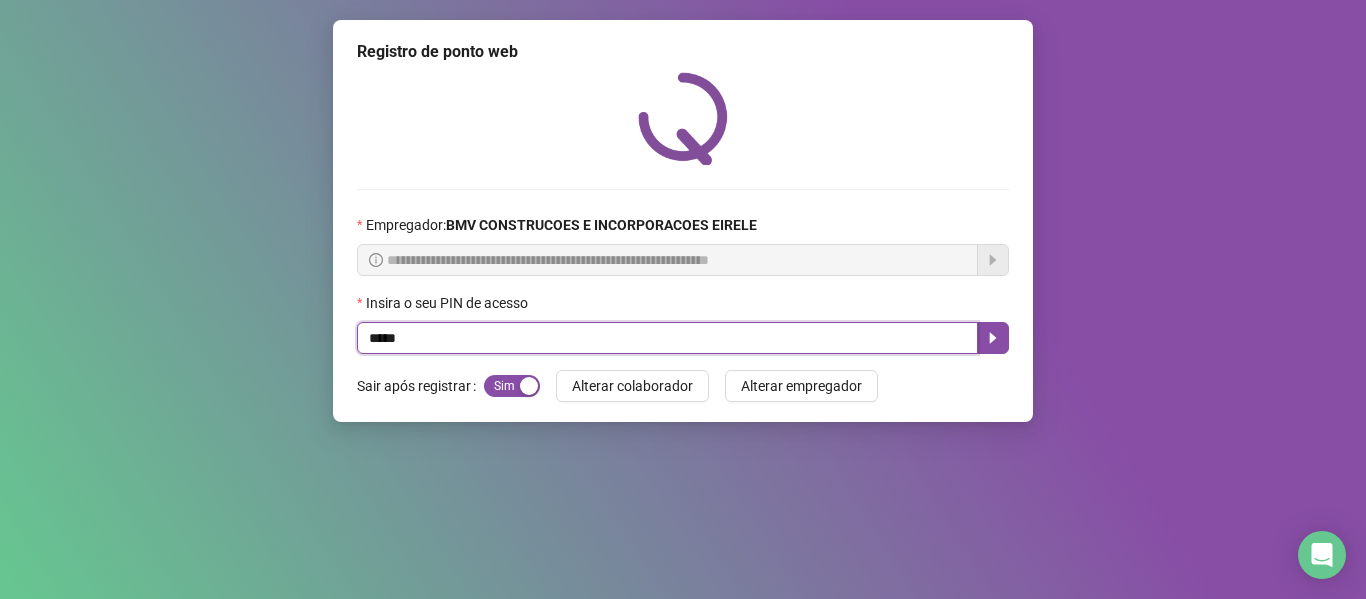 type on "*****" 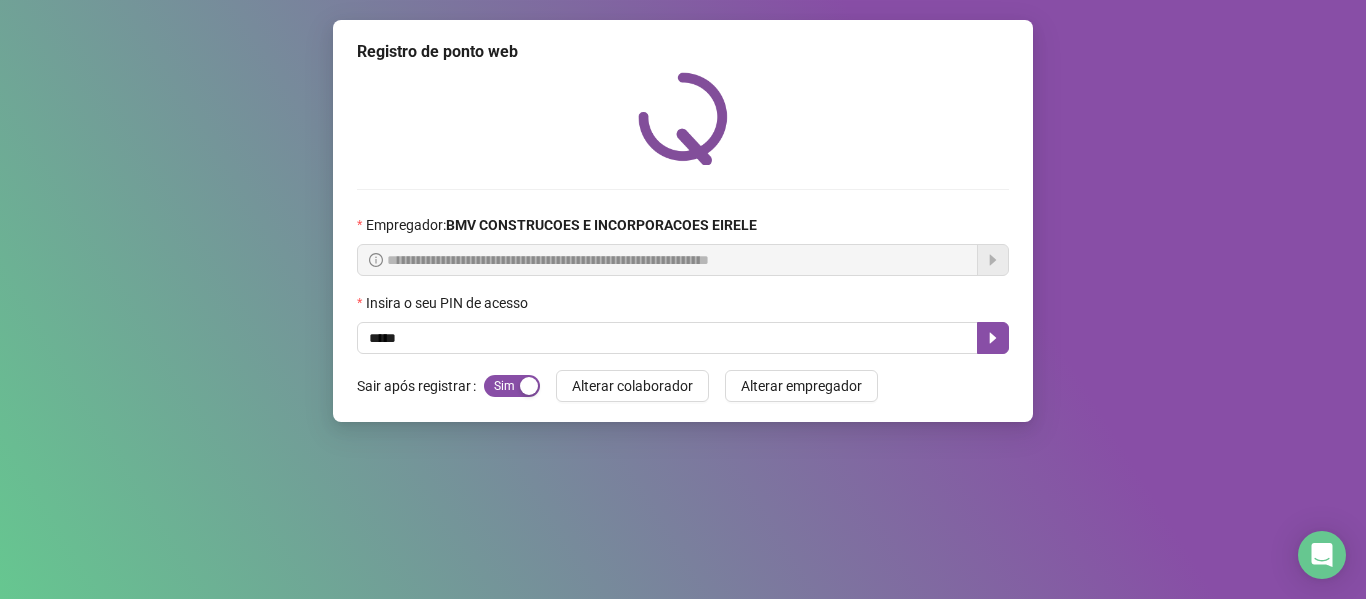 type 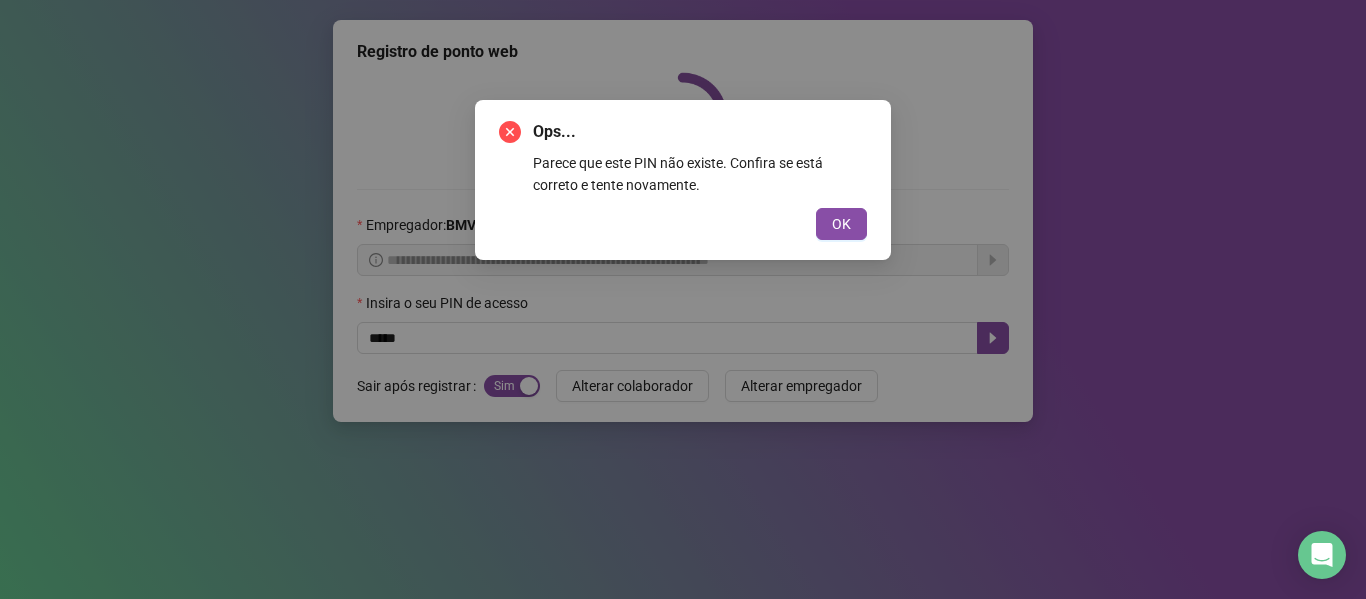 click on "OK" at bounding box center (841, 224) 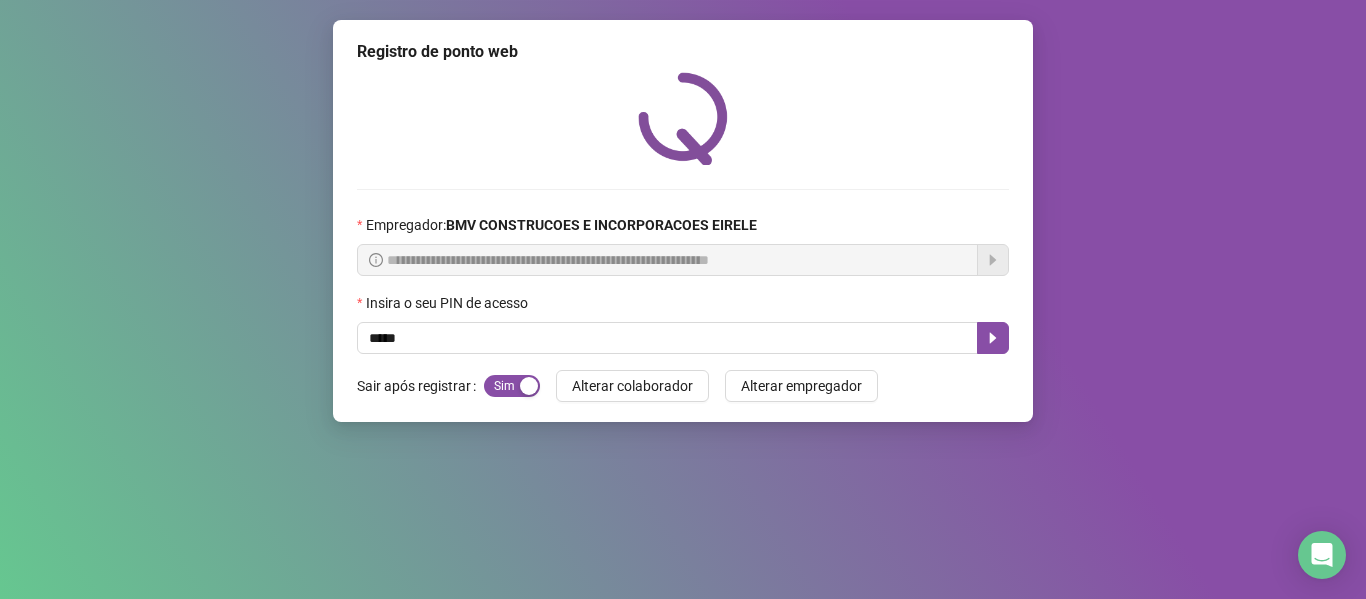 click on "OK" at bounding box center [715, 198] 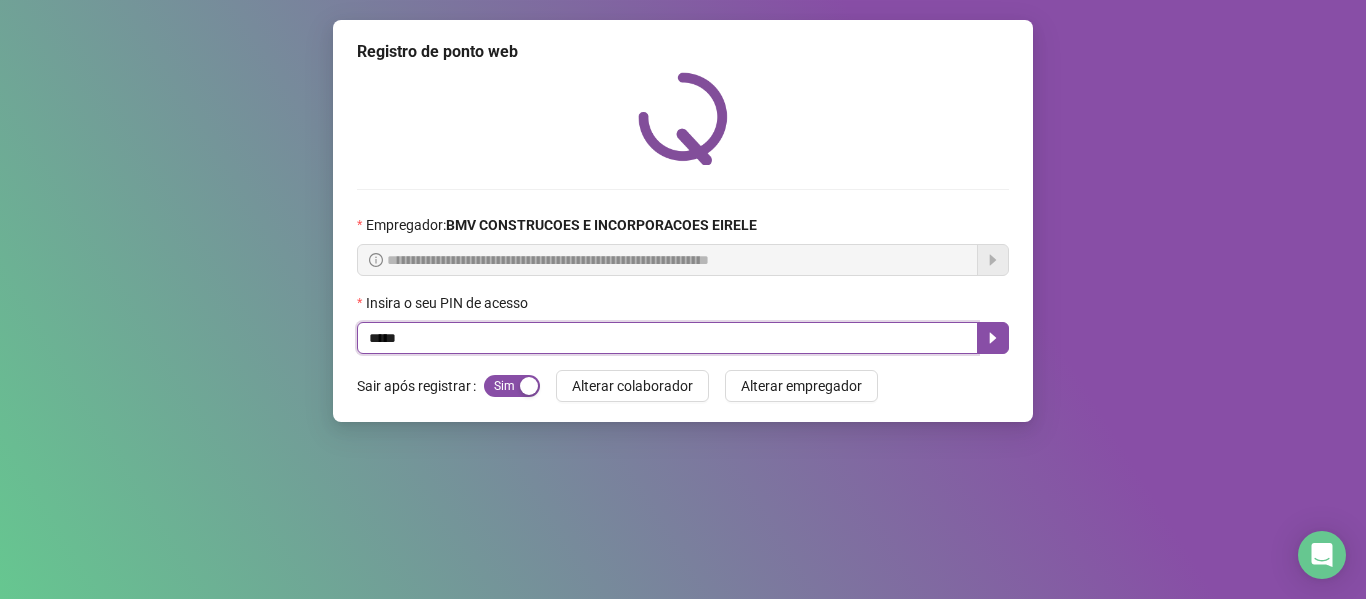 click on "*****" at bounding box center [667, 338] 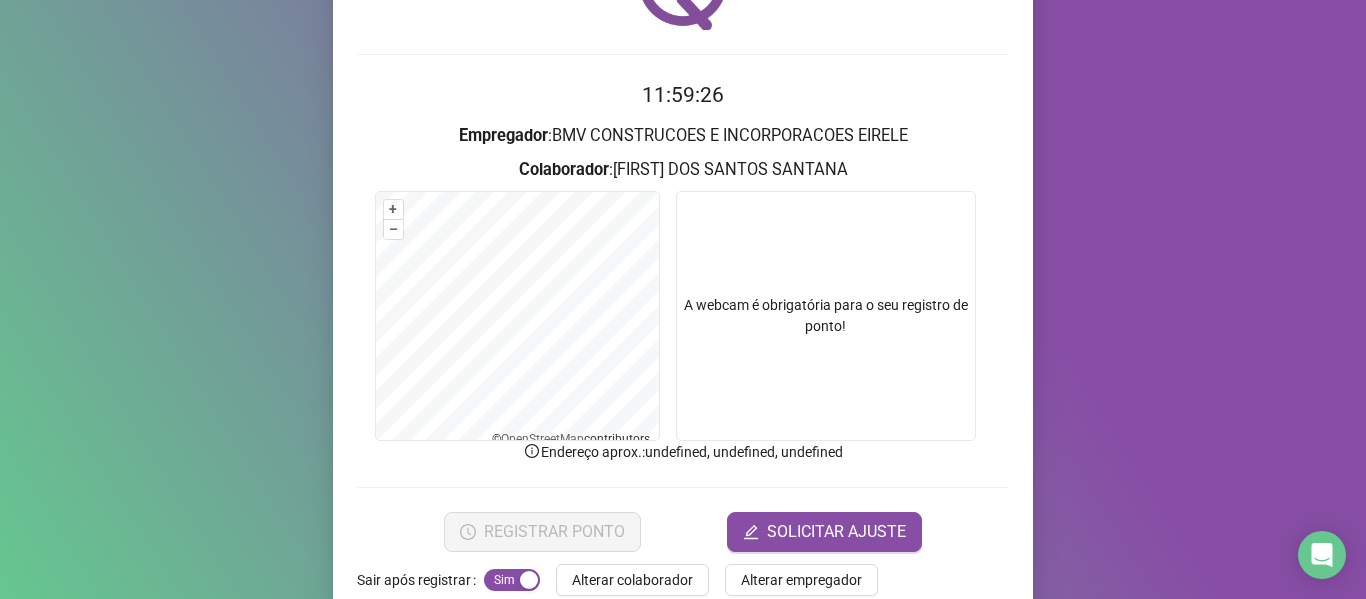 scroll, scrollTop: 176, scrollLeft: 0, axis: vertical 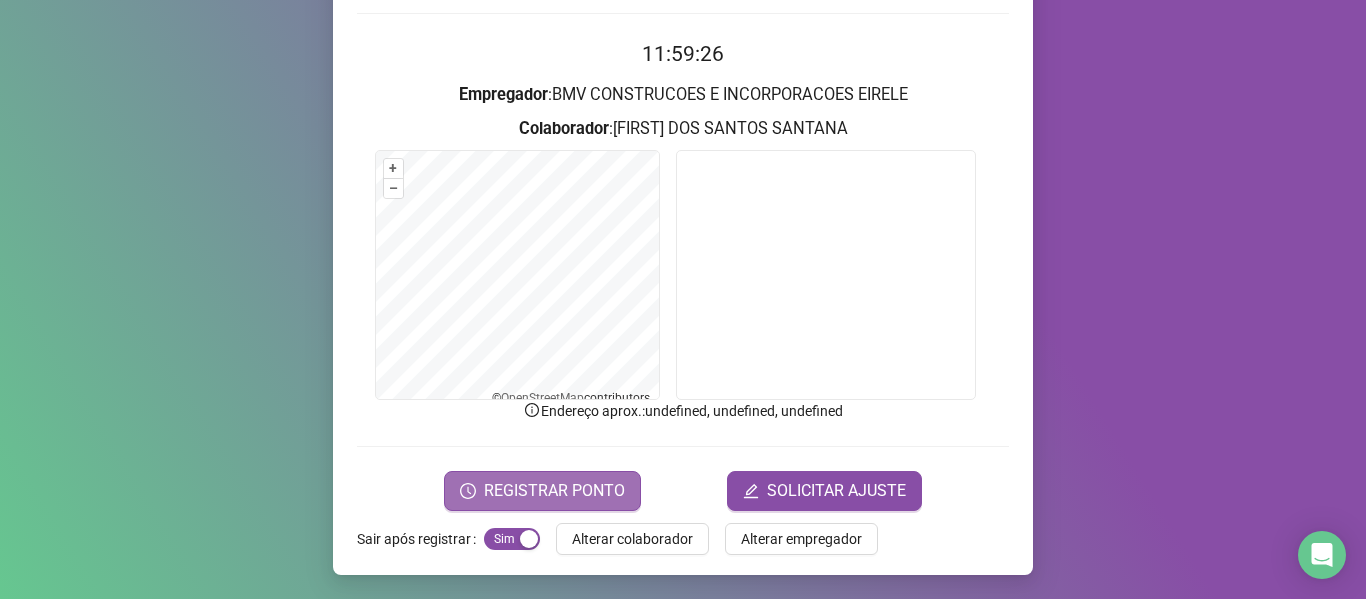 click on "REGISTRAR PONTO" at bounding box center [554, 491] 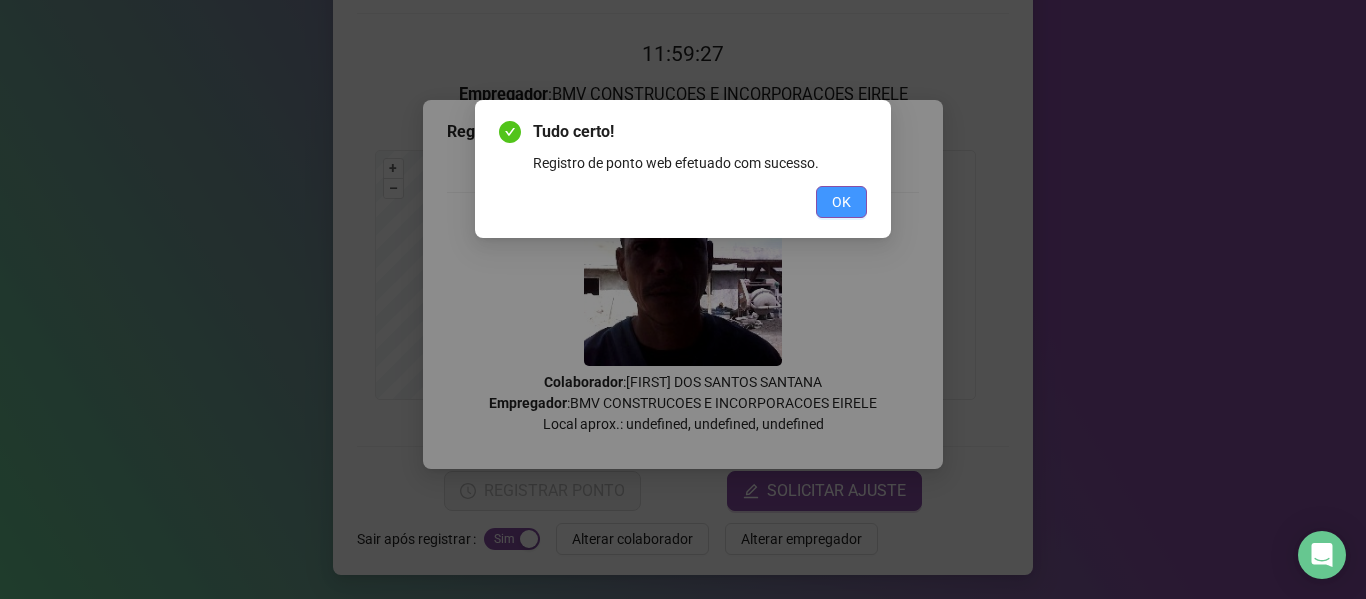 click on "OK" at bounding box center (841, 202) 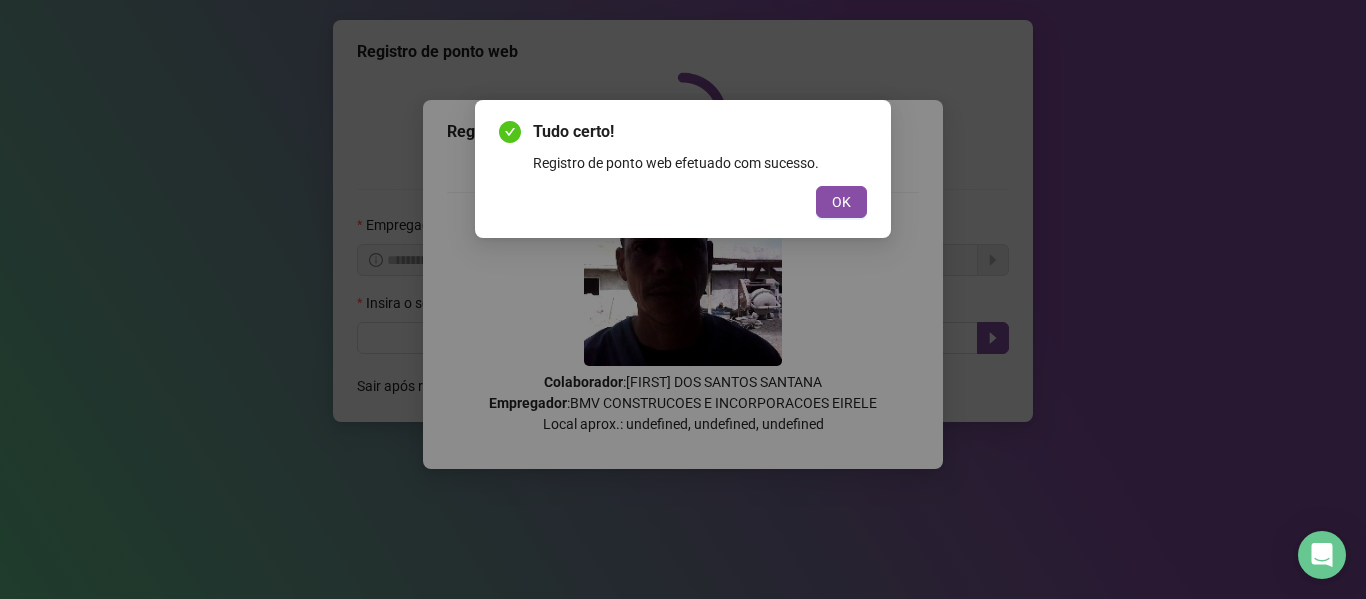 scroll, scrollTop: 0, scrollLeft: 0, axis: both 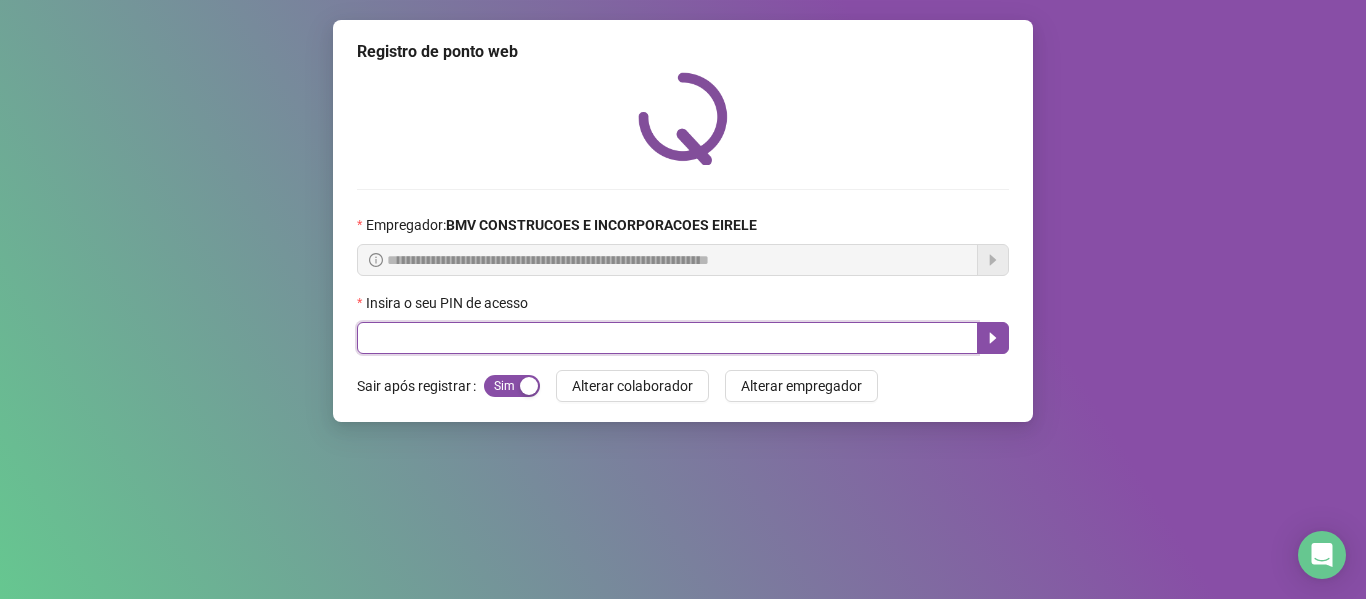 click at bounding box center (667, 338) 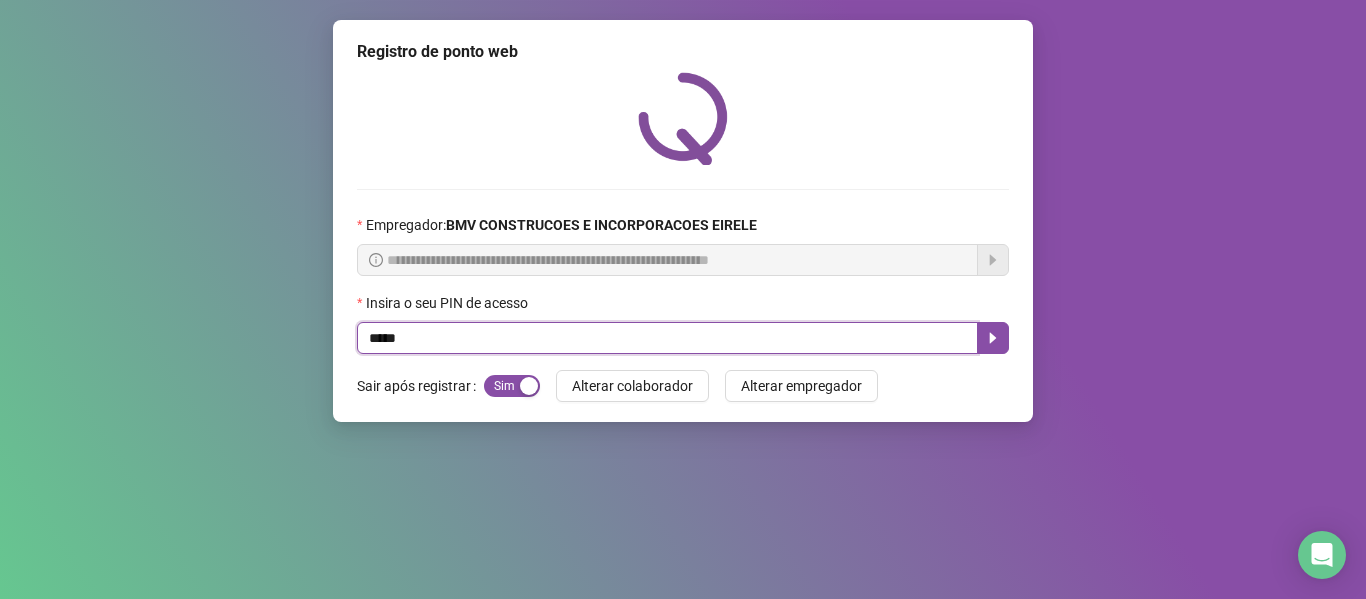 type on "*****" 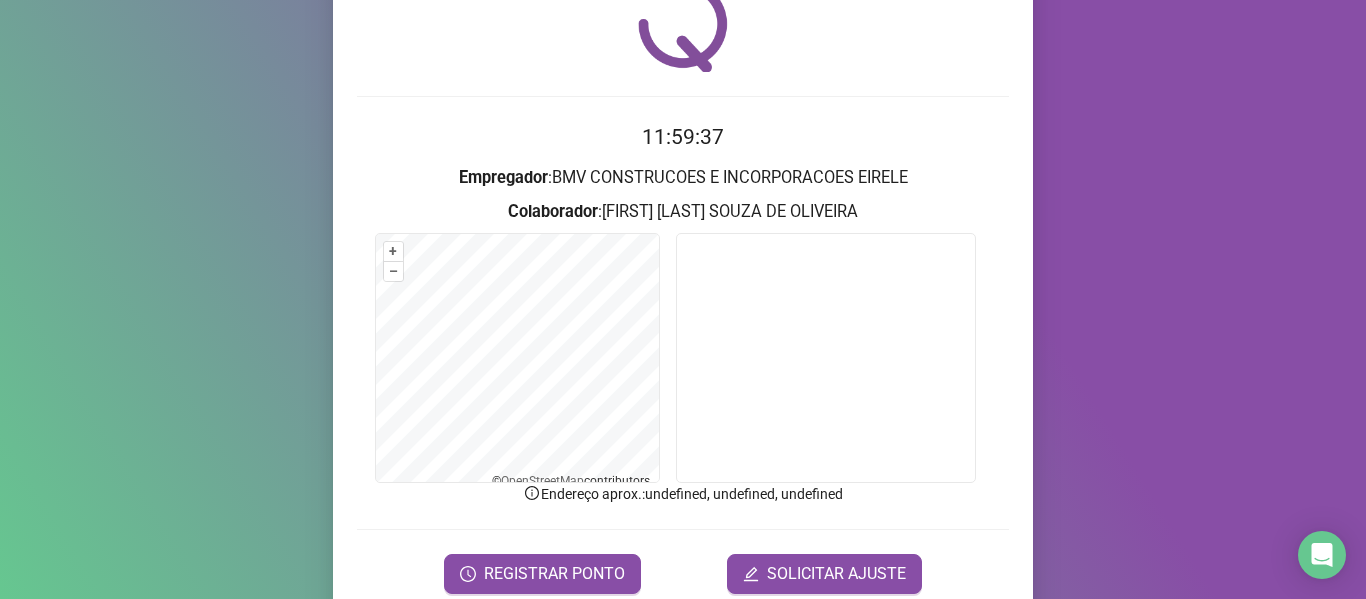 scroll, scrollTop: 176, scrollLeft: 0, axis: vertical 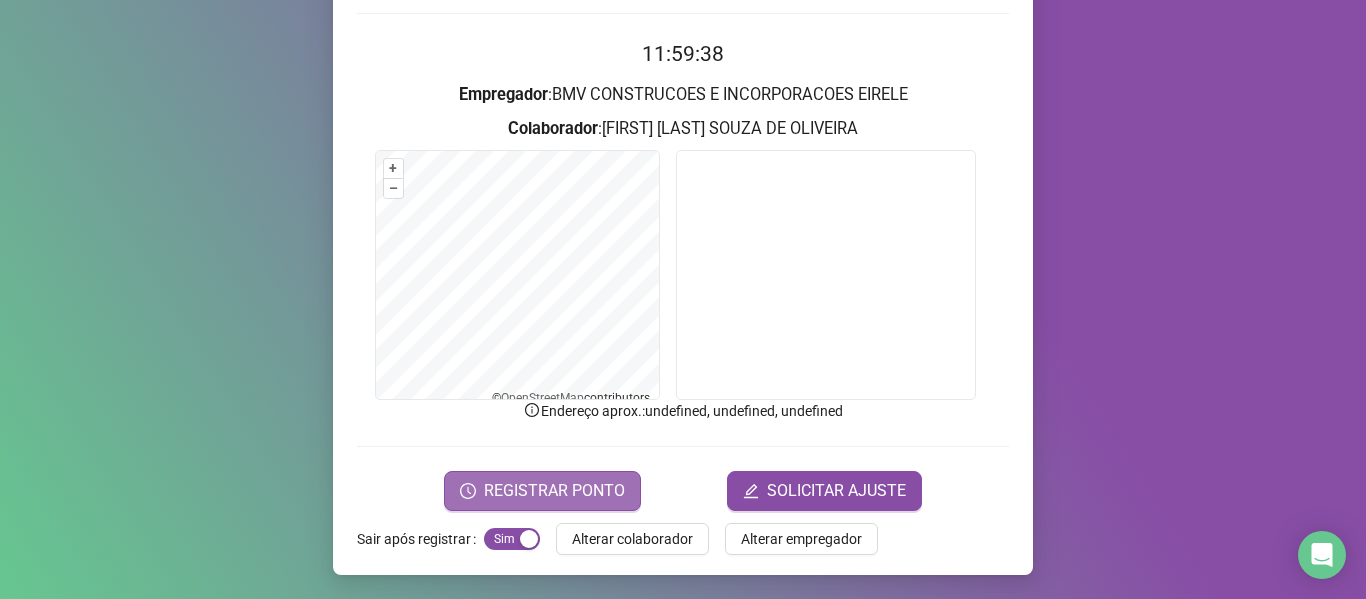click on "REGISTRAR PONTO" at bounding box center [554, 491] 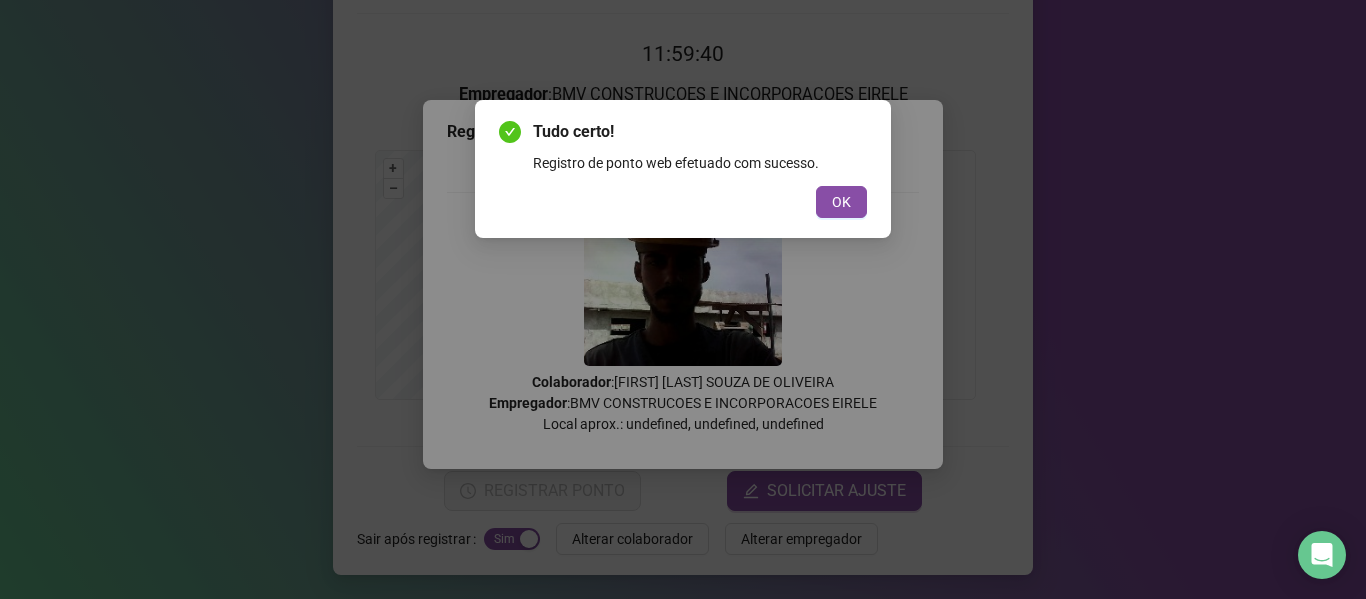 click on "Tudo certo! Registro de ponto web efetuado com sucesso. OK" at bounding box center (683, 169) 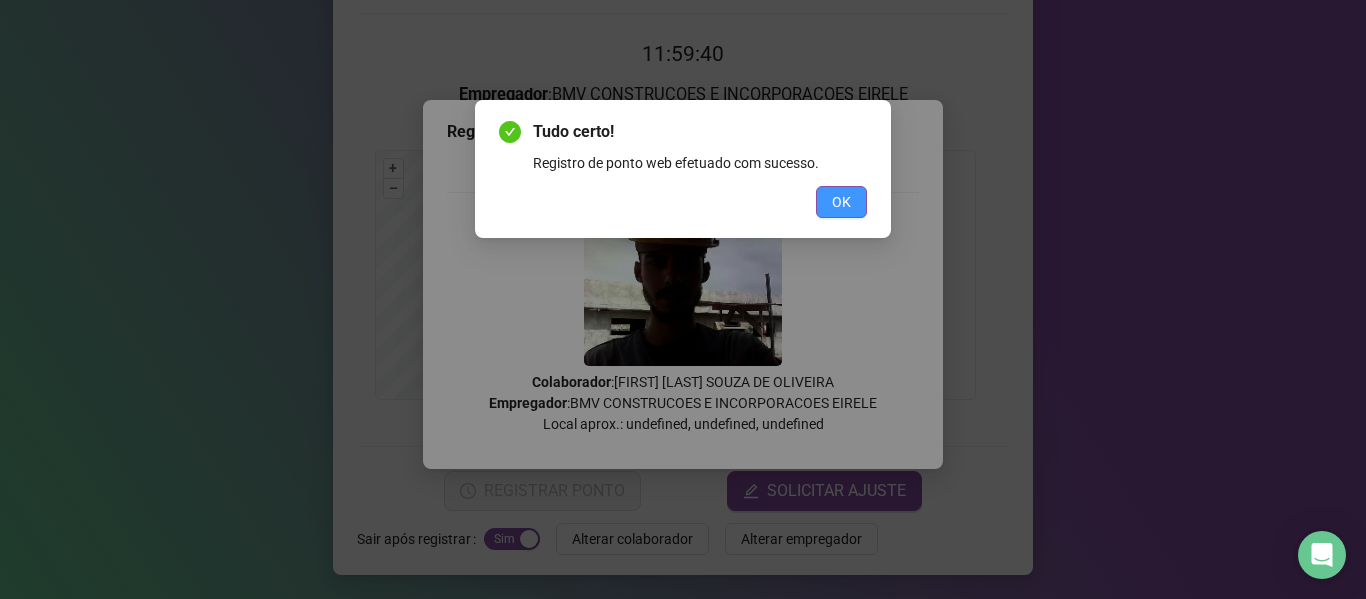 click on "OK" at bounding box center [841, 202] 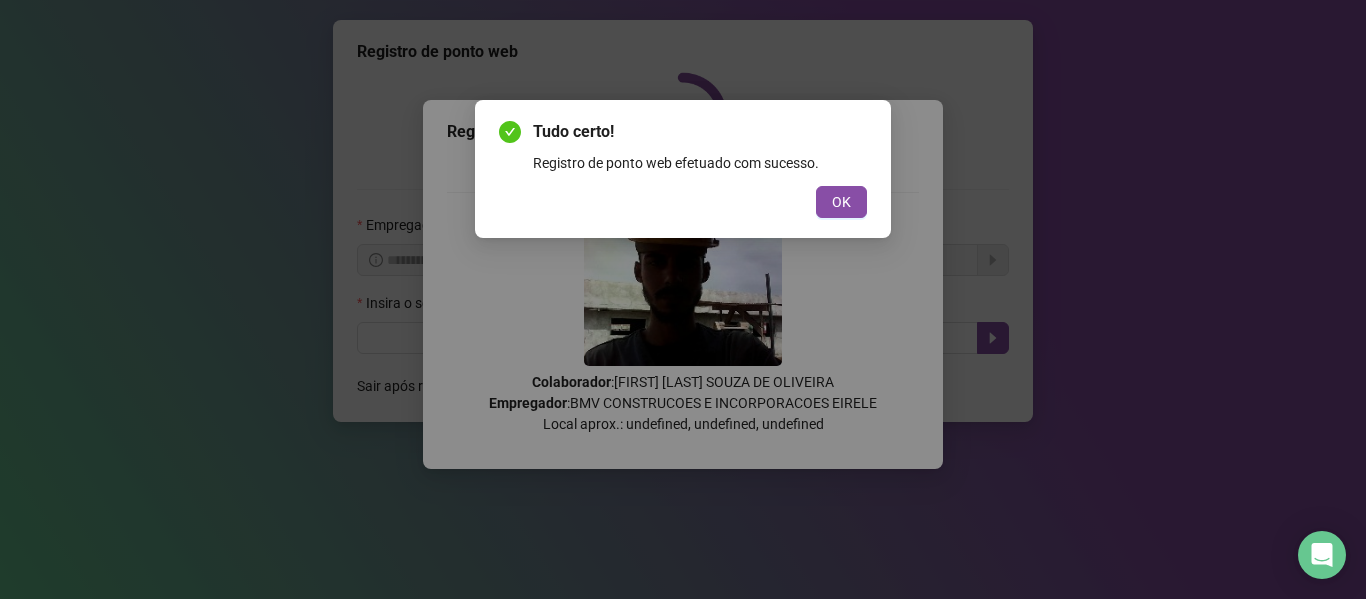 scroll, scrollTop: 0, scrollLeft: 0, axis: both 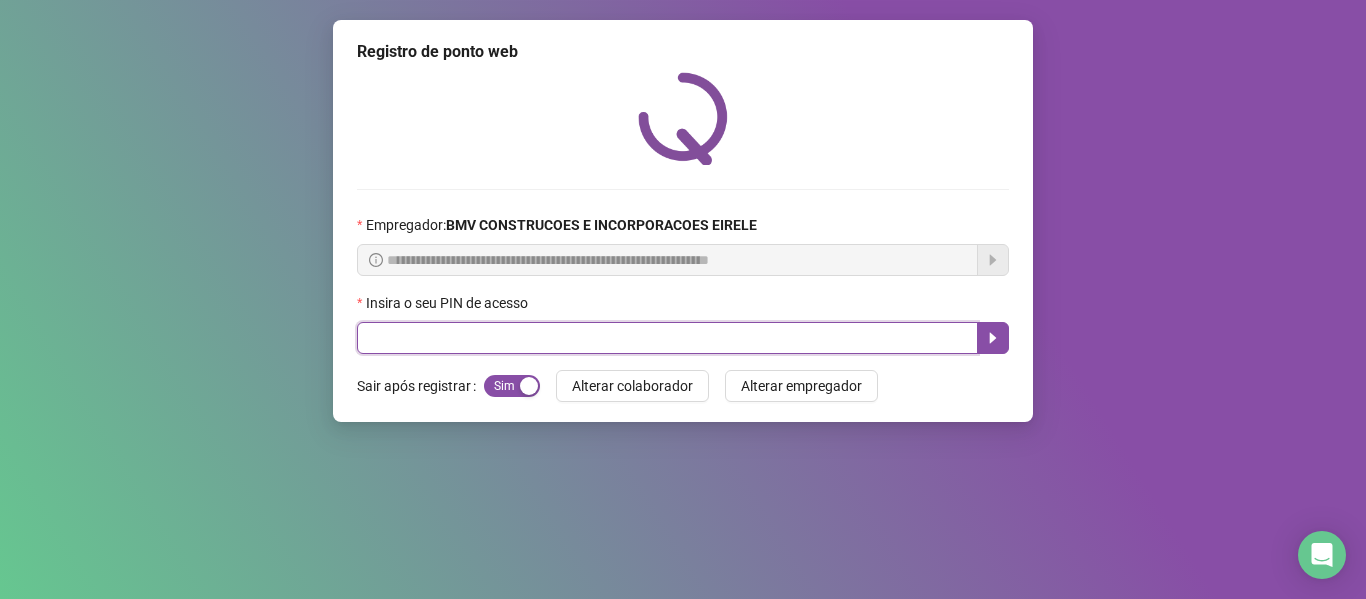 click at bounding box center [667, 338] 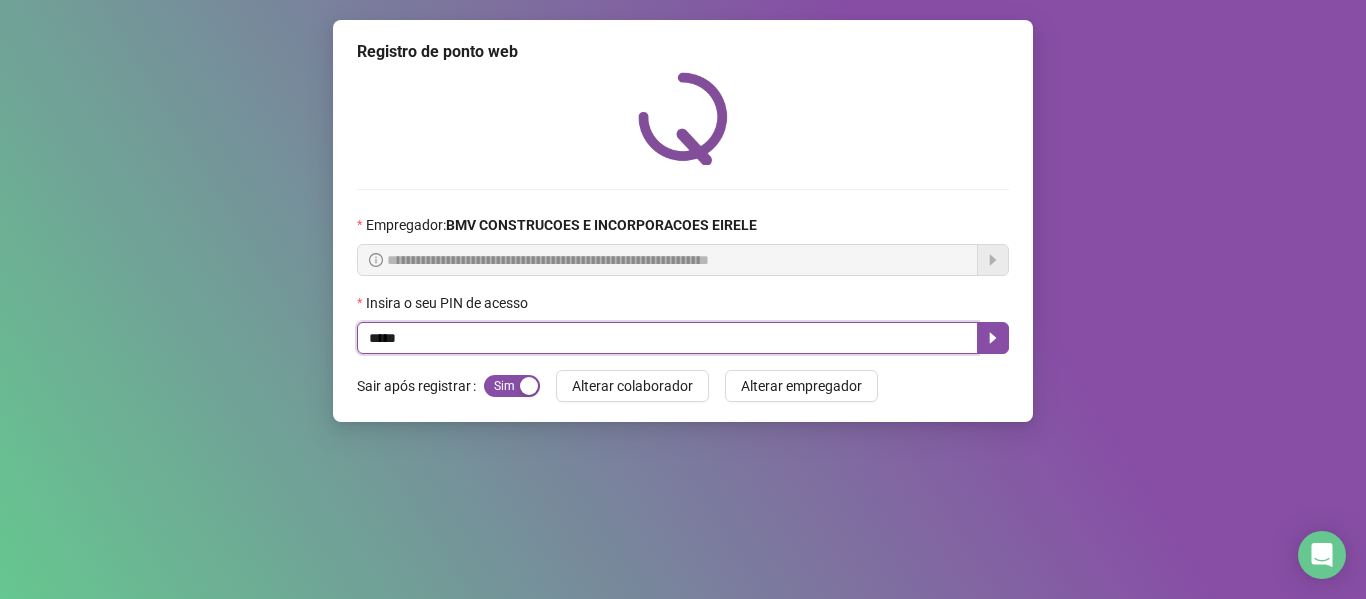 type on "*****" 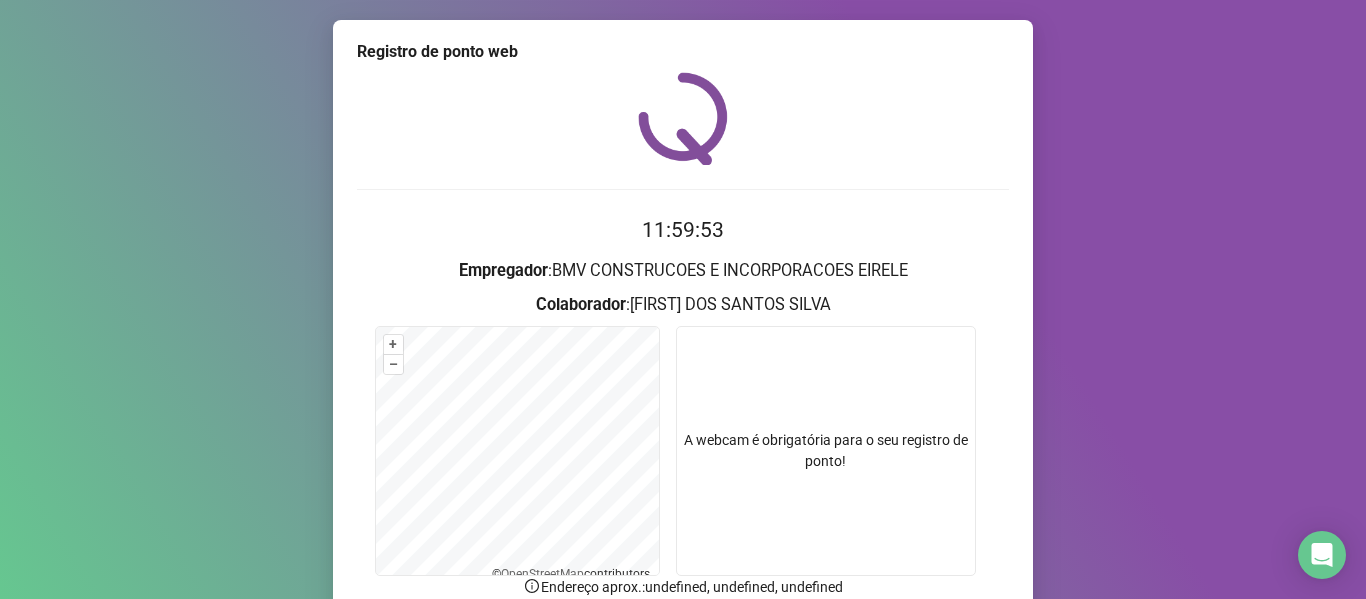 scroll, scrollTop: 176, scrollLeft: 0, axis: vertical 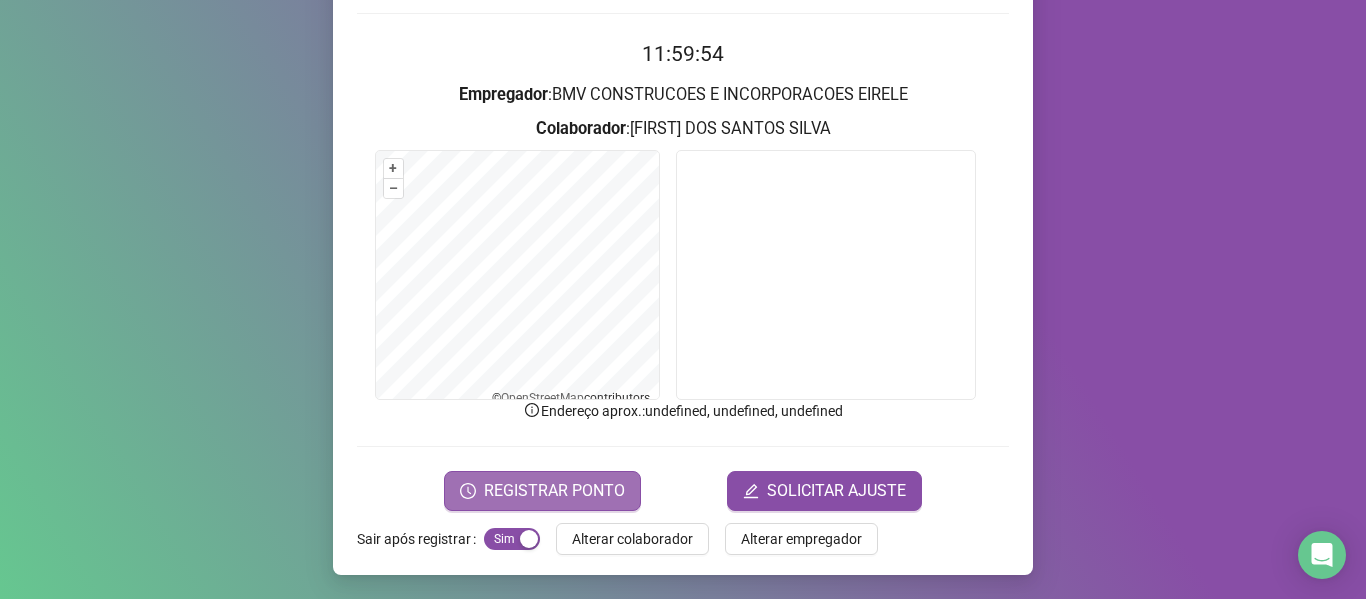 click on "REGISTRAR PONTO" at bounding box center [554, 491] 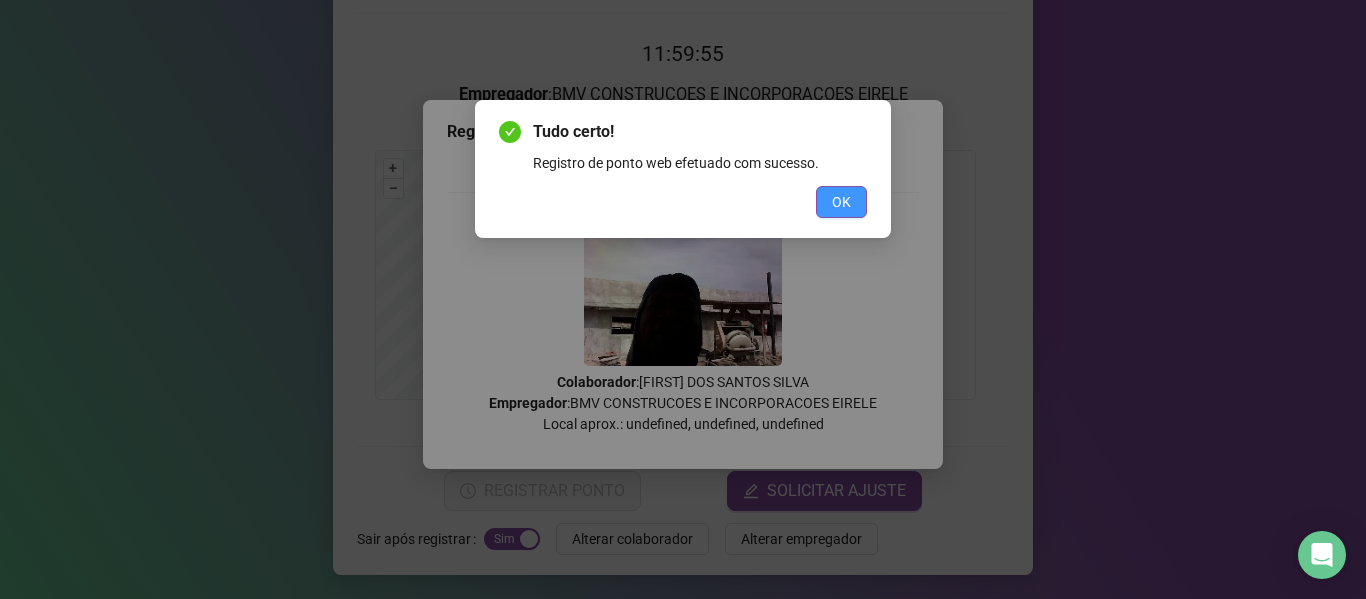 click on "OK" at bounding box center (841, 202) 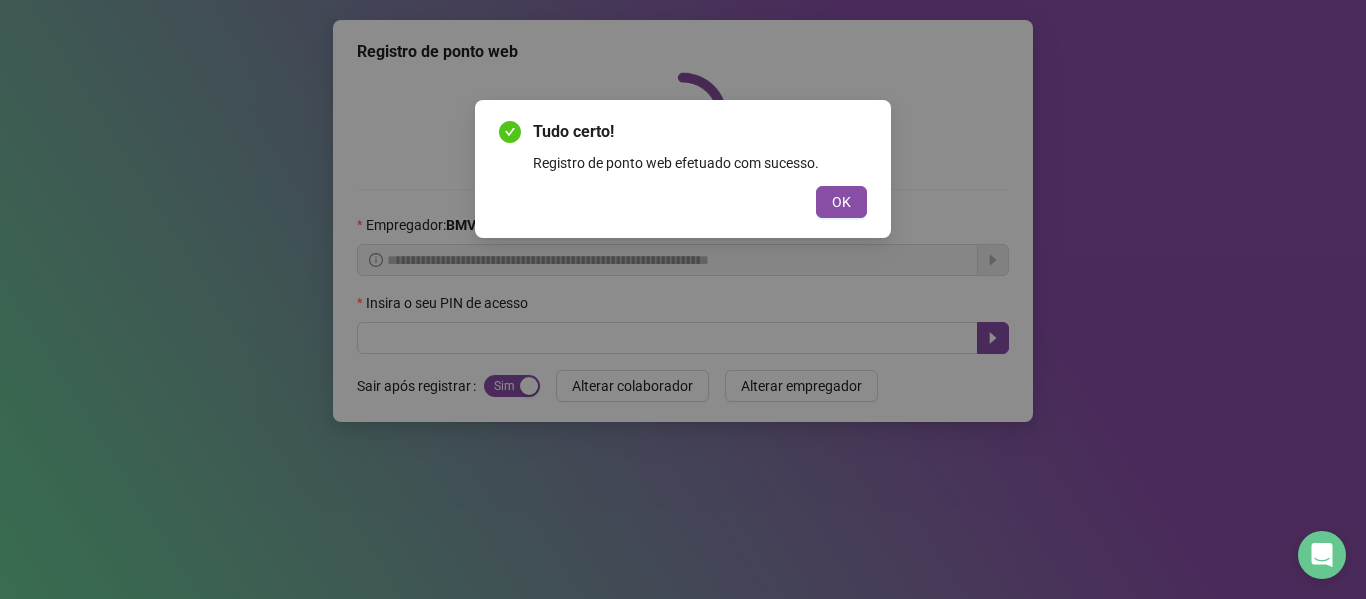 scroll, scrollTop: 0, scrollLeft: 0, axis: both 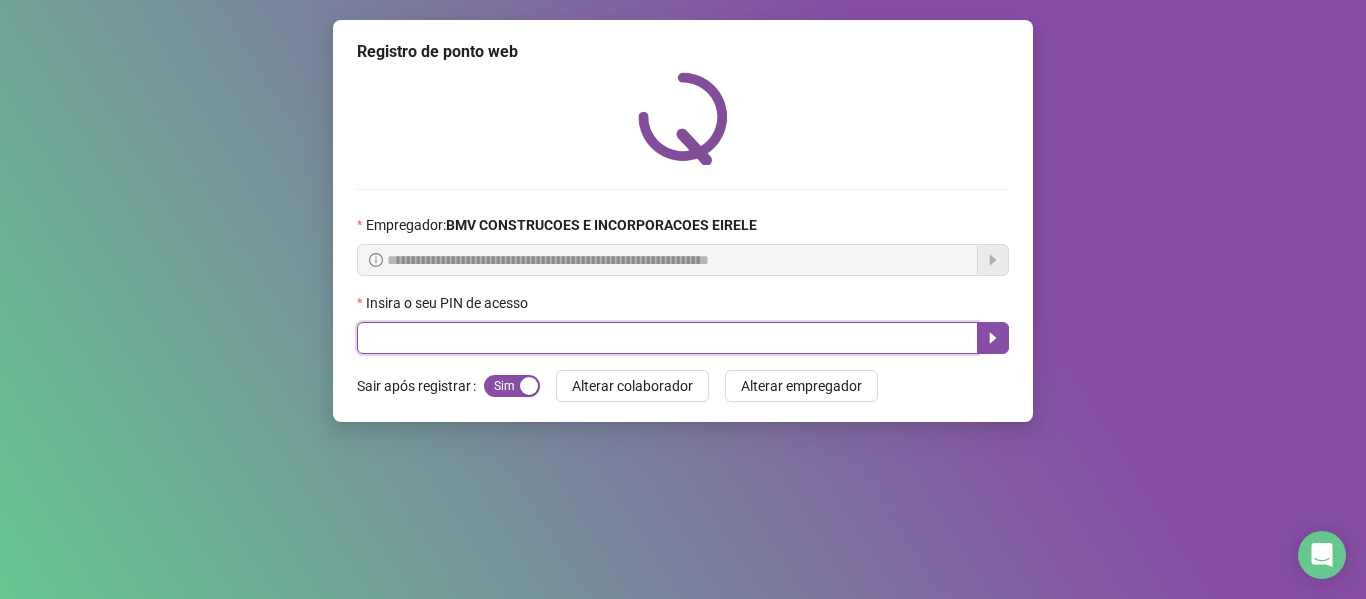 click at bounding box center [667, 338] 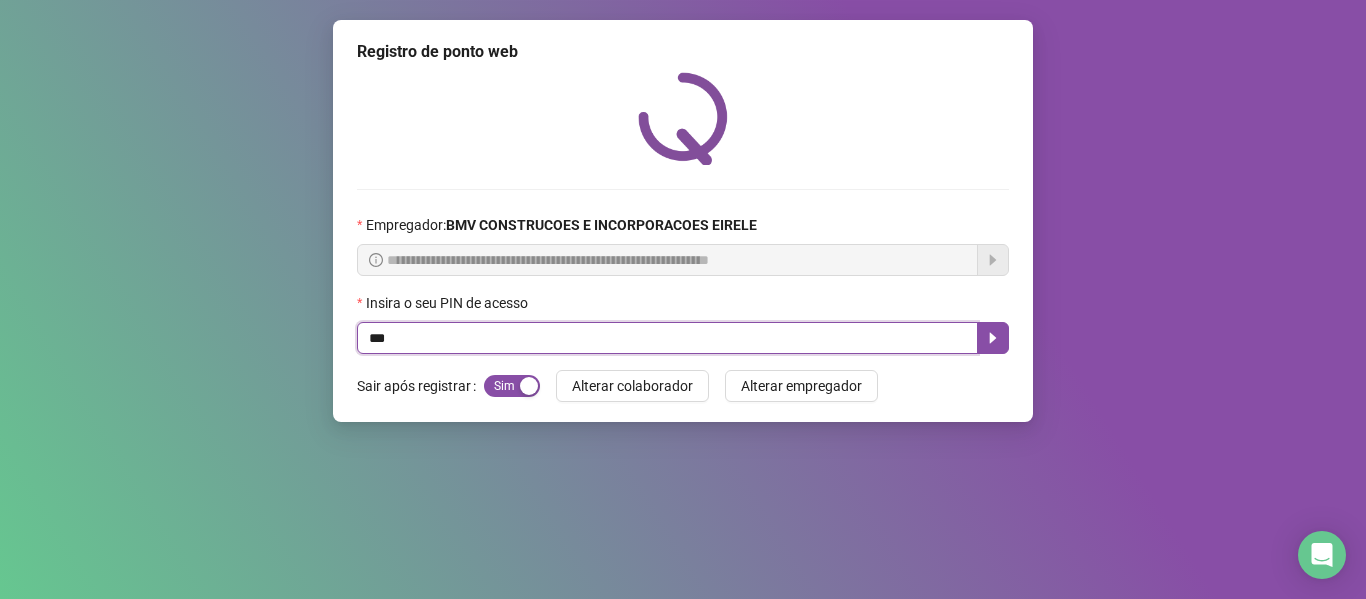 click on "***" at bounding box center [667, 338] 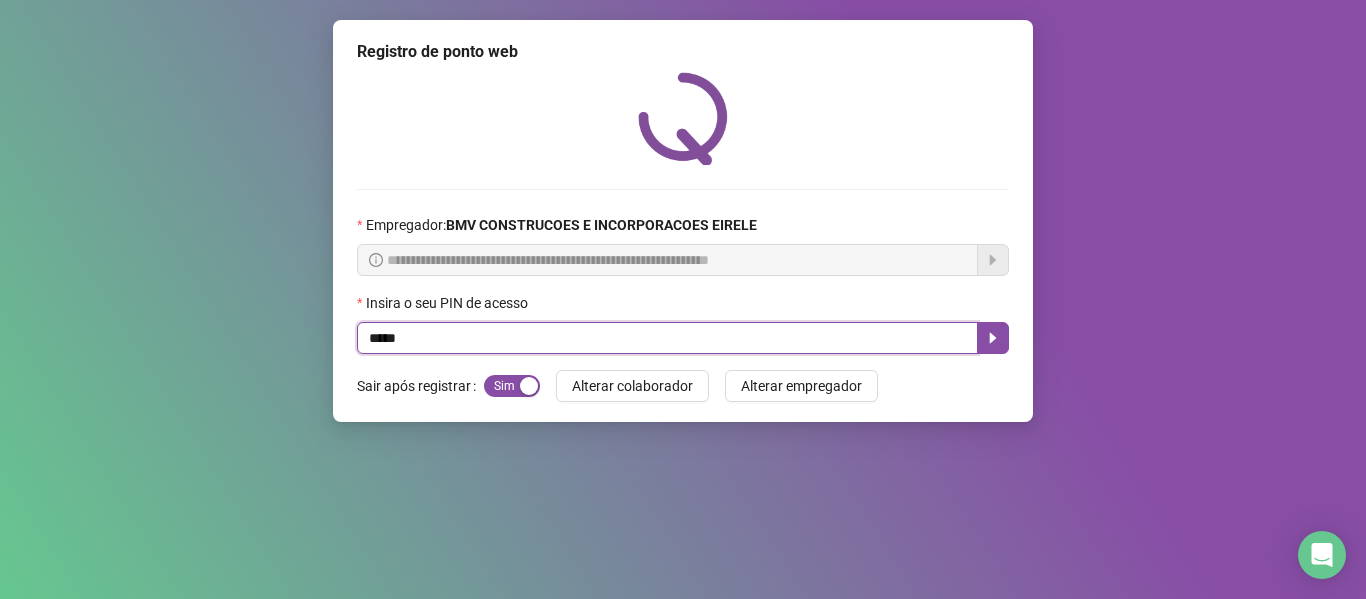 type on "*****" 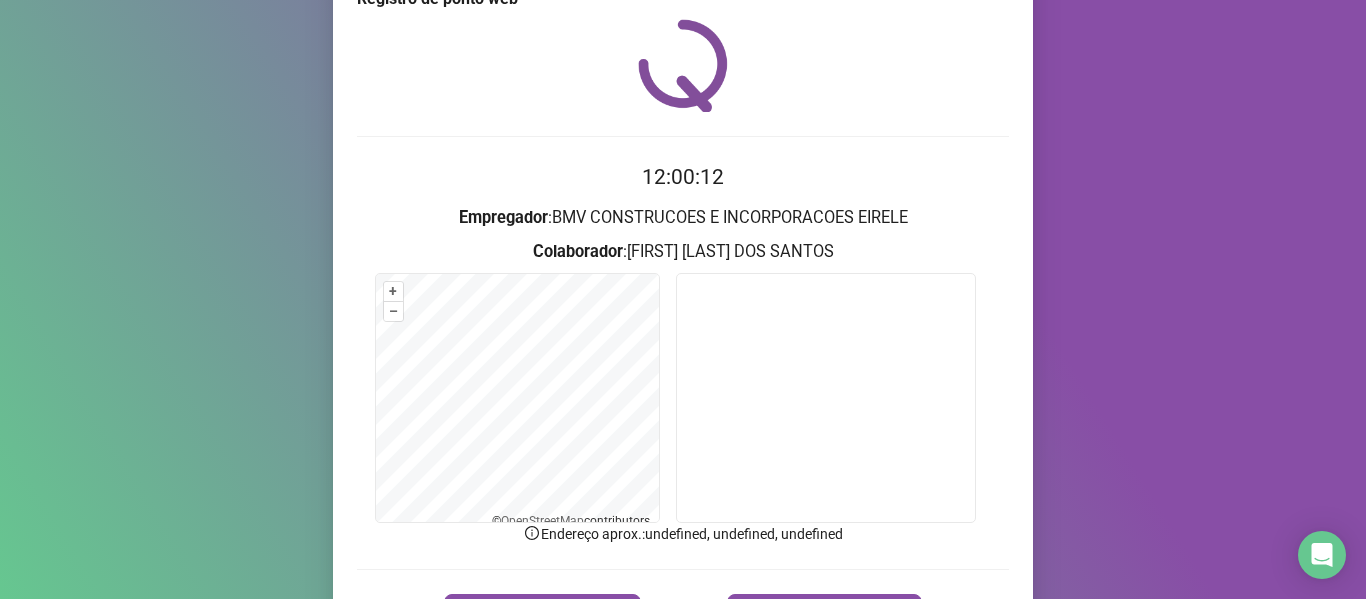 scroll, scrollTop: 176, scrollLeft: 0, axis: vertical 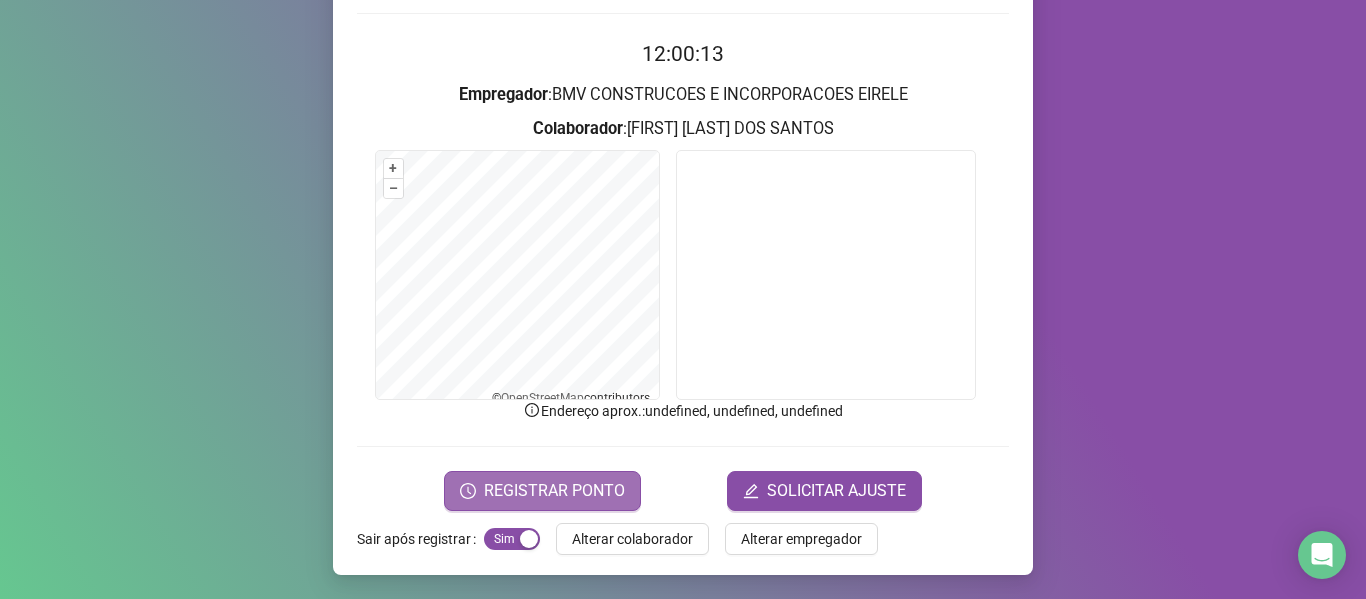 click on "REGISTRAR PONTO" at bounding box center [554, 491] 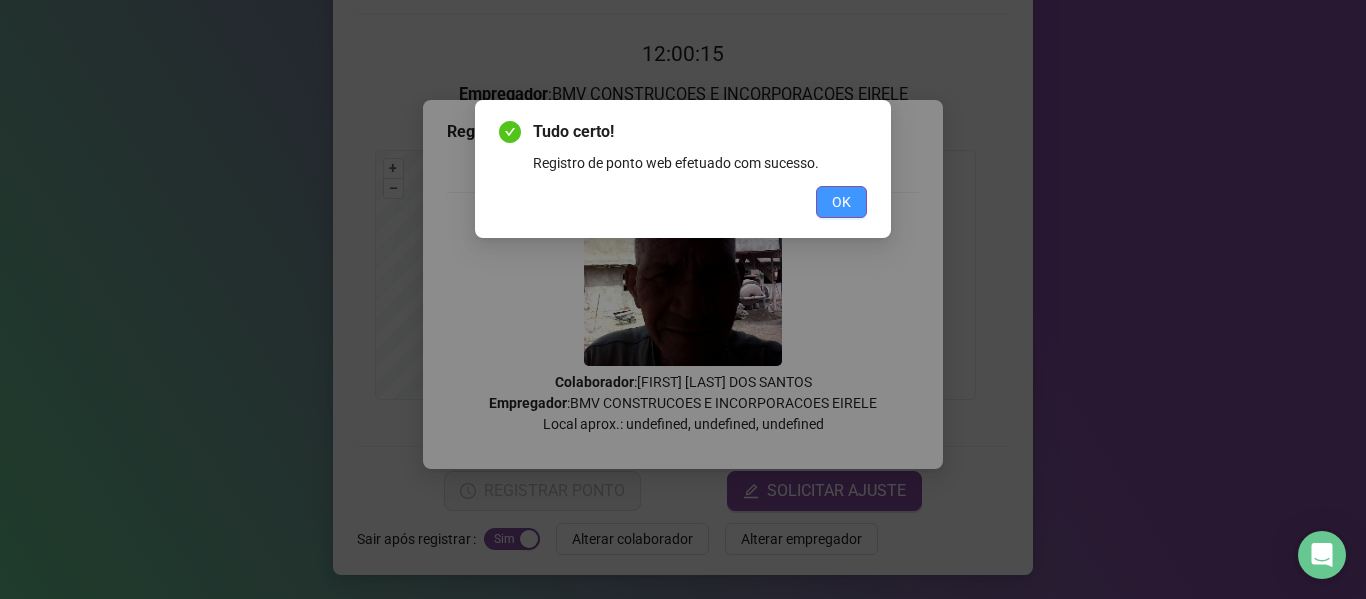 click on "OK" at bounding box center (841, 202) 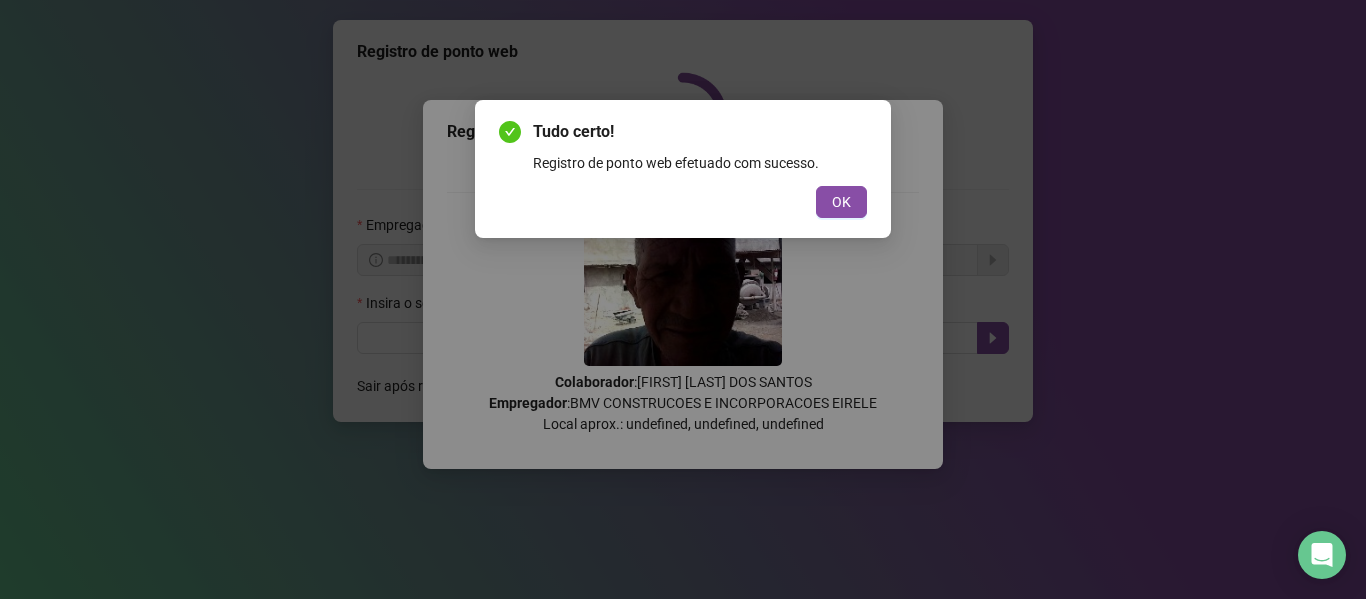 scroll, scrollTop: 0, scrollLeft: 0, axis: both 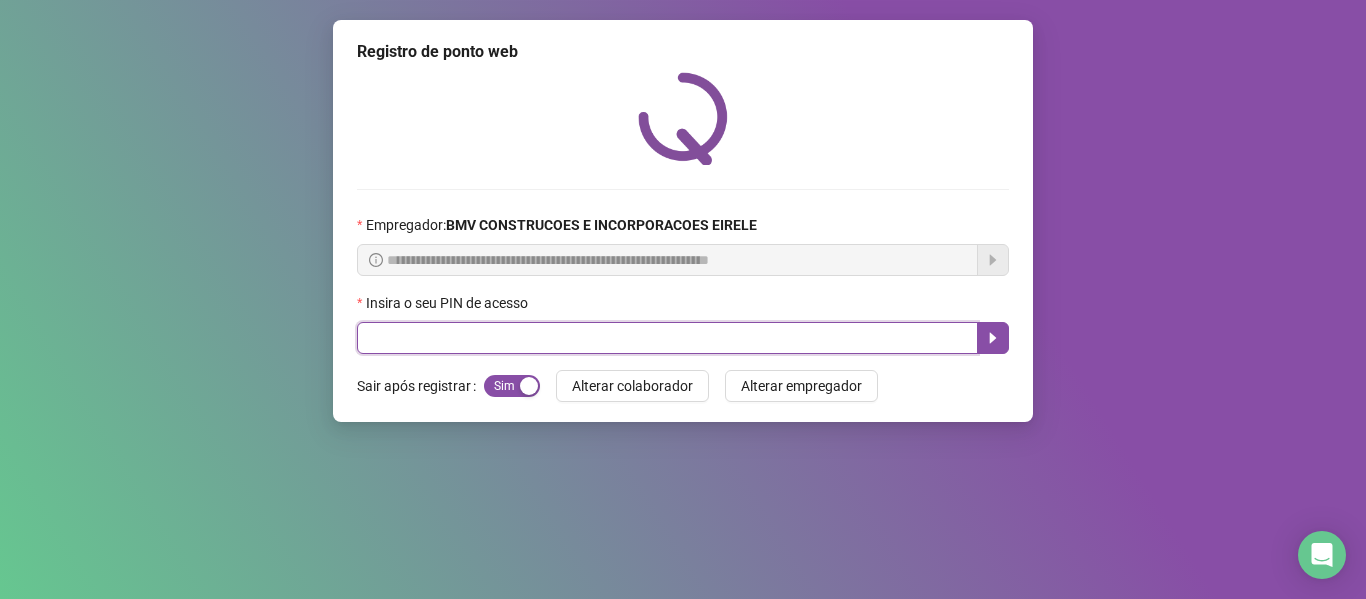 click at bounding box center [667, 338] 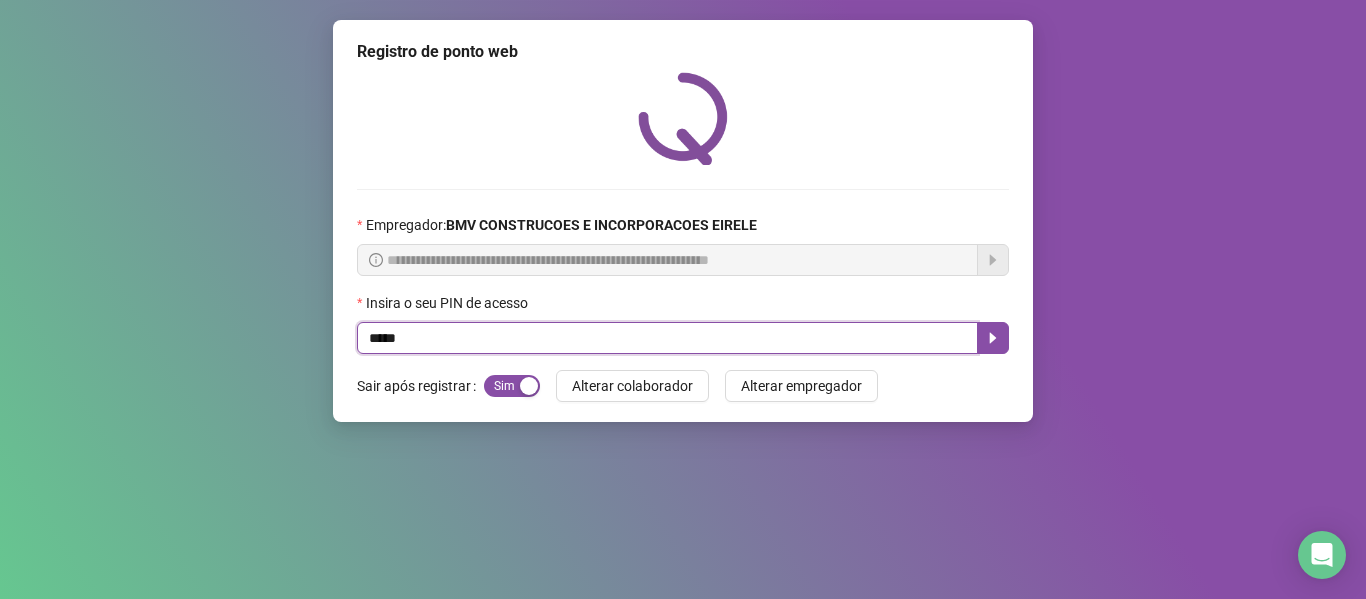 type on "*****" 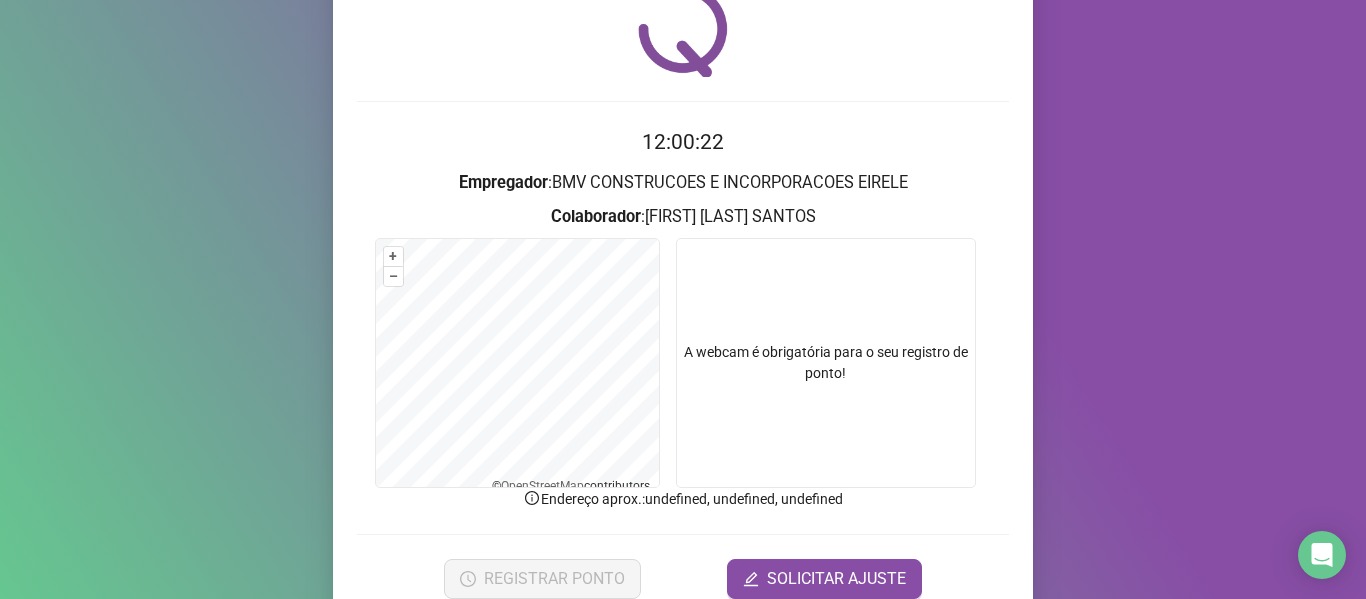 scroll, scrollTop: 176, scrollLeft: 0, axis: vertical 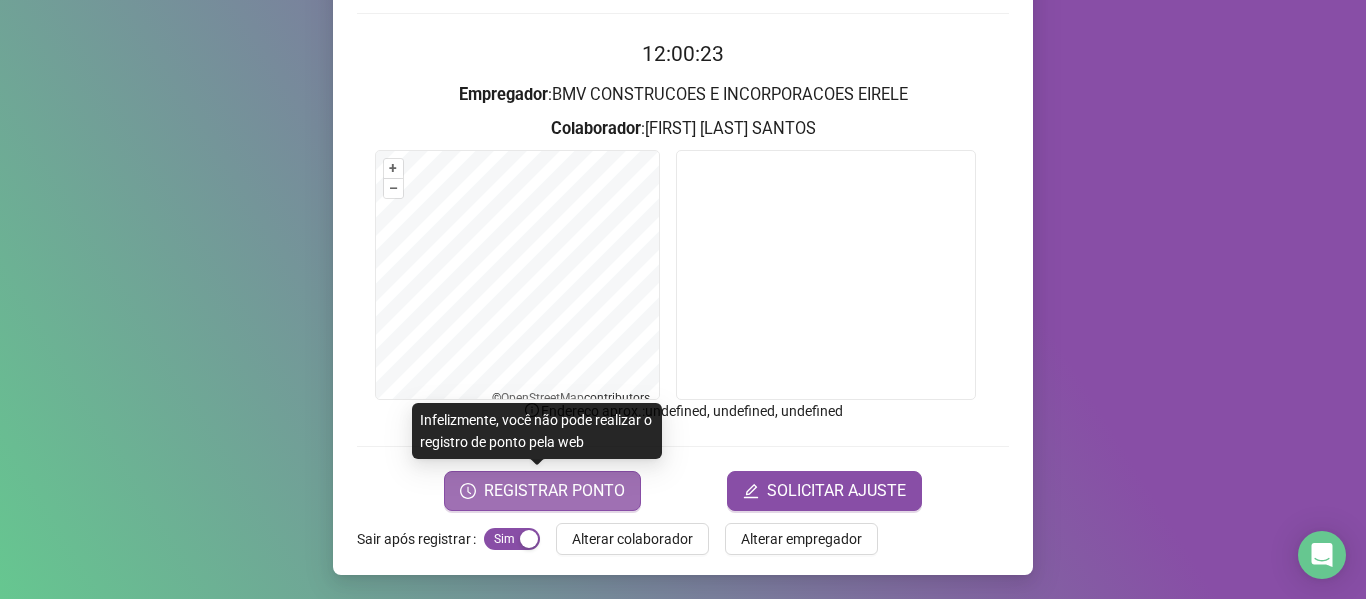 click on "REGISTRAR PONTO" at bounding box center [554, 491] 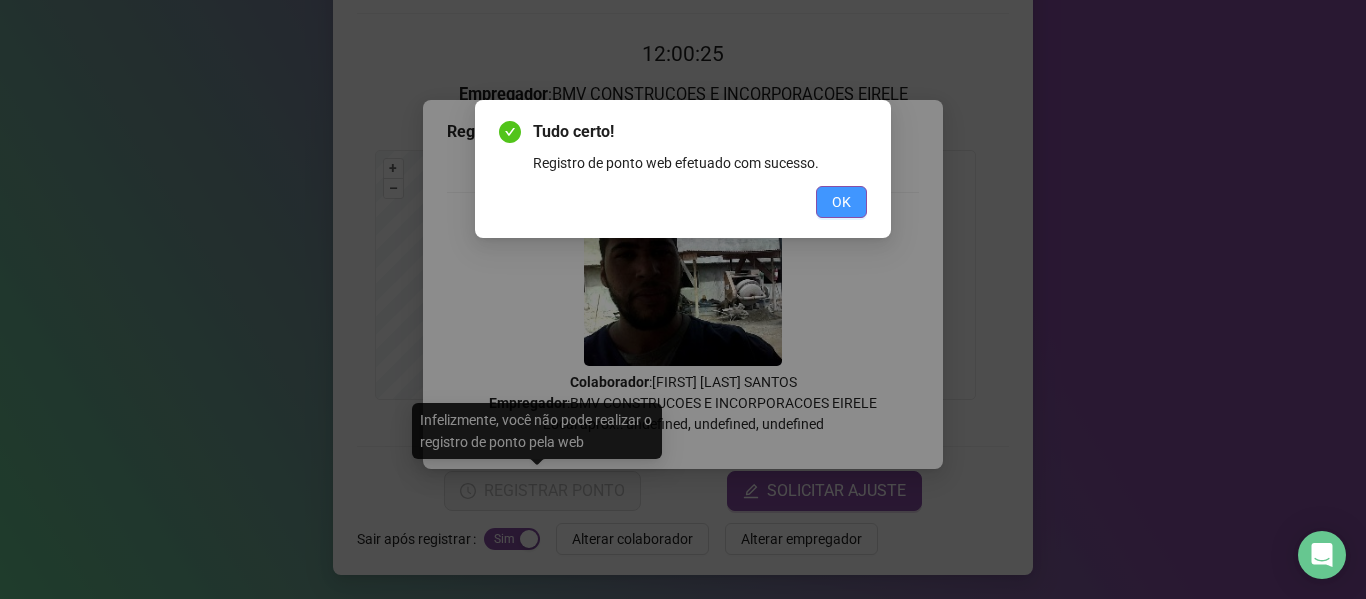 click on "OK" at bounding box center [841, 202] 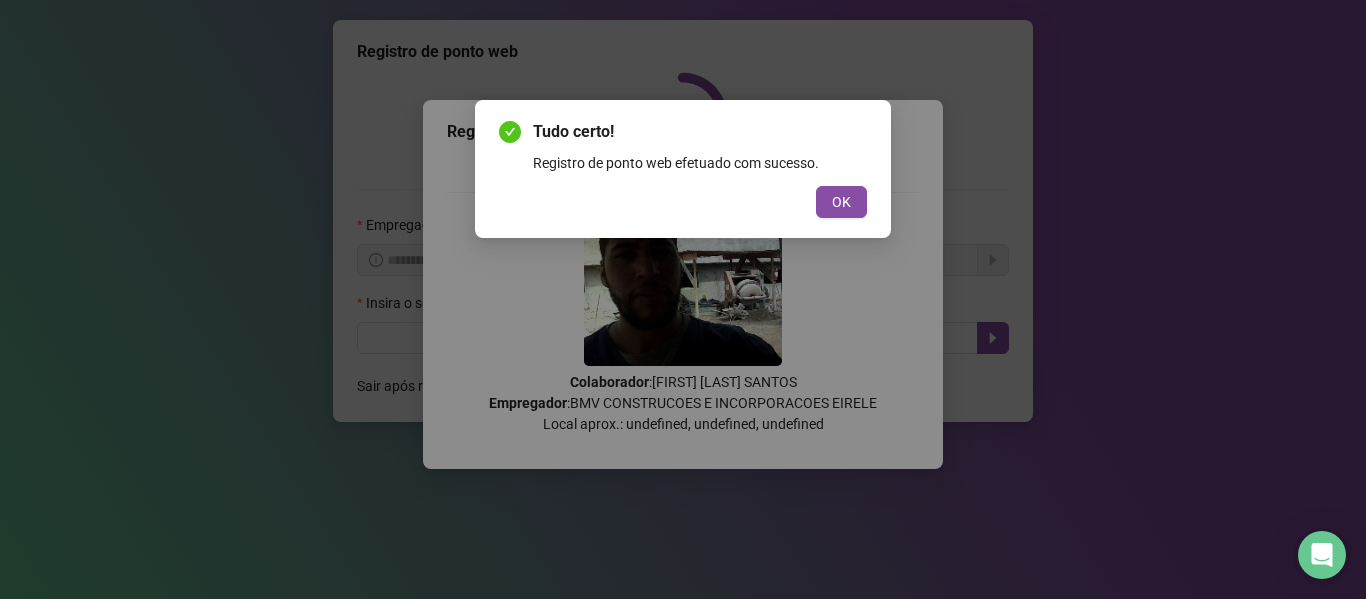 scroll, scrollTop: 0, scrollLeft: 0, axis: both 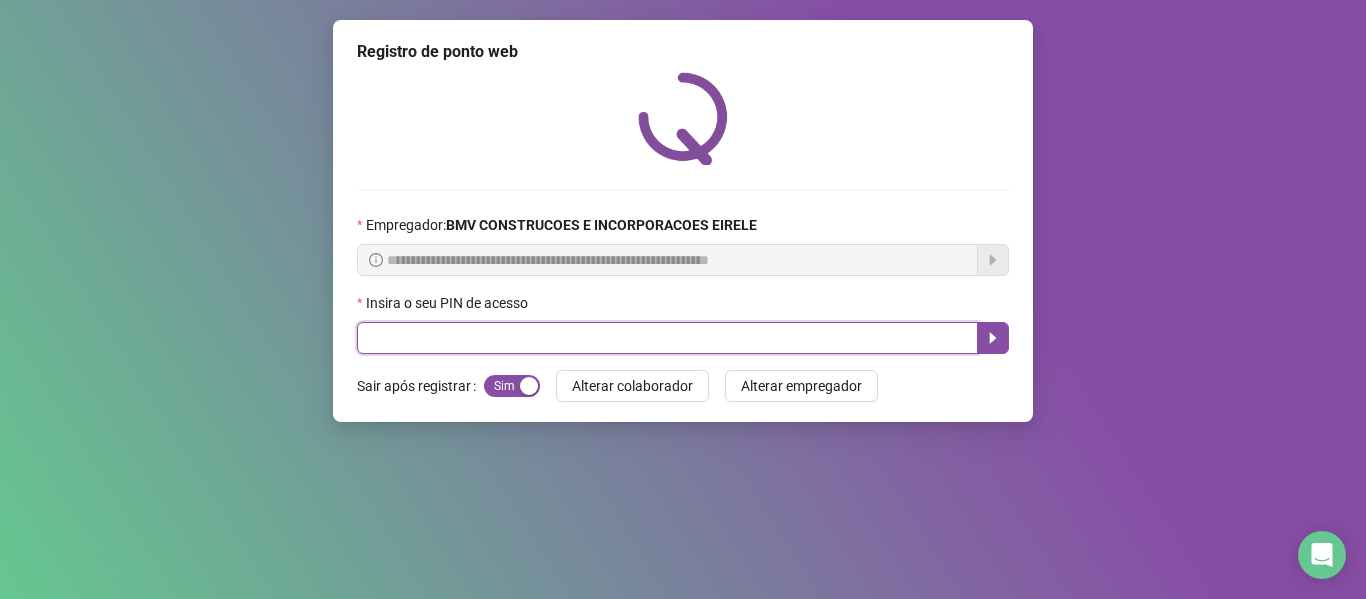 click at bounding box center (667, 338) 